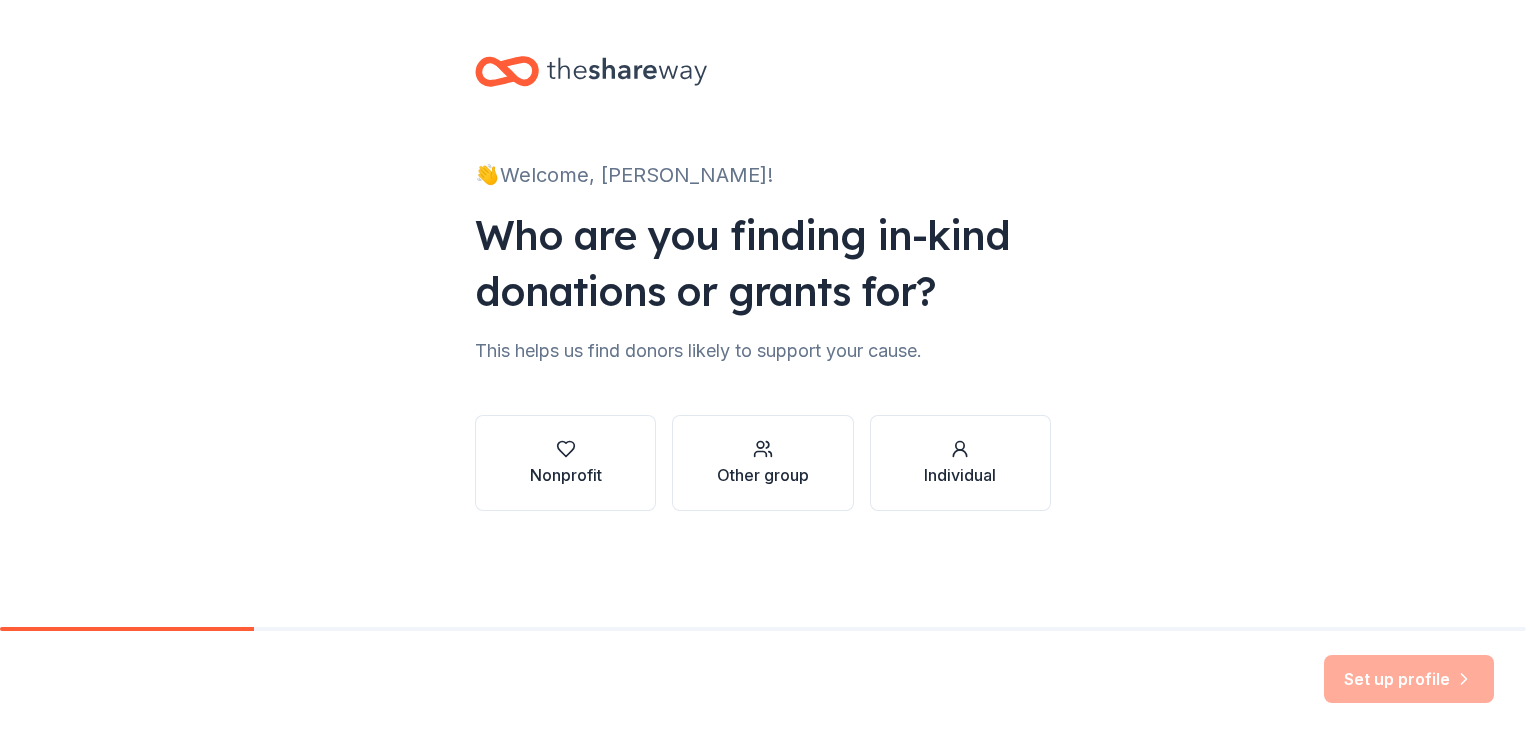 scroll, scrollTop: 0, scrollLeft: 0, axis: both 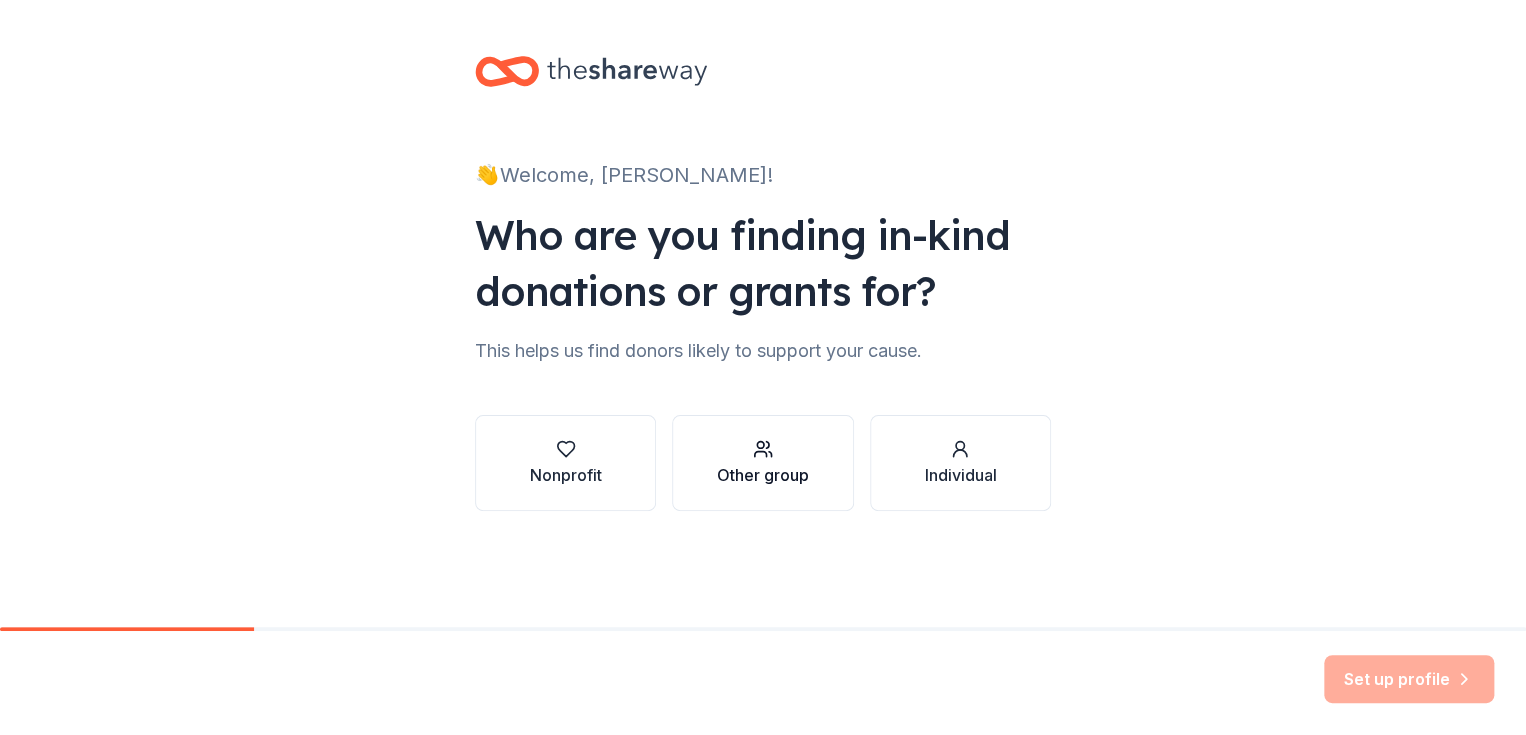 click on "Other group" at bounding box center (763, 475) 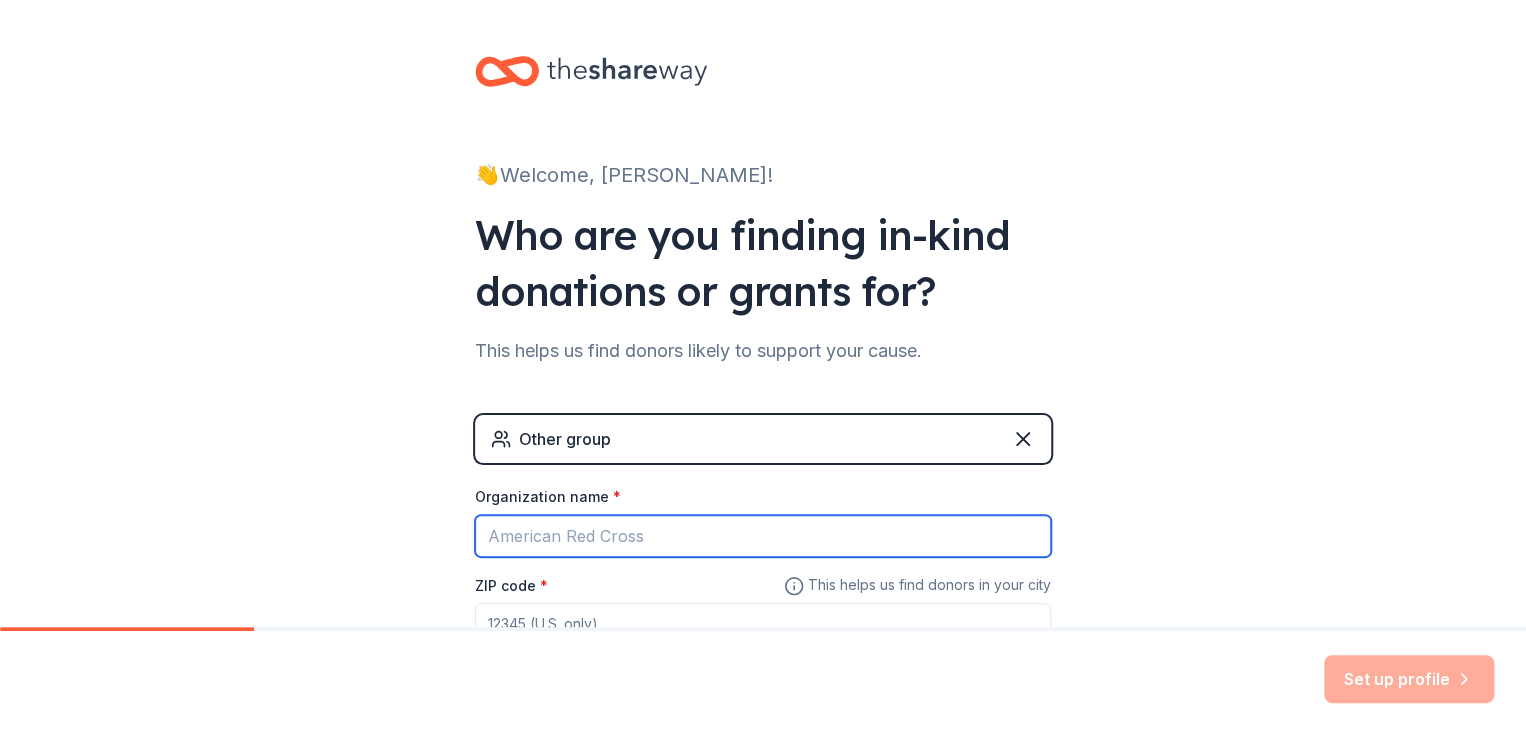 click on "Organization name *" at bounding box center (763, 536) 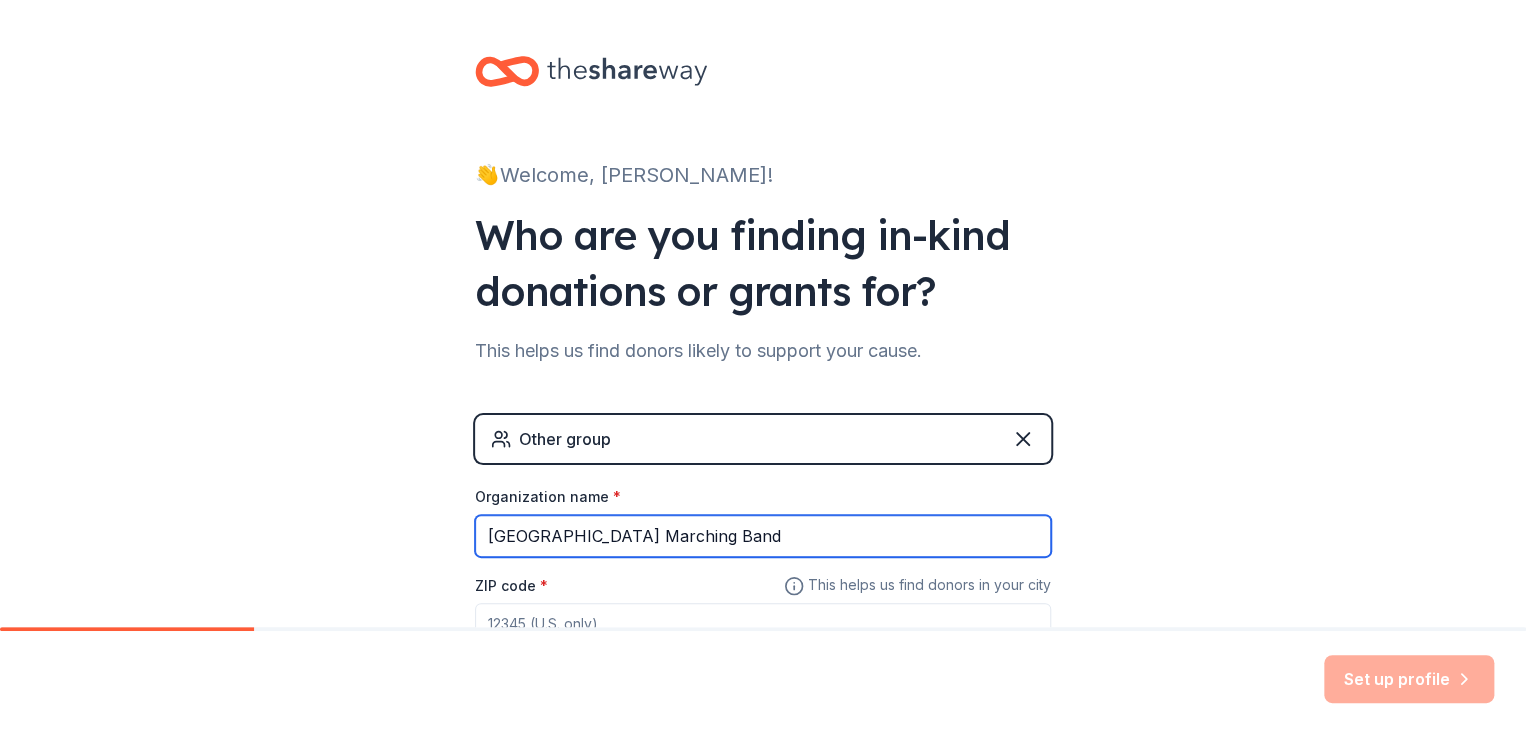 type on "[GEOGRAPHIC_DATA] Marching Band" 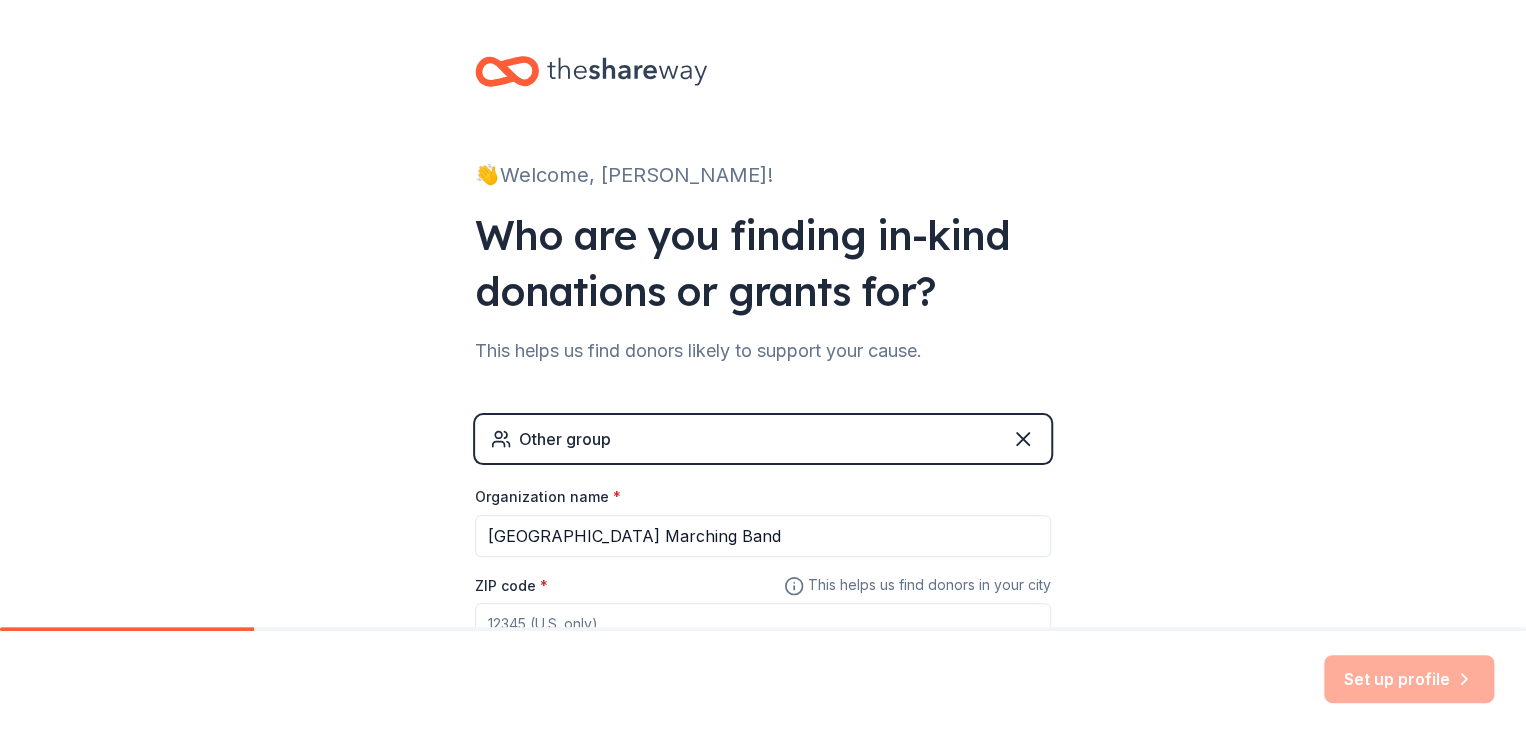 click on "👋  Welcome, [PERSON_NAME]! Who are you finding in-kind donations or grants for? This helps us find donors likely to support your cause. Other group Organization name * [GEOGRAPHIC_DATA] Marching Band ZIP code * This helps us find donors in your city" at bounding box center [763, 389] 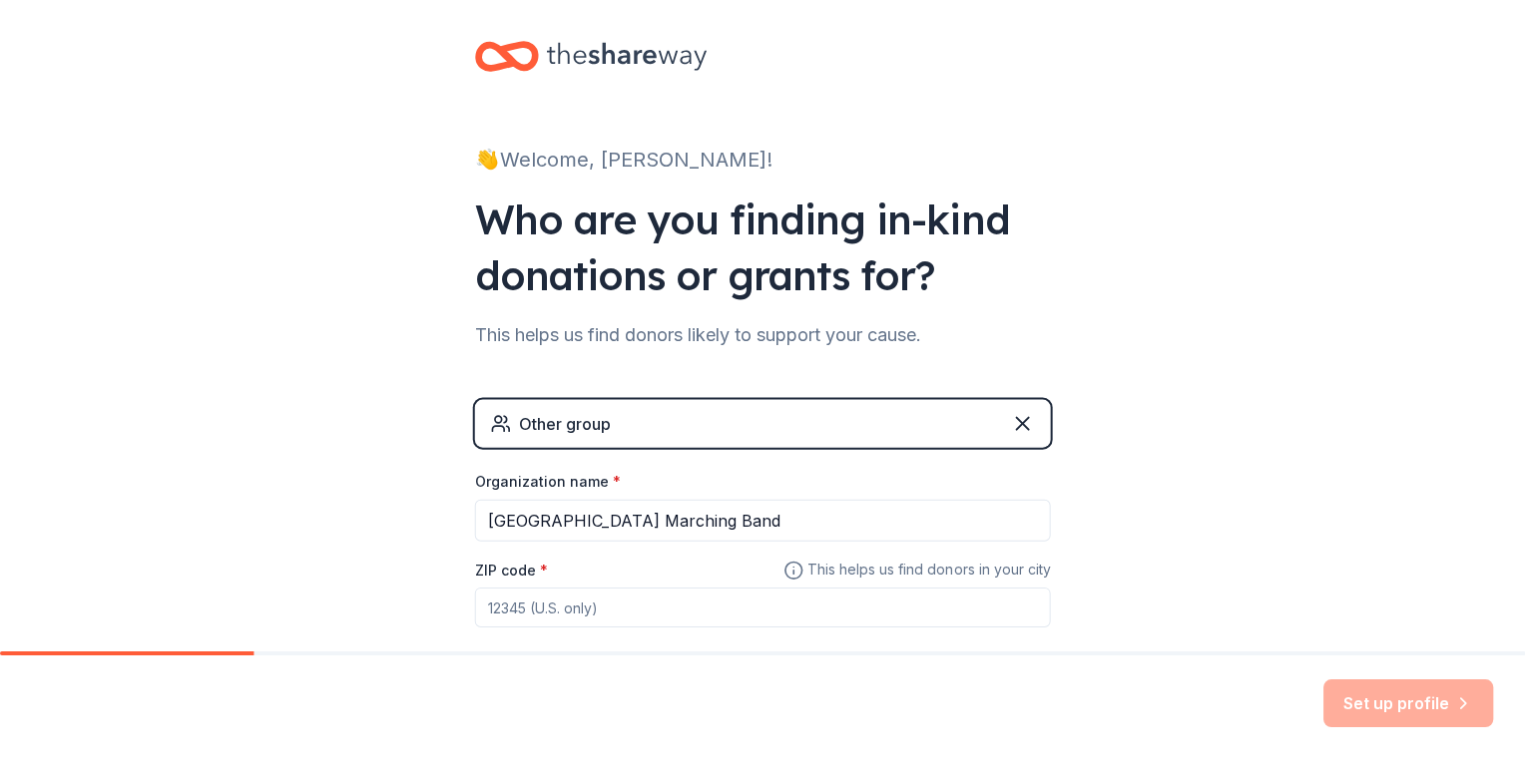 scroll, scrollTop: 152, scrollLeft: 0, axis: vertical 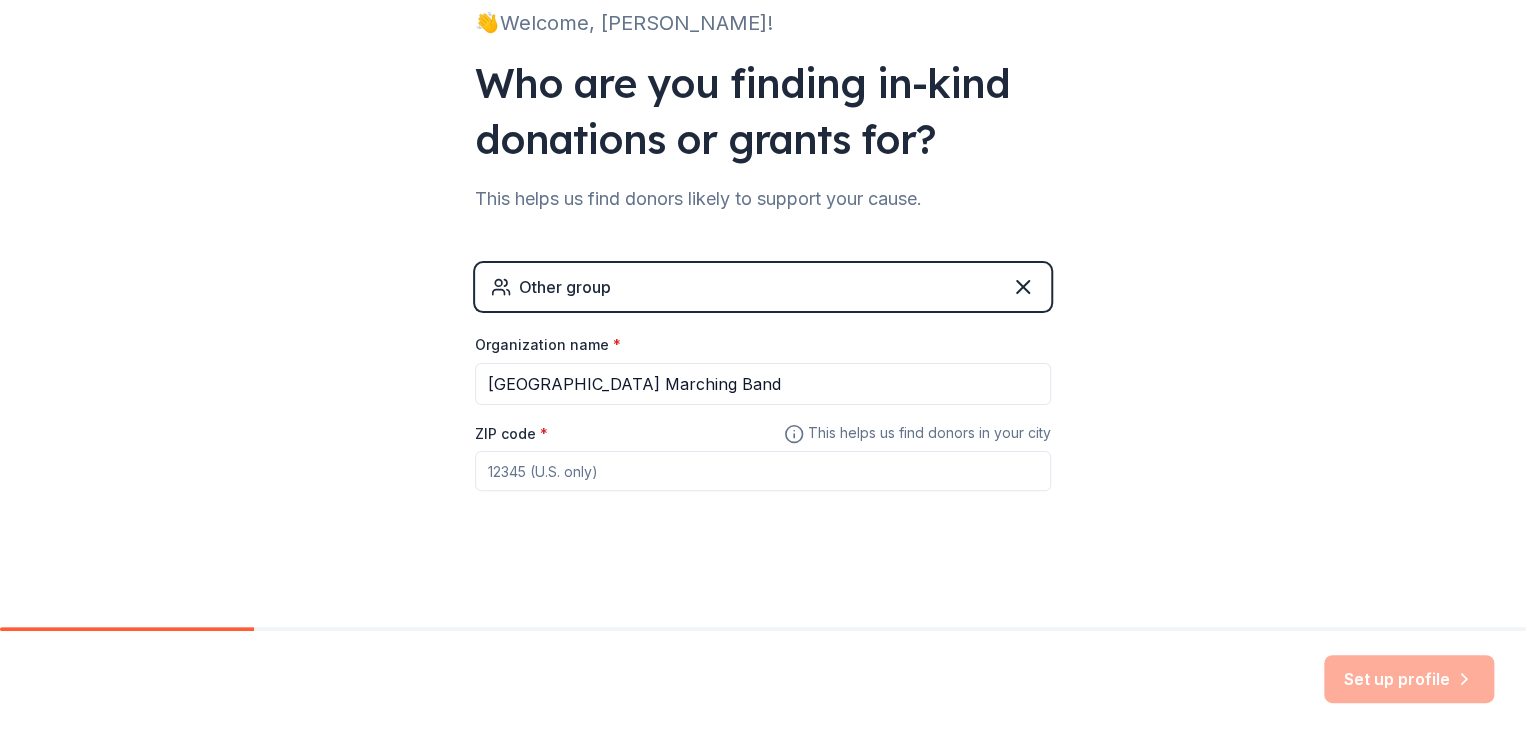 click on "ZIP code *" at bounding box center (763, 471) 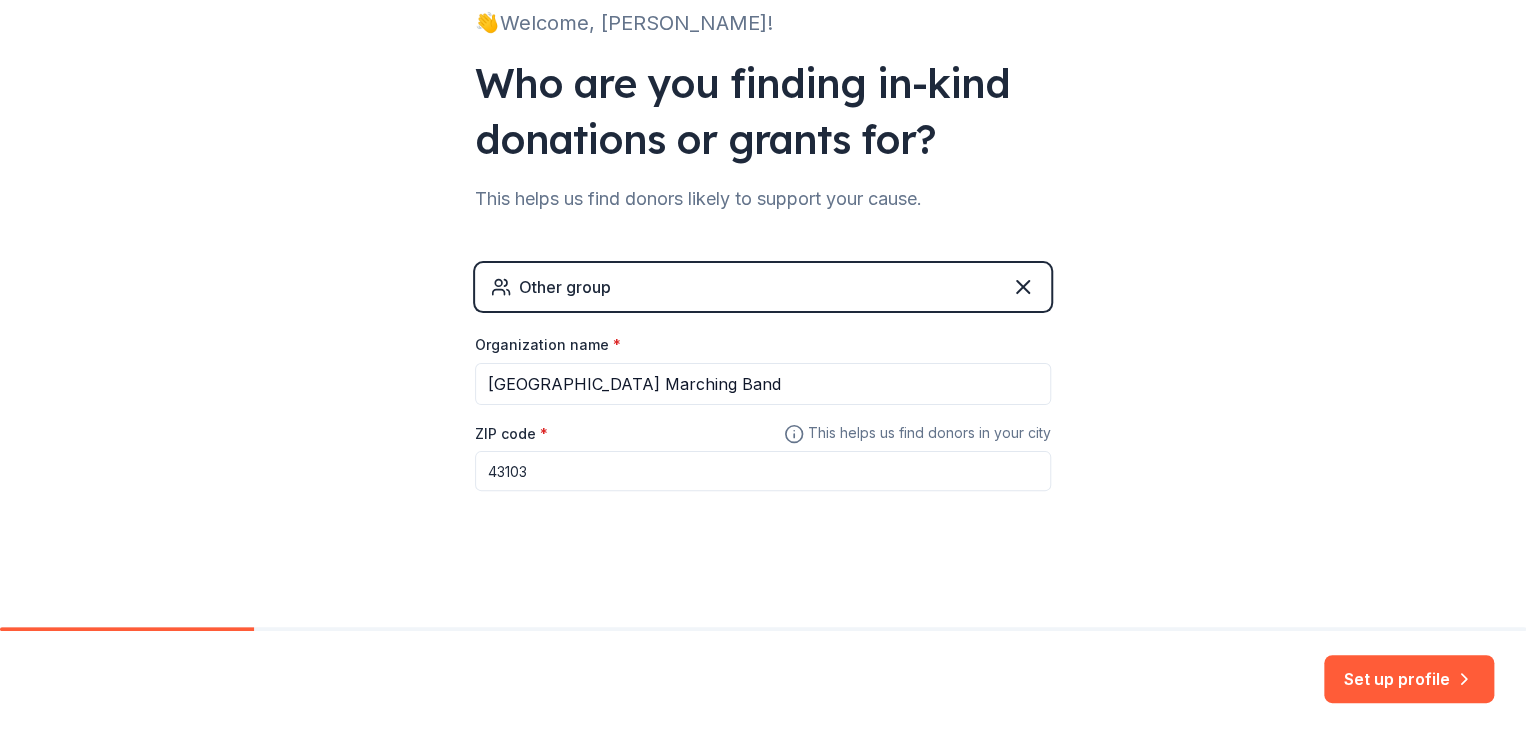 type on "43103" 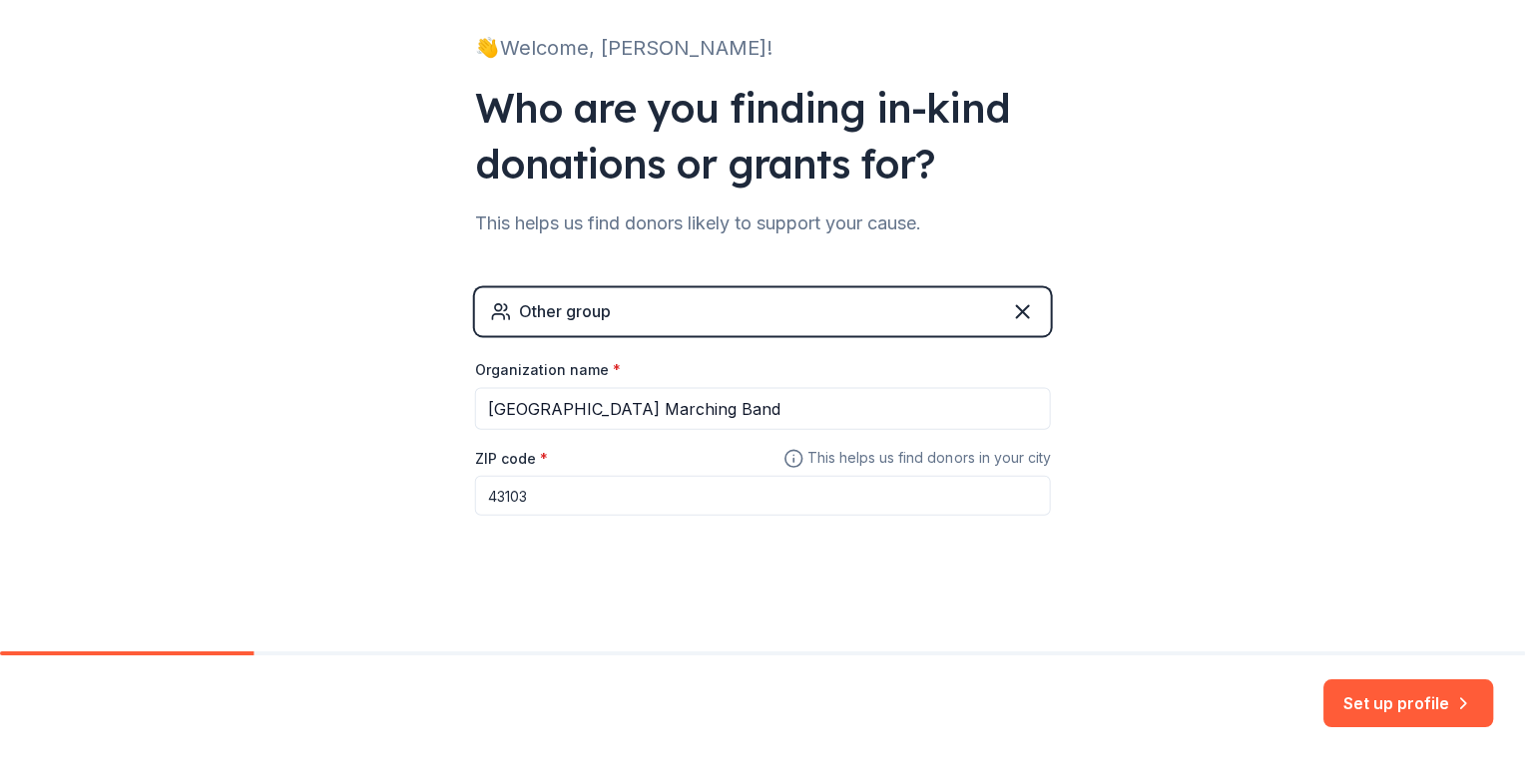 scroll, scrollTop: 101, scrollLeft: 0, axis: vertical 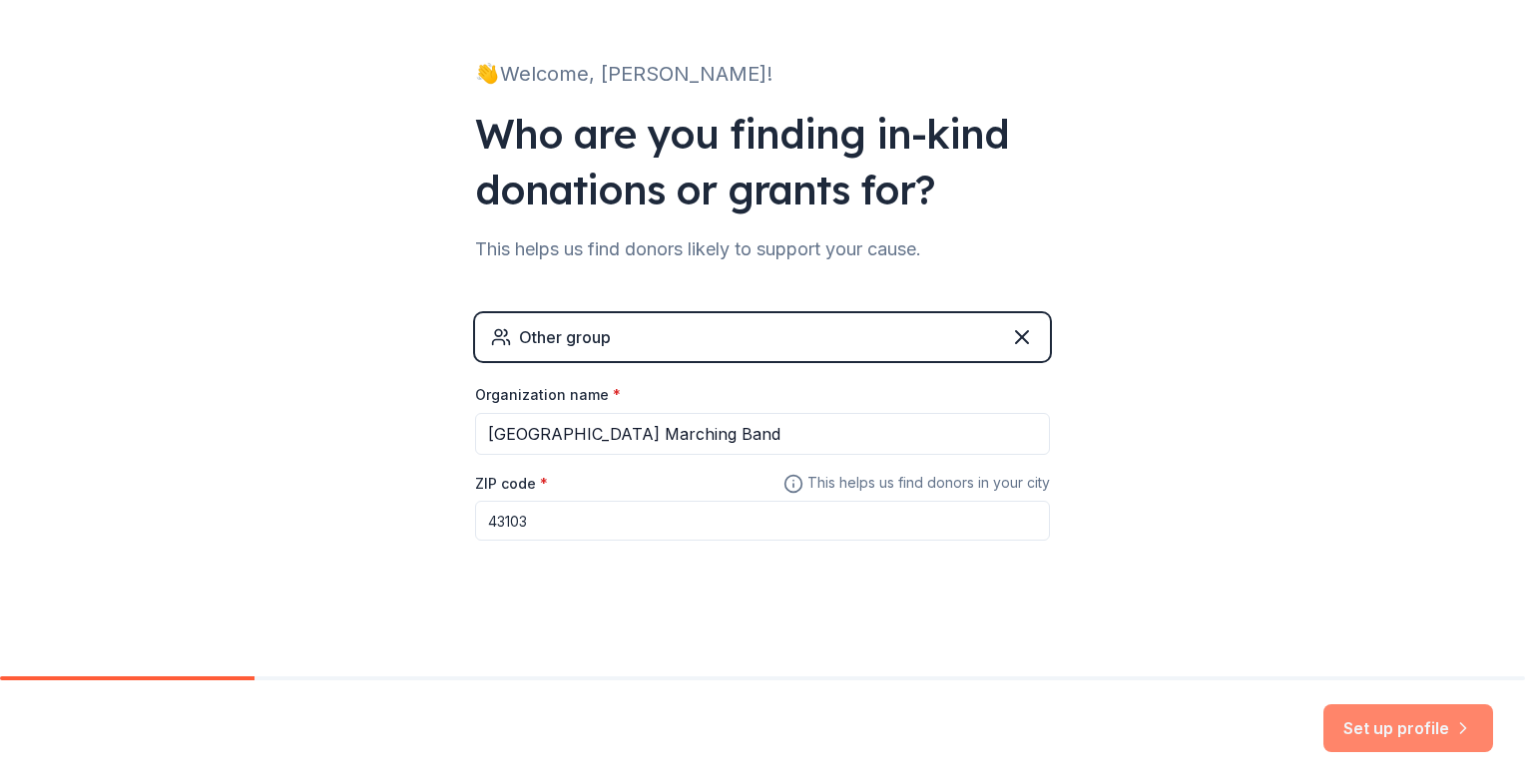 click on "Set up profile" at bounding box center (1408, 728) 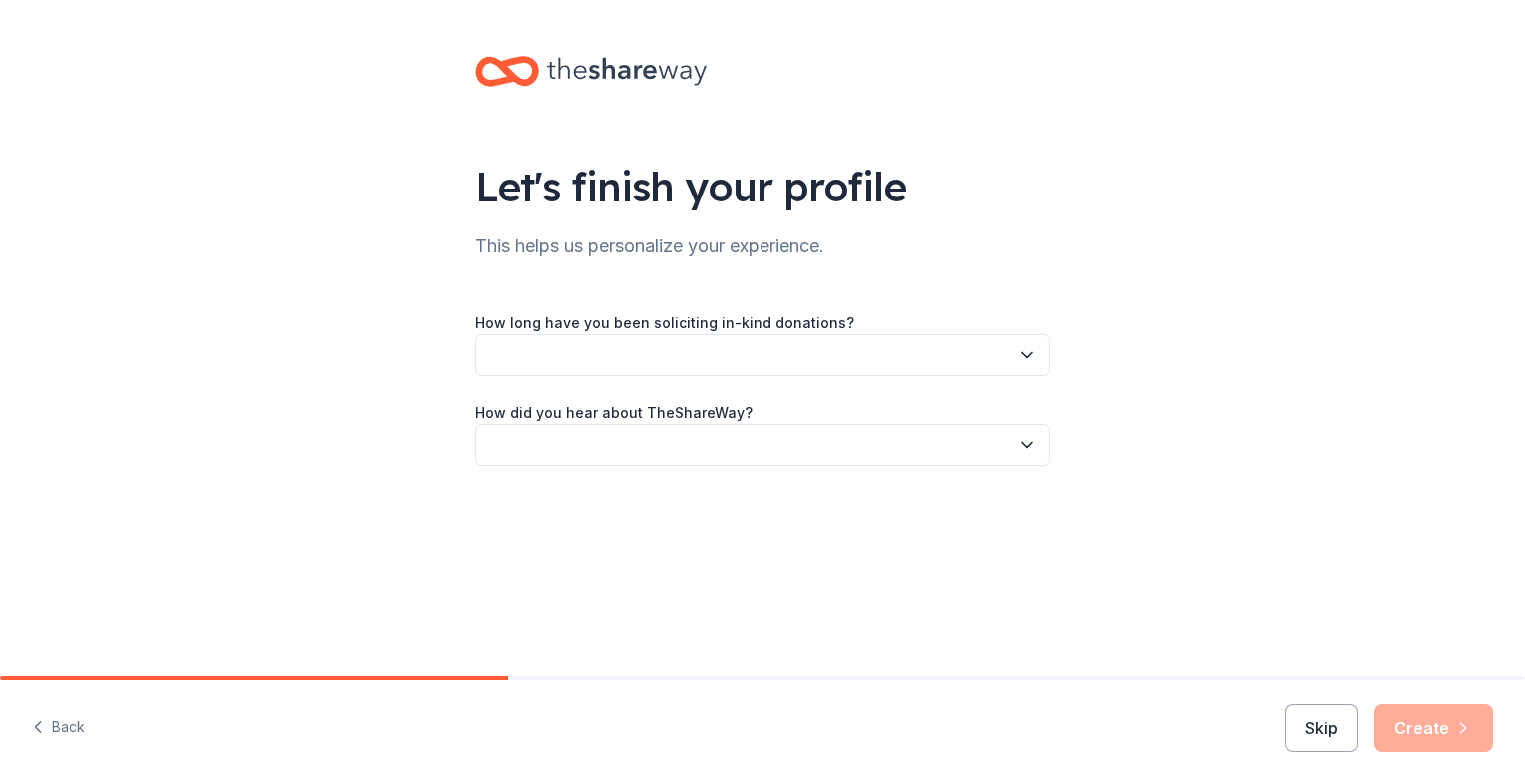 click at bounding box center (762, 355) 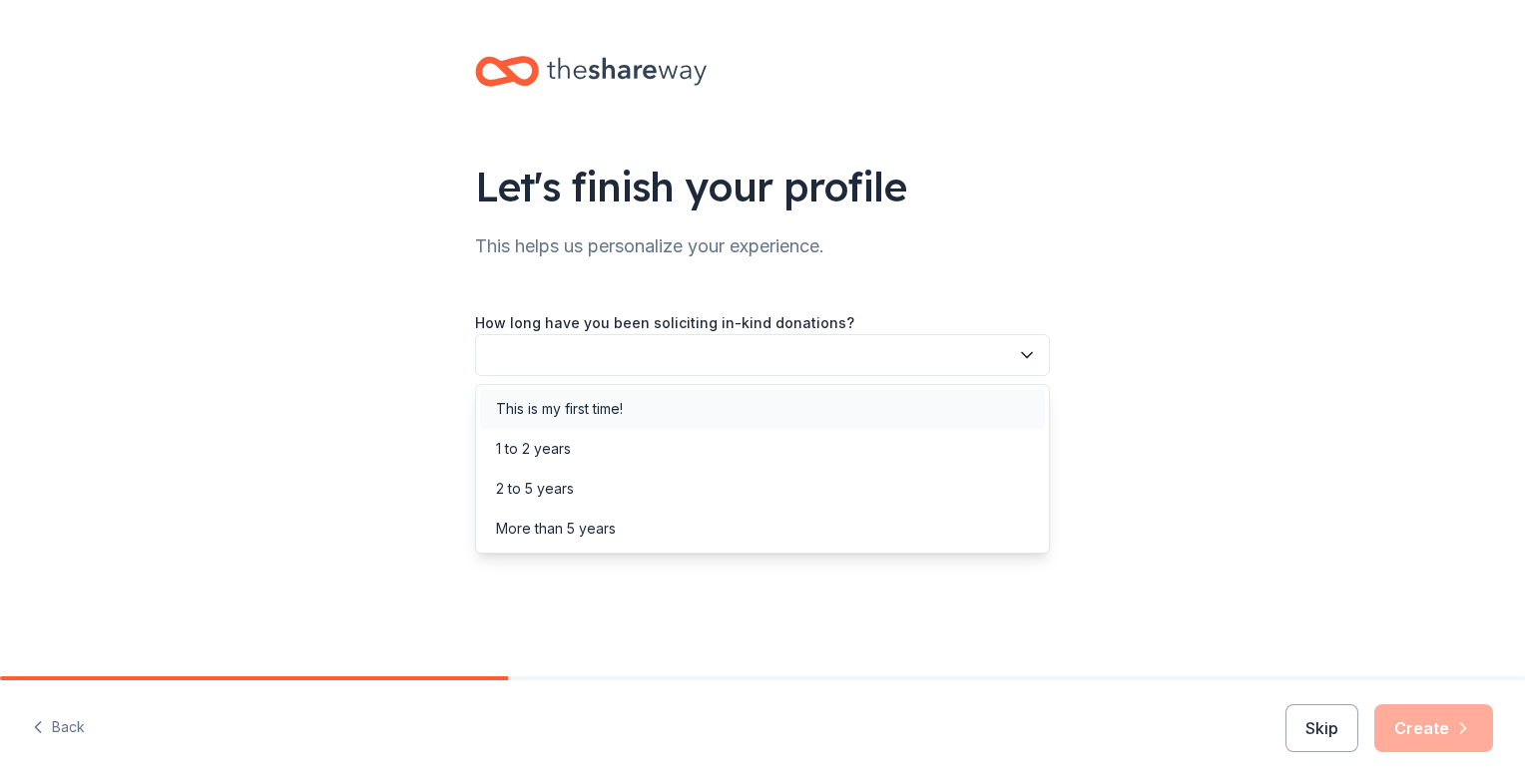 click on "This is my first time!" at bounding box center (559, 409) 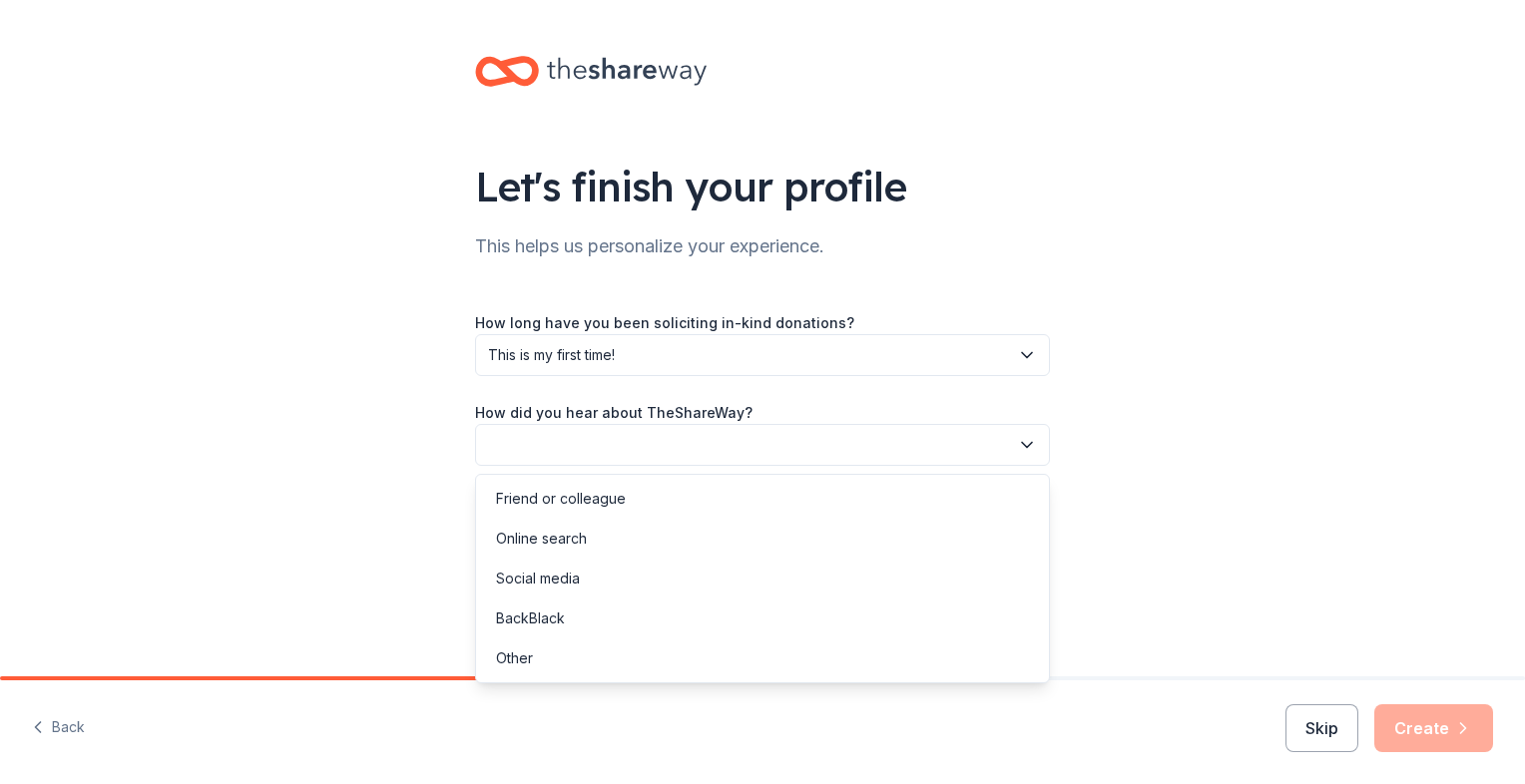 click at bounding box center (762, 445) 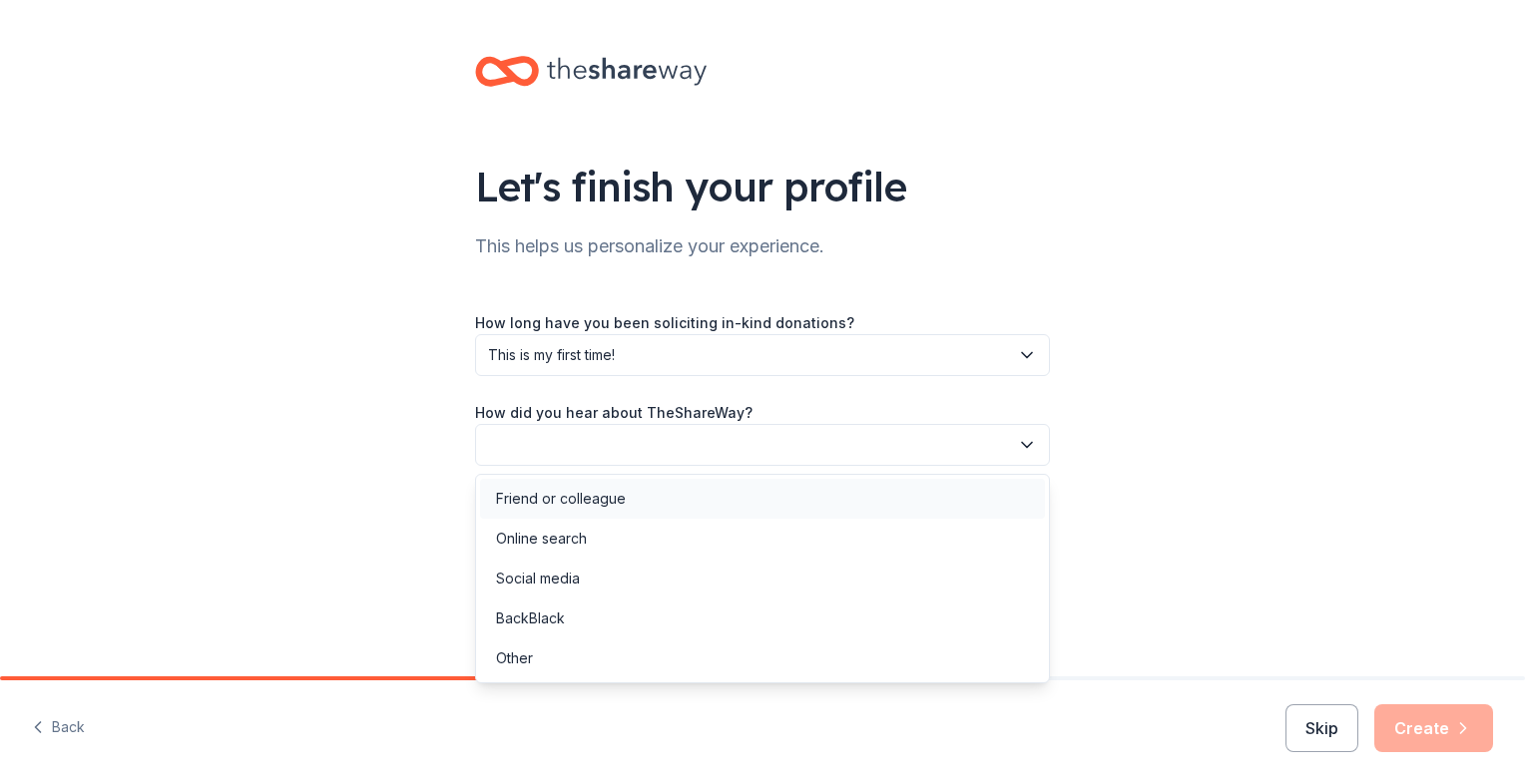 click on "Friend or colleague" at bounding box center [561, 499] 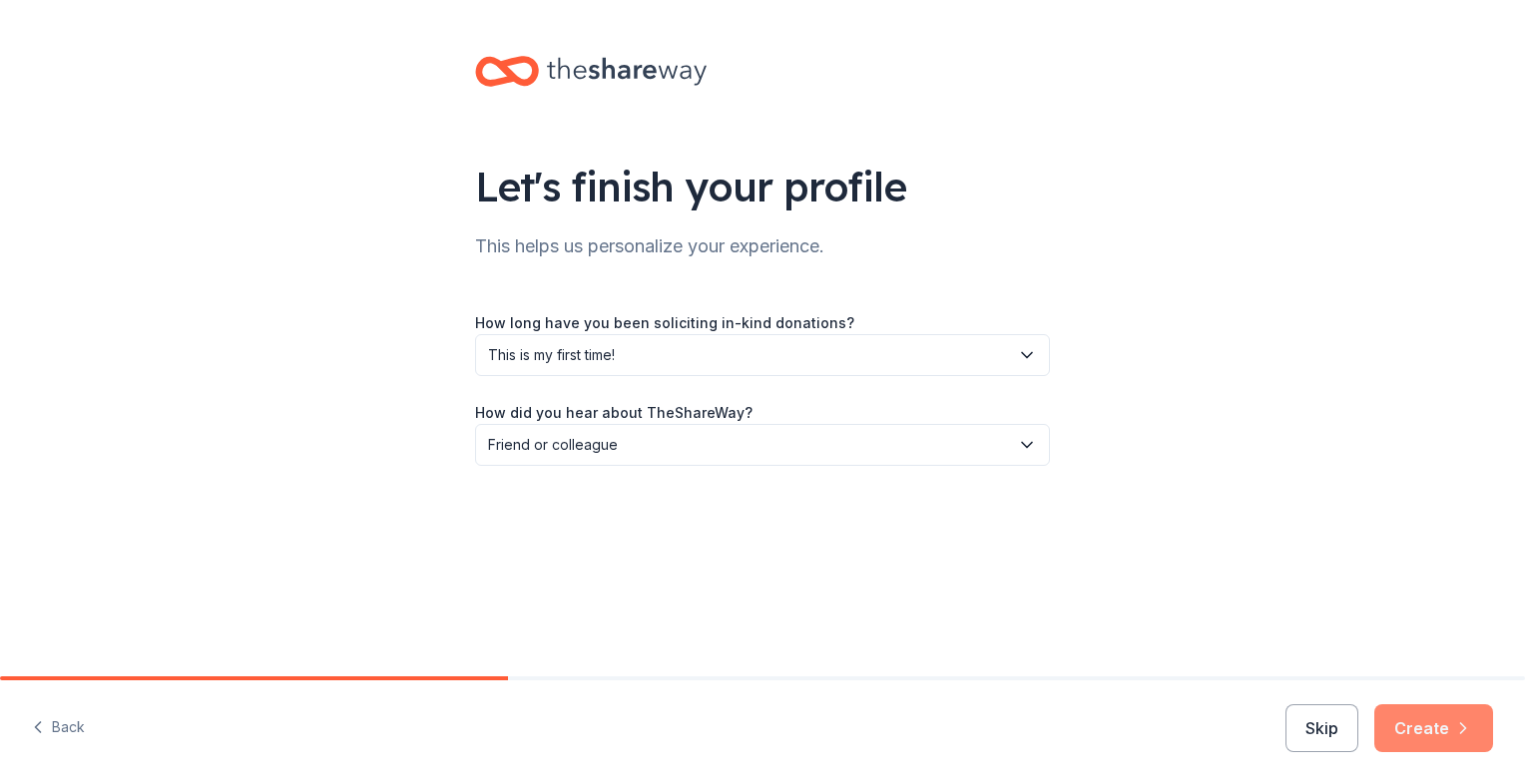 click on "Create" at bounding box center [1433, 728] 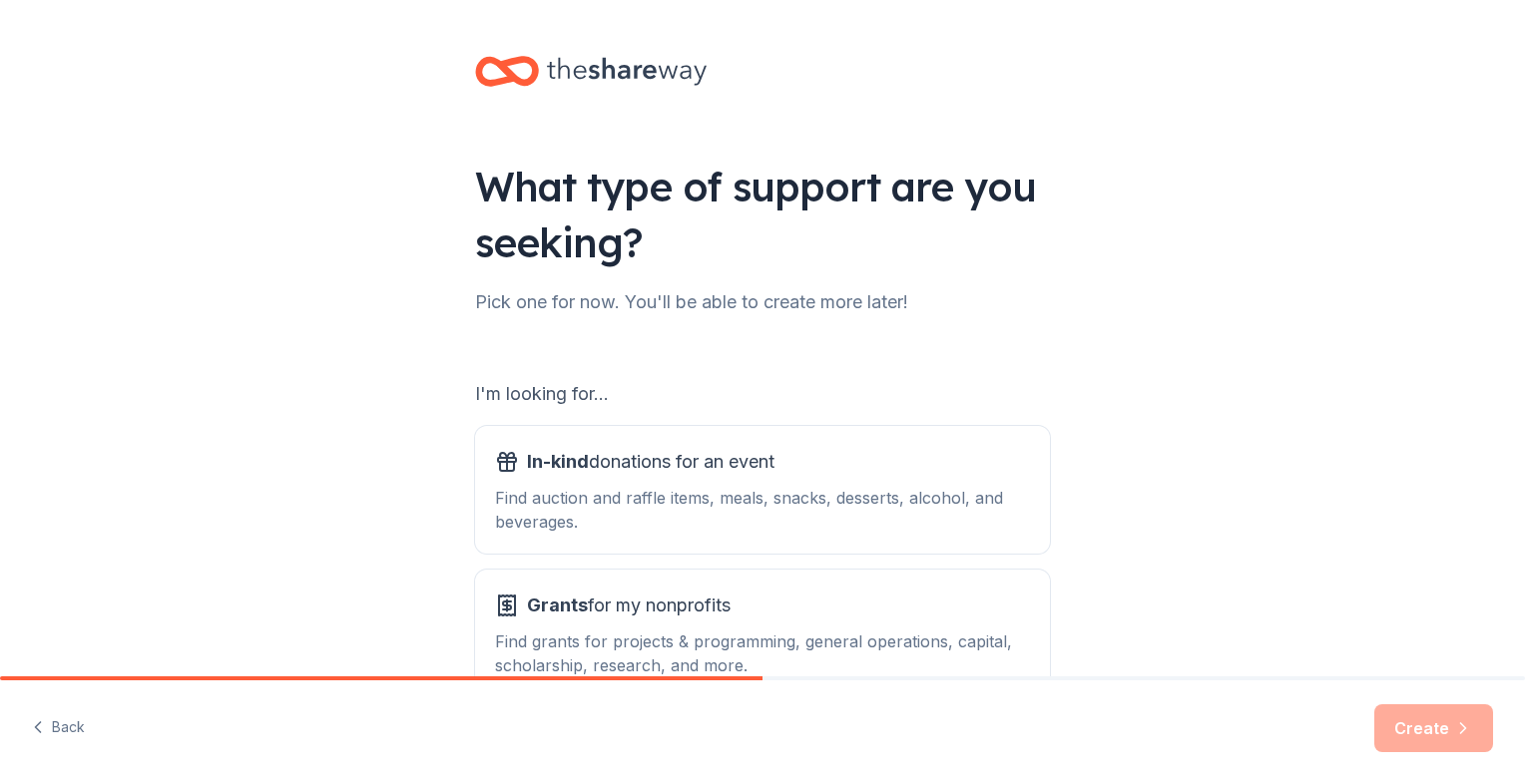 click on "What type of support are you seeking? Pick one for now. You'll be able to create more later! I'm looking for...   In-kind  donations for an event Find auction and raffle items, meals, snacks, desserts, alcohol, and beverages.   Grants  for my nonprofits Find grants for projects & programming, general operations, capital, scholarship, research, and more." at bounding box center [762, 402] 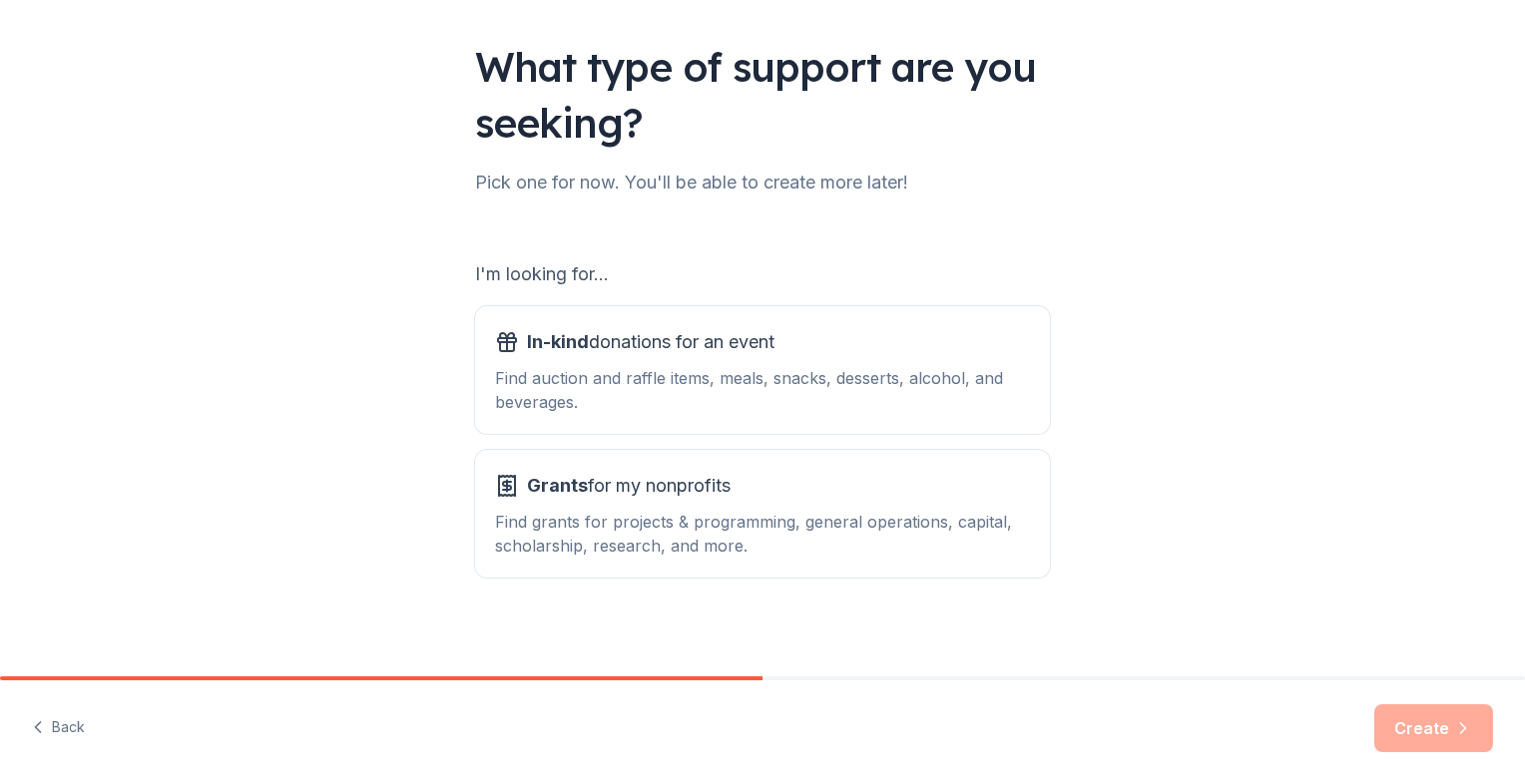 scroll, scrollTop: 129, scrollLeft: 0, axis: vertical 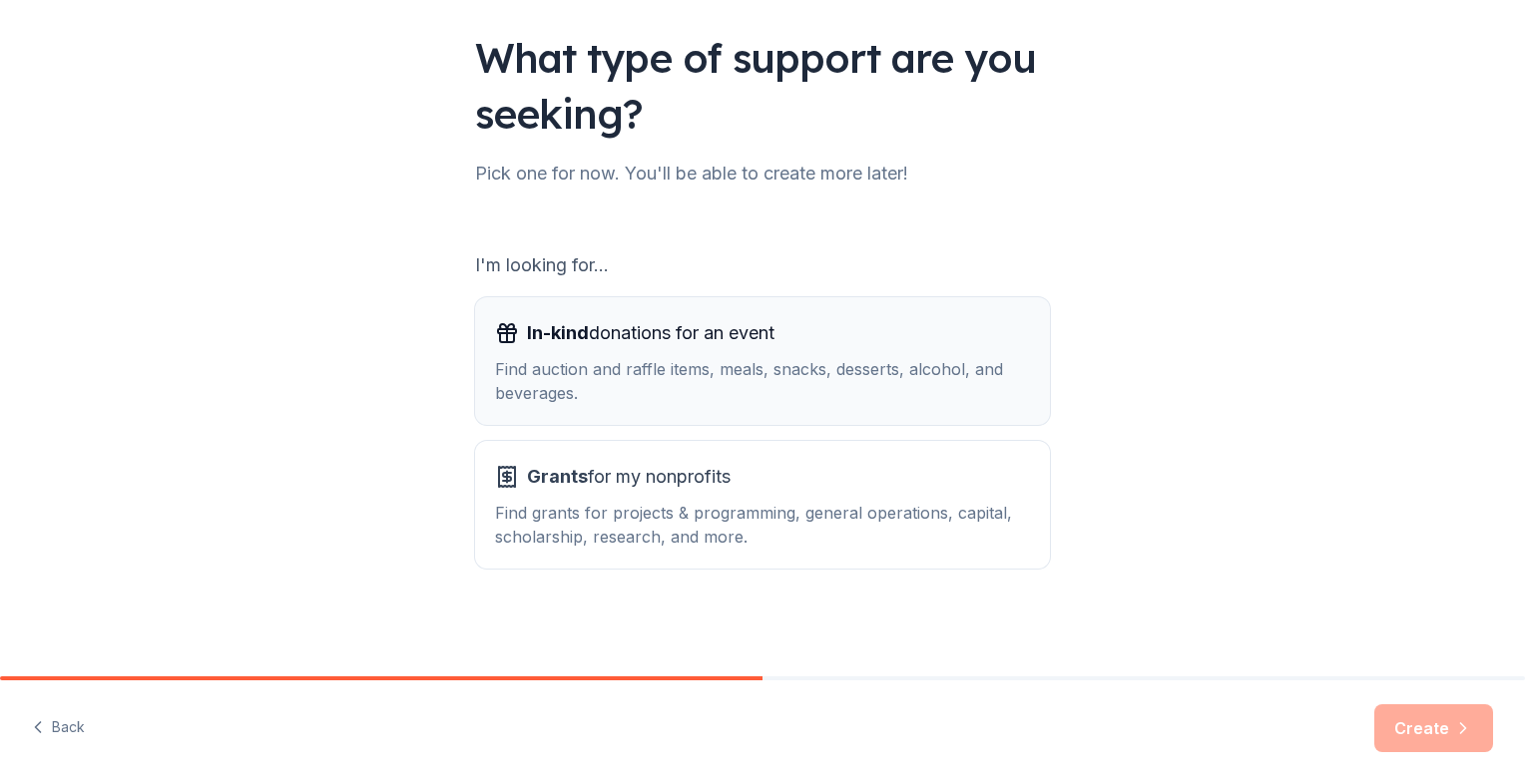 click on "Find auction and raffle items, meals, snacks, desserts, alcohol, and beverages." at bounding box center [762, 381] 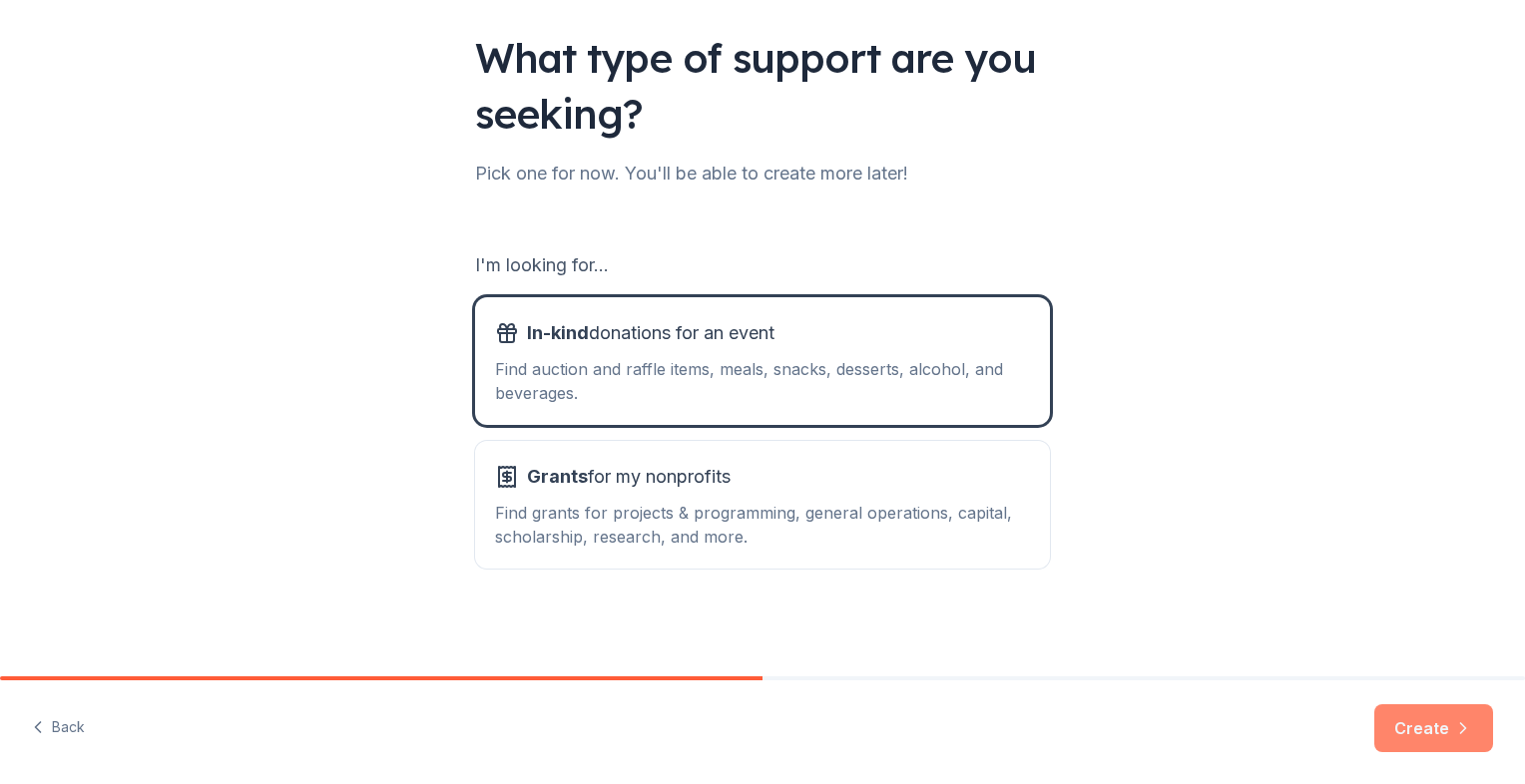 click on "Create" at bounding box center [1433, 728] 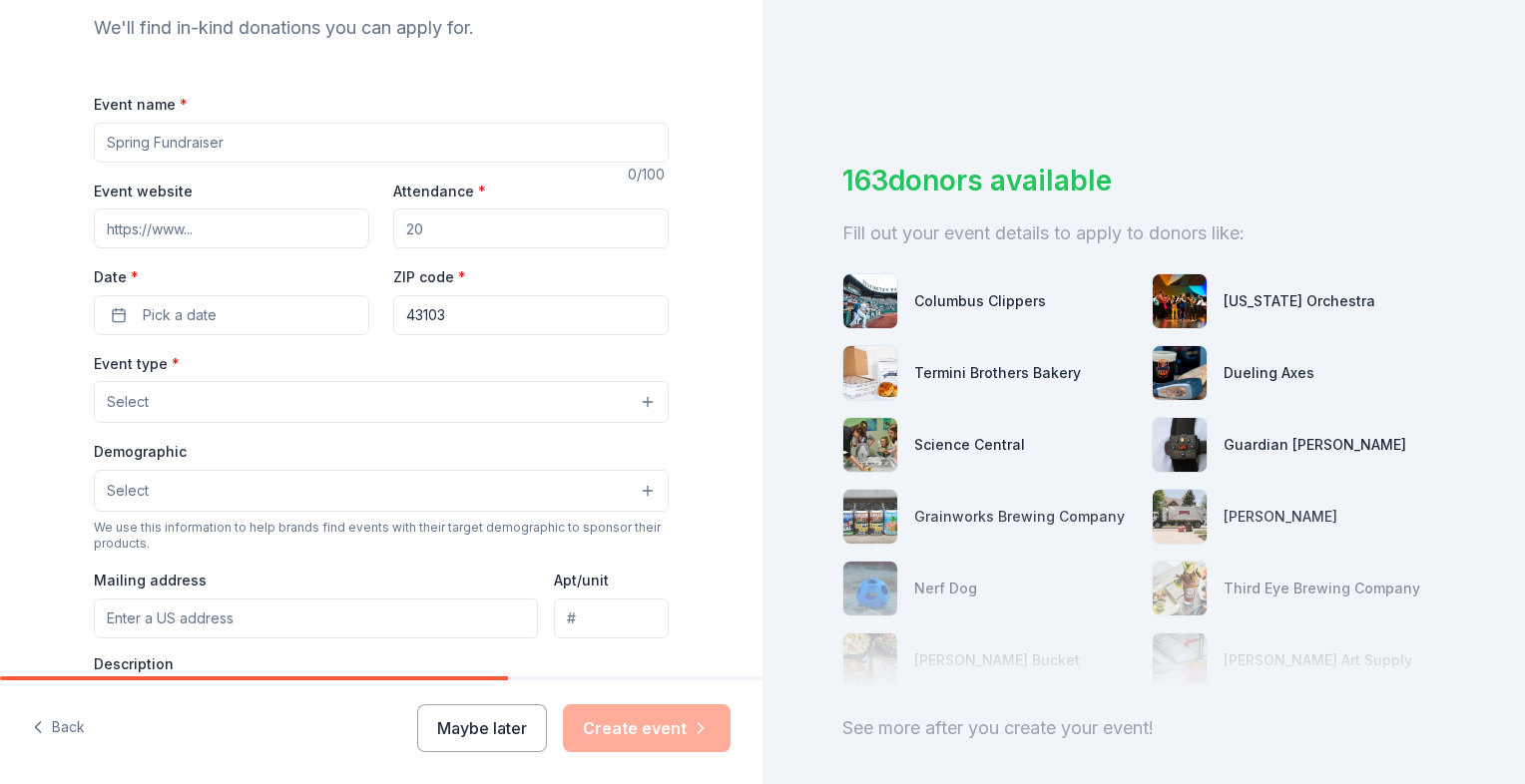 scroll, scrollTop: 219, scrollLeft: 0, axis: vertical 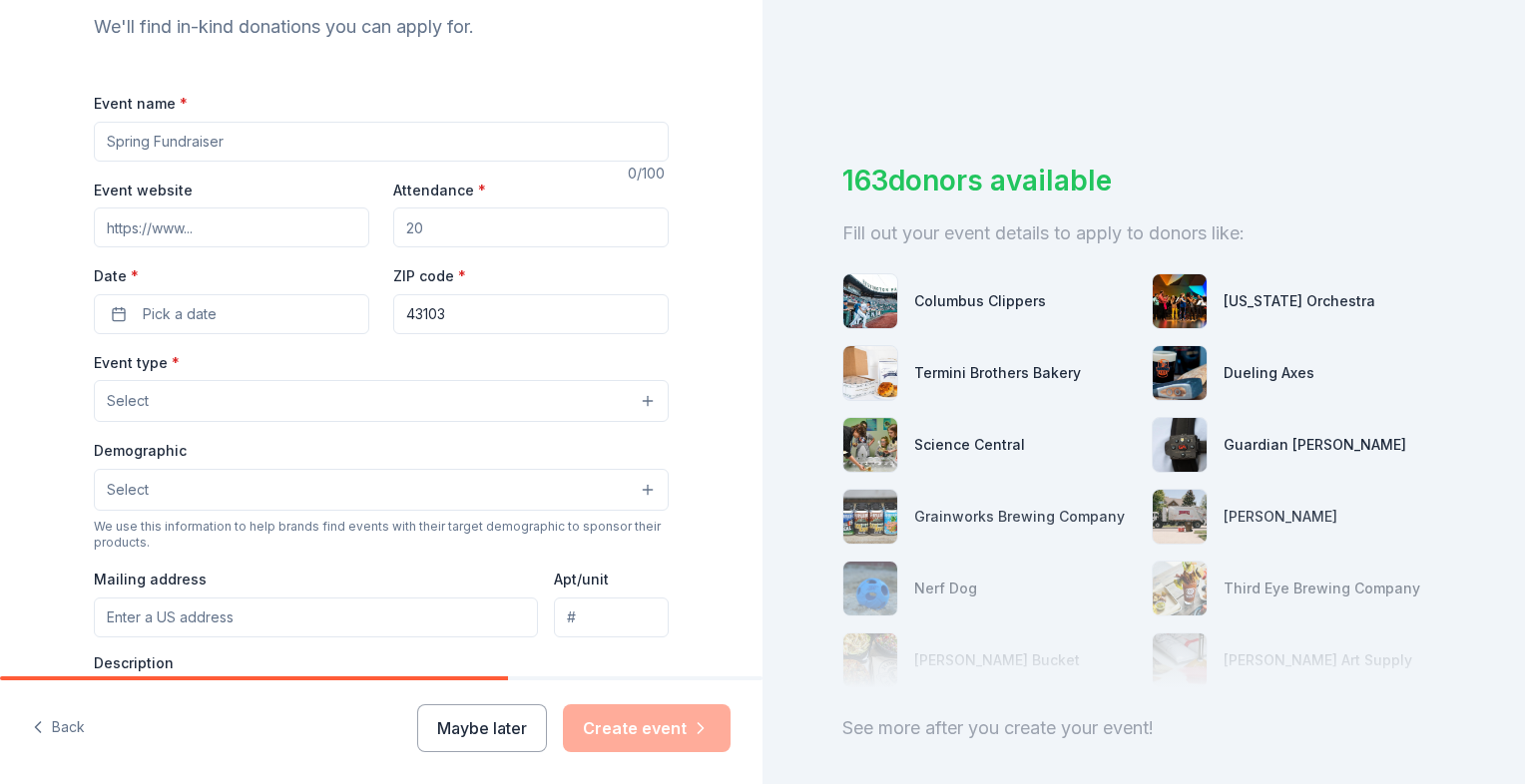 click on "Event name *" at bounding box center (381, 142) 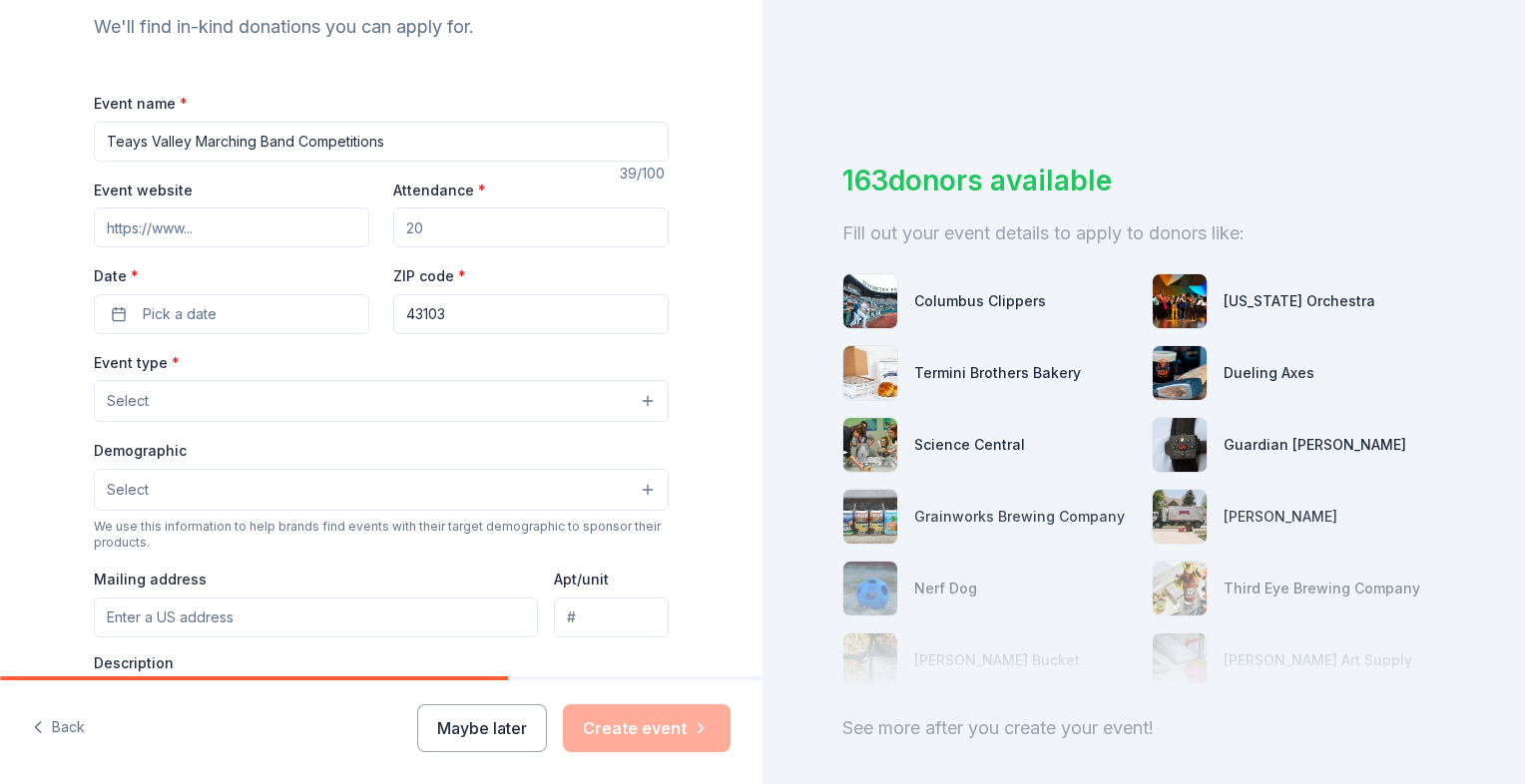type on "Teays Valley Marching Band Competitions" 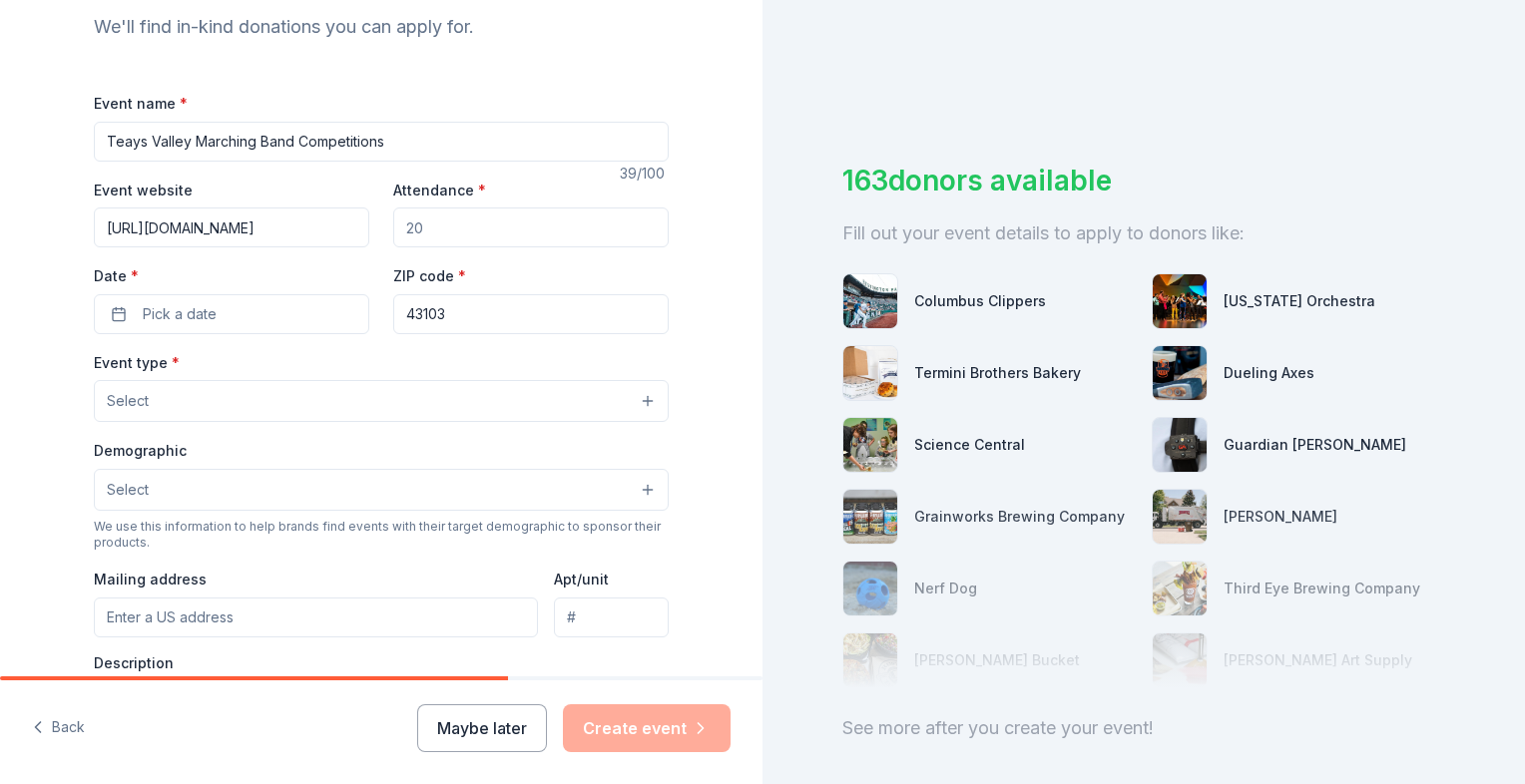 type on "https://tvgoldensound.org/" 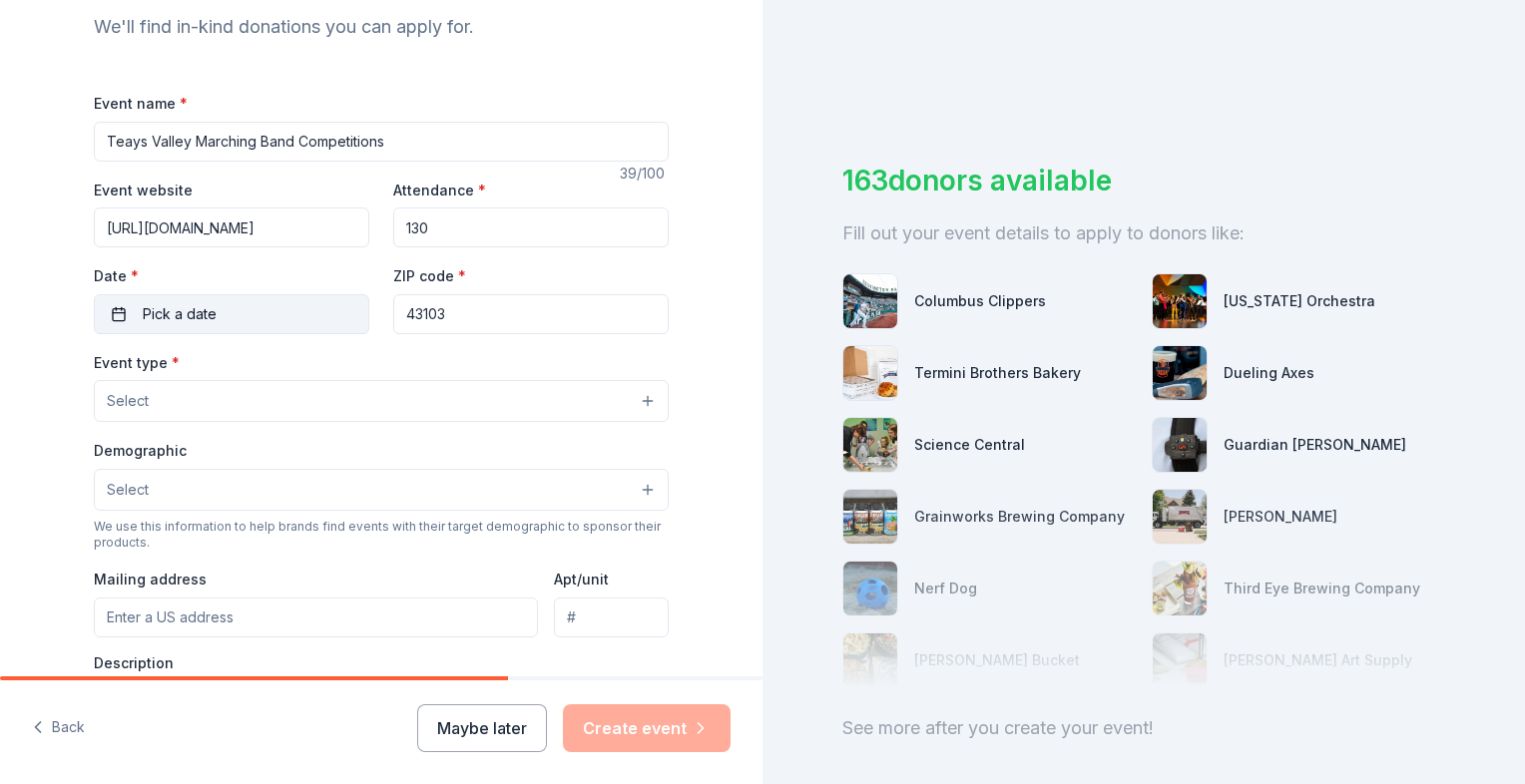type on "130" 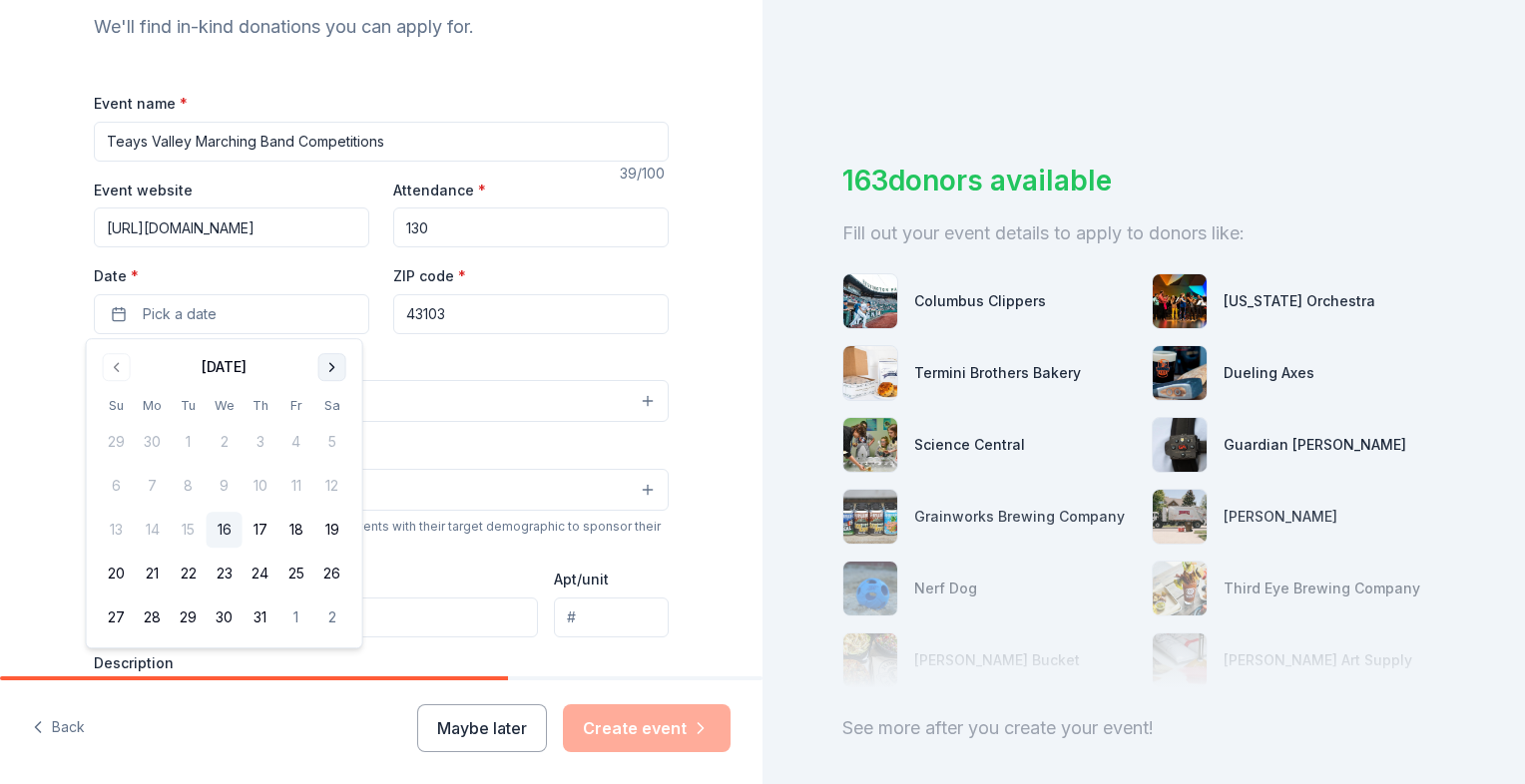 click at bounding box center [332, 367] 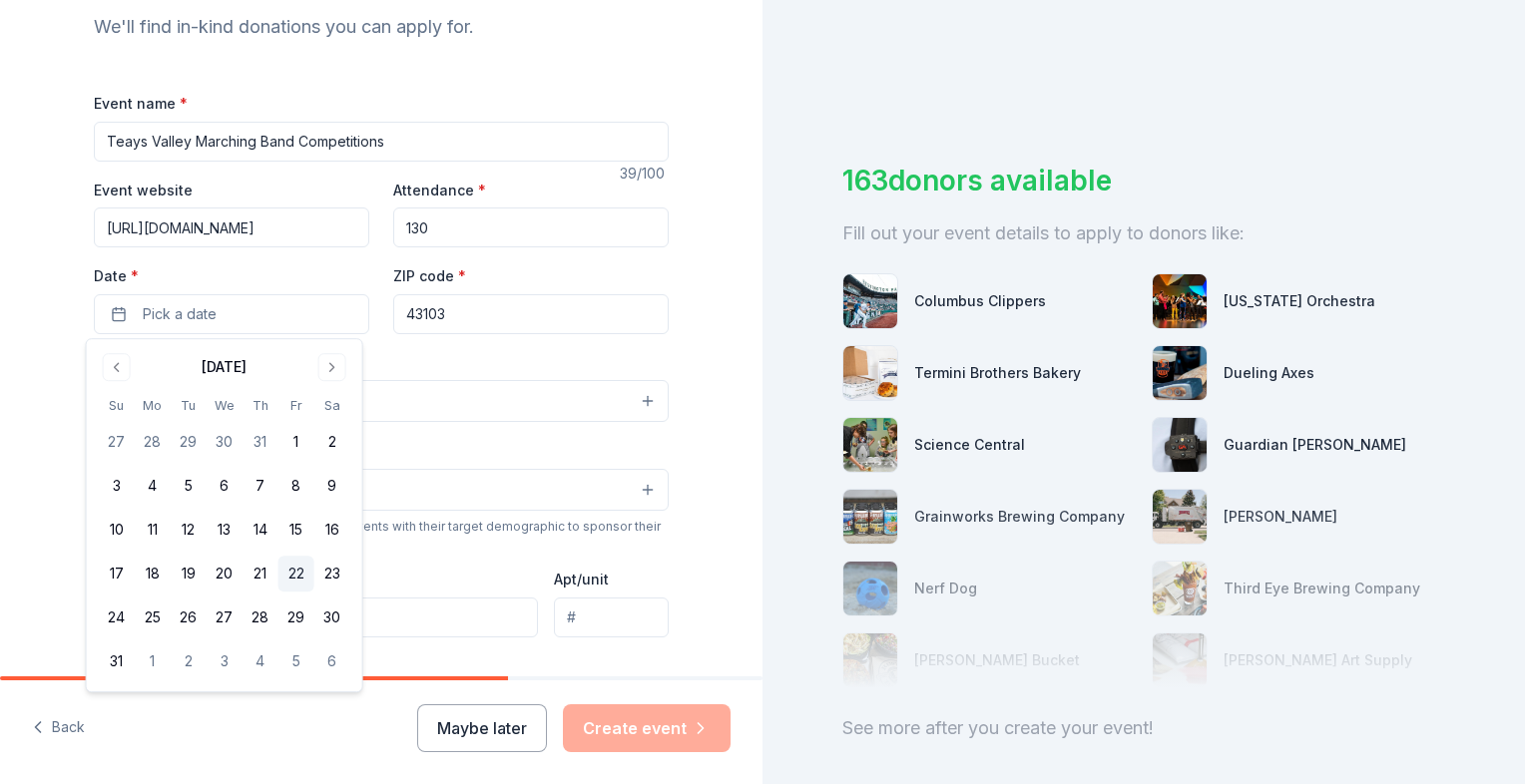 click on "22" at bounding box center (296, 574) 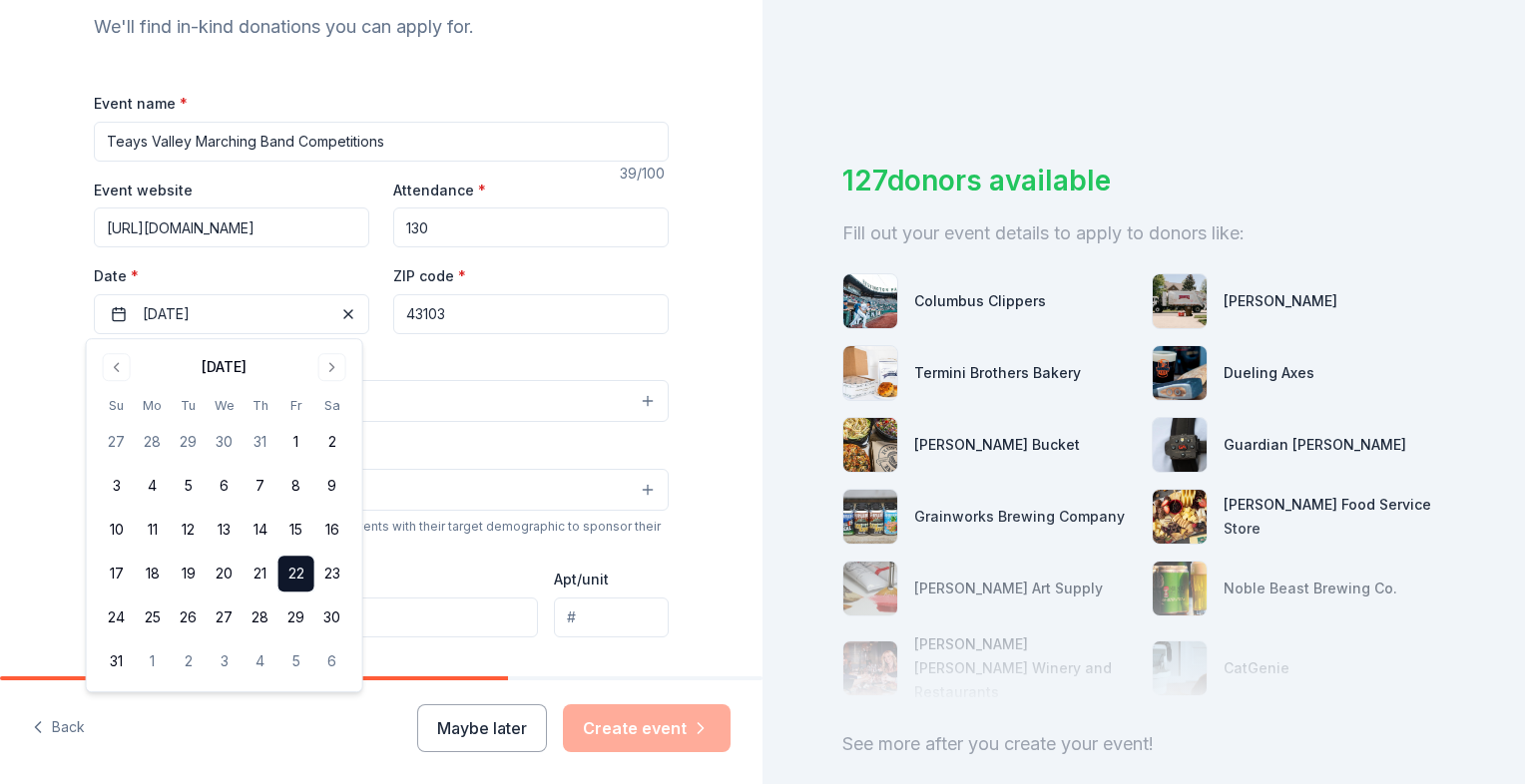 click on "Event type * Select" at bounding box center [381, 386] 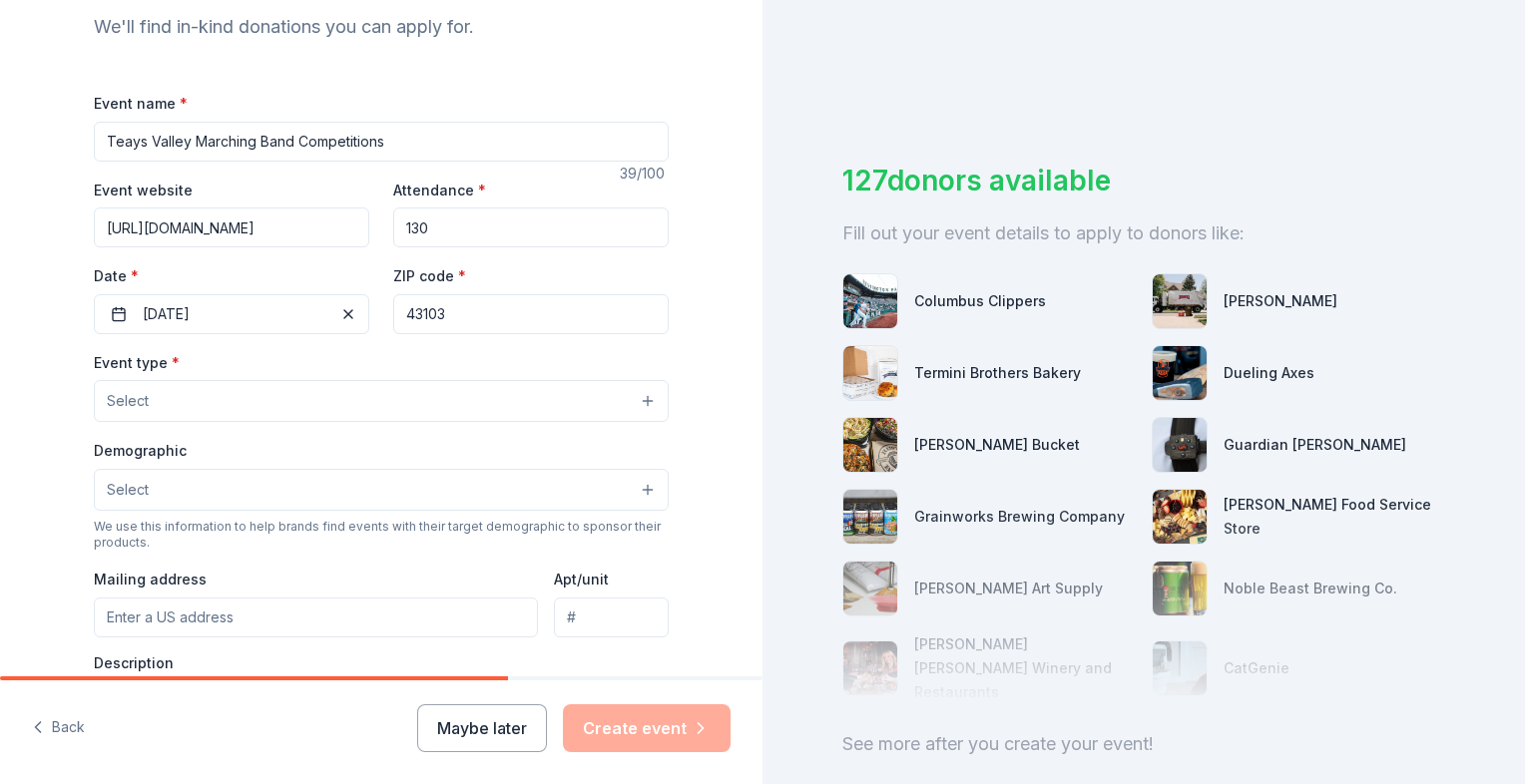 click on "Select" at bounding box center (381, 401) 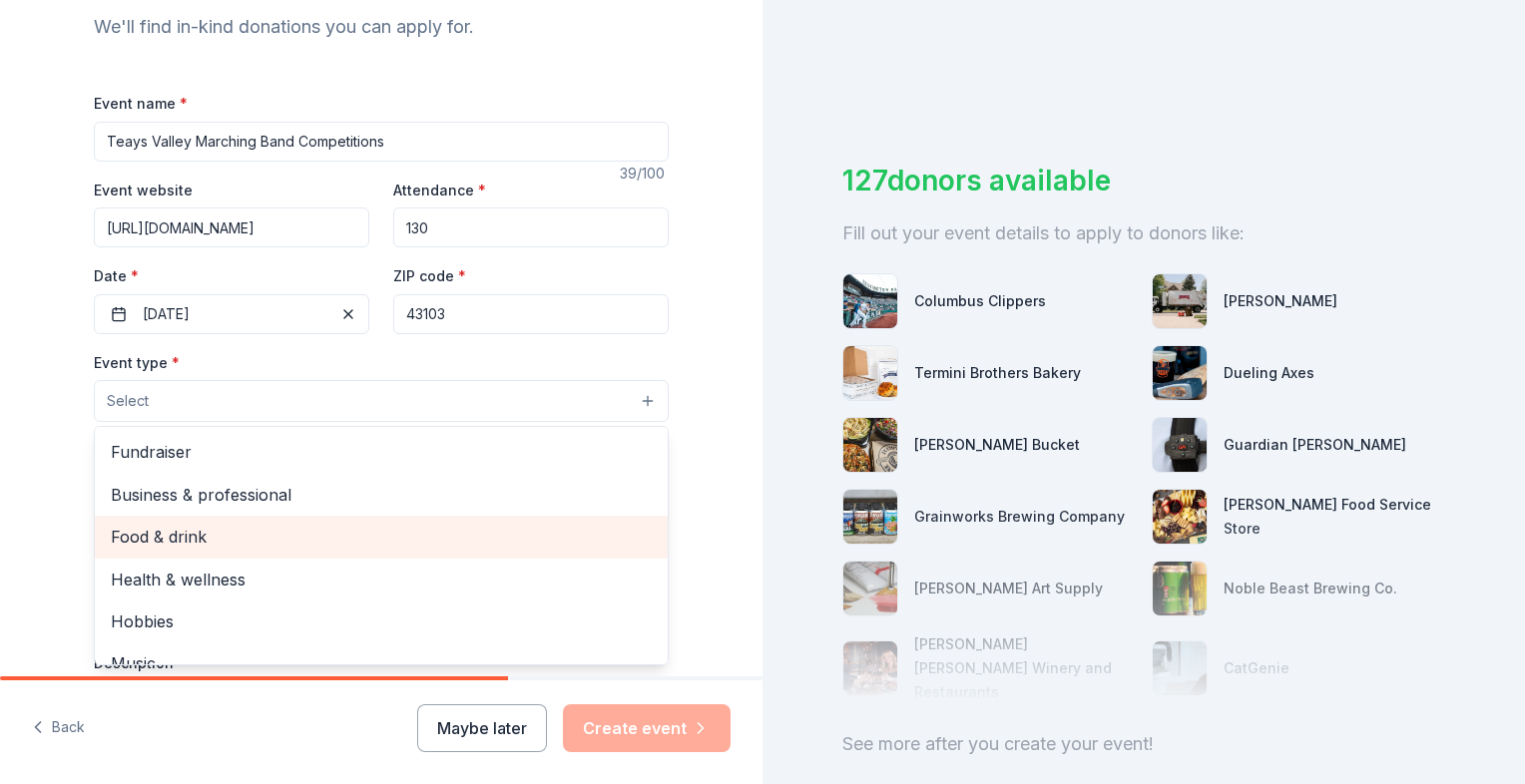 click on "Food & drink" at bounding box center [381, 537] 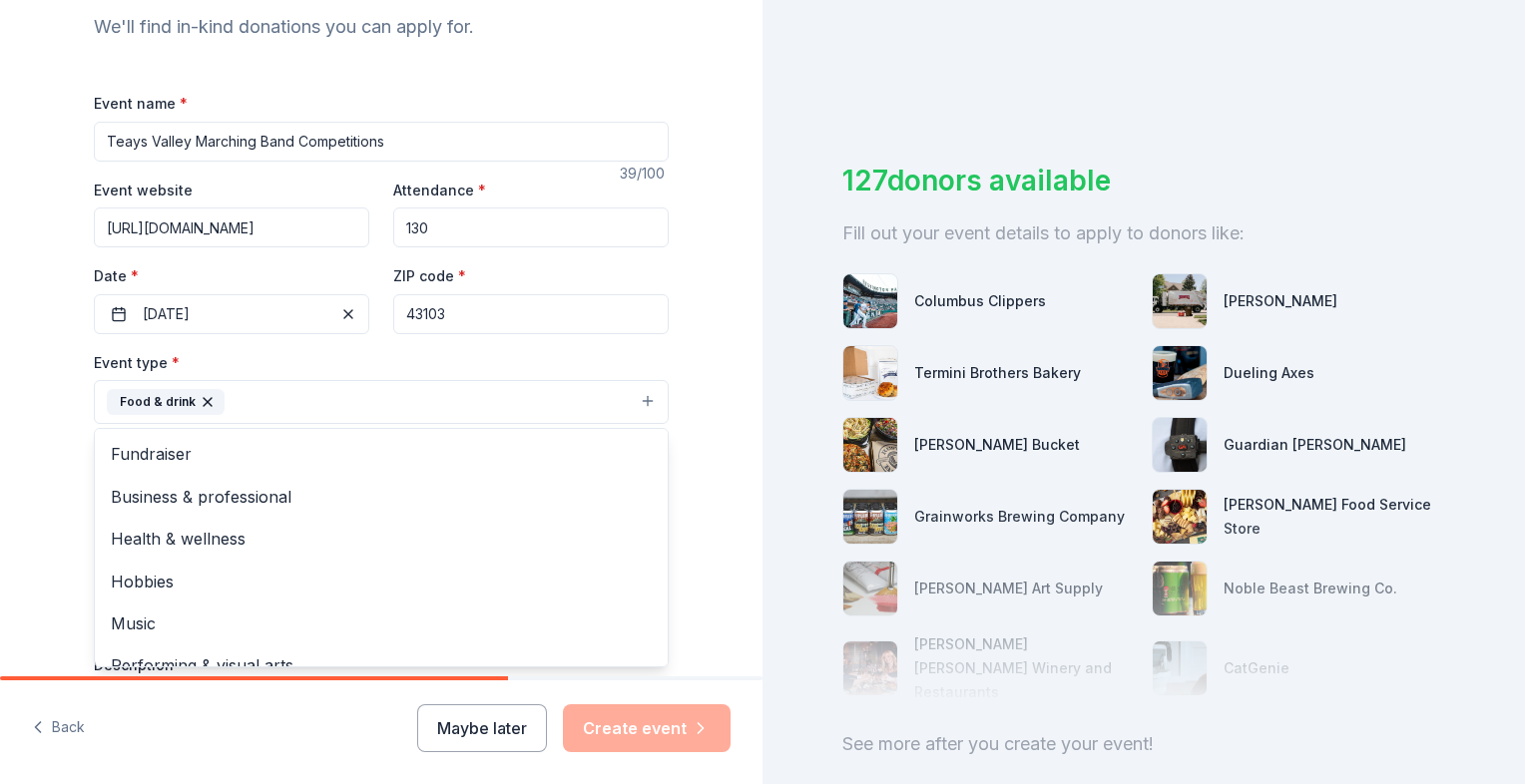 click on "Tell us about your event. We'll find in-kind donations you can apply for. Event name * Teays Valley Marching Band Competitions 39 /100 Event website https://tvgoldensound.org/ Attendance * 130 Date * 08/22/2025 ZIP code * 43103 Event type * Food & drink Fundraiser Business & professional Health & wellness Hobbies Music Performing & visual arts Demographic Select We use this information to help brands find events with their target demographic to sponsor their products. Mailing address Apt/unit Description What are you looking for? * Auction & raffle Meals Snacks Desserts Alcohol Beverages Send me reminders Email me reminders of donor application deadlines Recurring event" at bounding box center [381, 445] 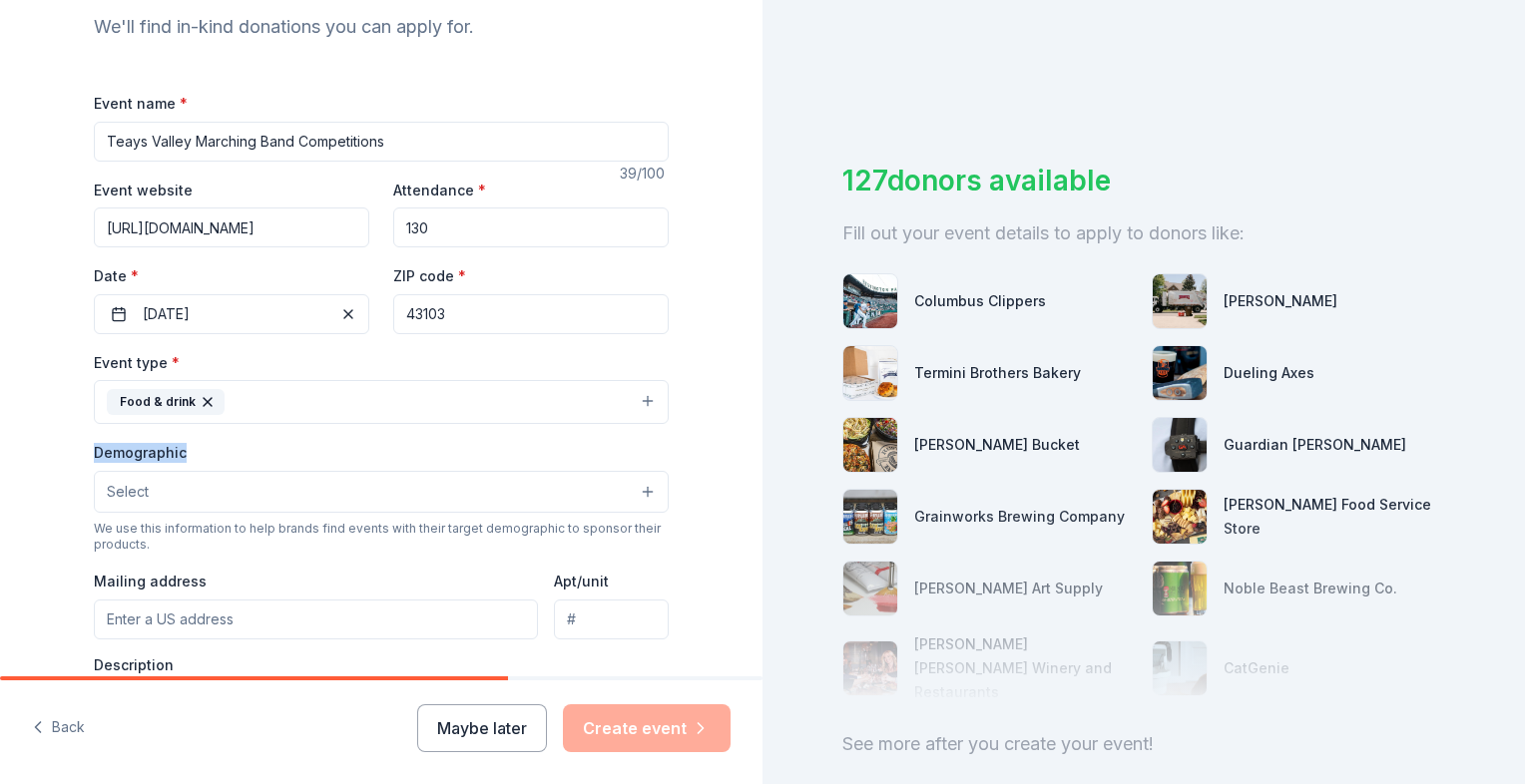 click on "Tell us about your event. We'll find in-kind donations you can apply for. Event name * Teays Valley Marching Band Competitions 39 /100 Event website https://tvgoldensound.org/ Attendance * 130 Date * 08/22/2025 ZIP code * 43103 Event type * Food & drink Fundraiser Business & professional Health & wellness Hobbies Music Performing & visual arts Demographic Select We use this information to help brands find events with their target demographic to sponsor their products. Mailing address Apt/unit Description What are you looking for? * Auction & raffle Meals Snacks Desserts Alcohol Beverages Send me reminders Email me reminders of donor application deadlines Recurring event" at bounding box center [381, 445] 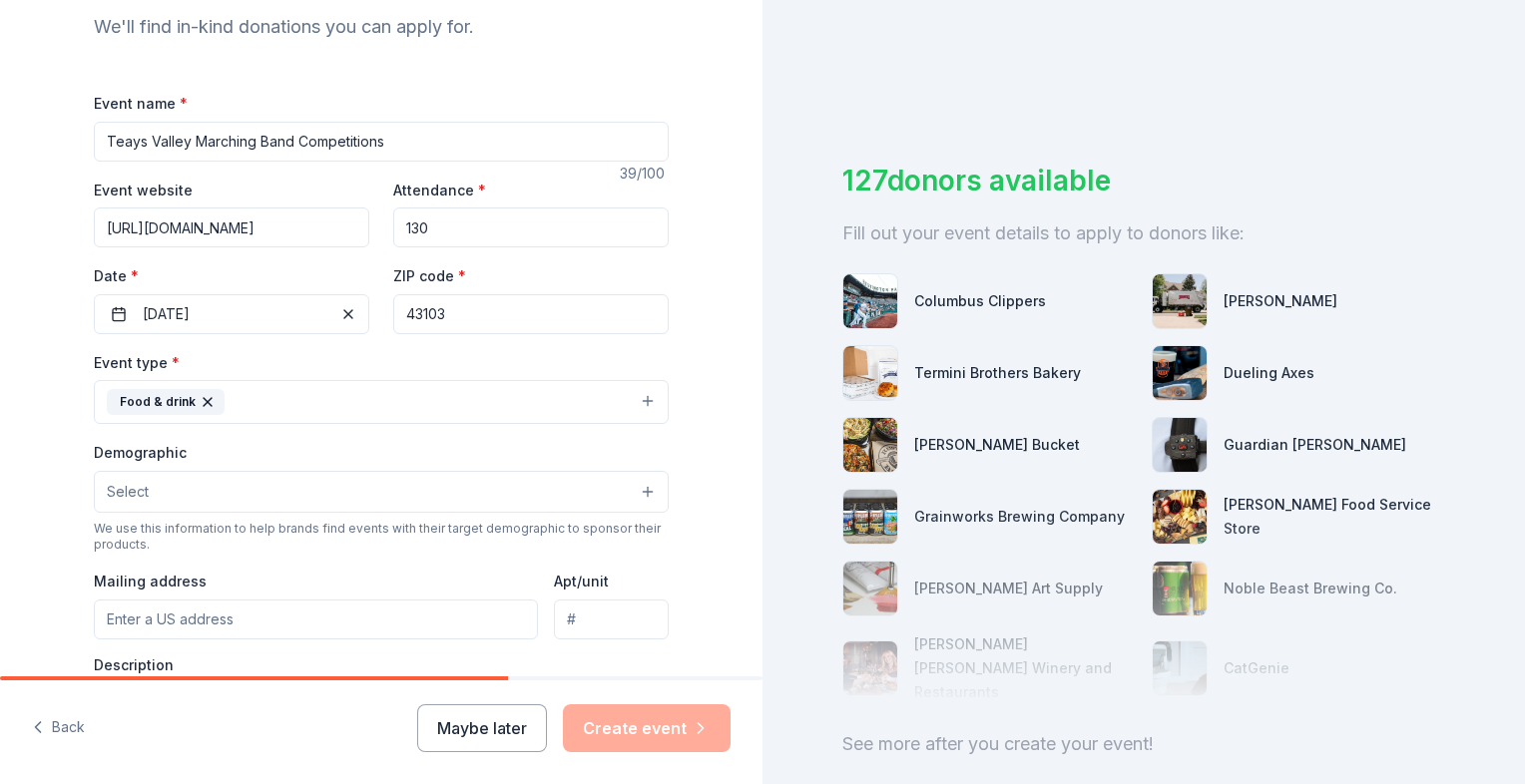 drag, startPoint x: 43, startPoint y: 449, endPoint x: 208, endPoint y: 484, distance: 168.67128 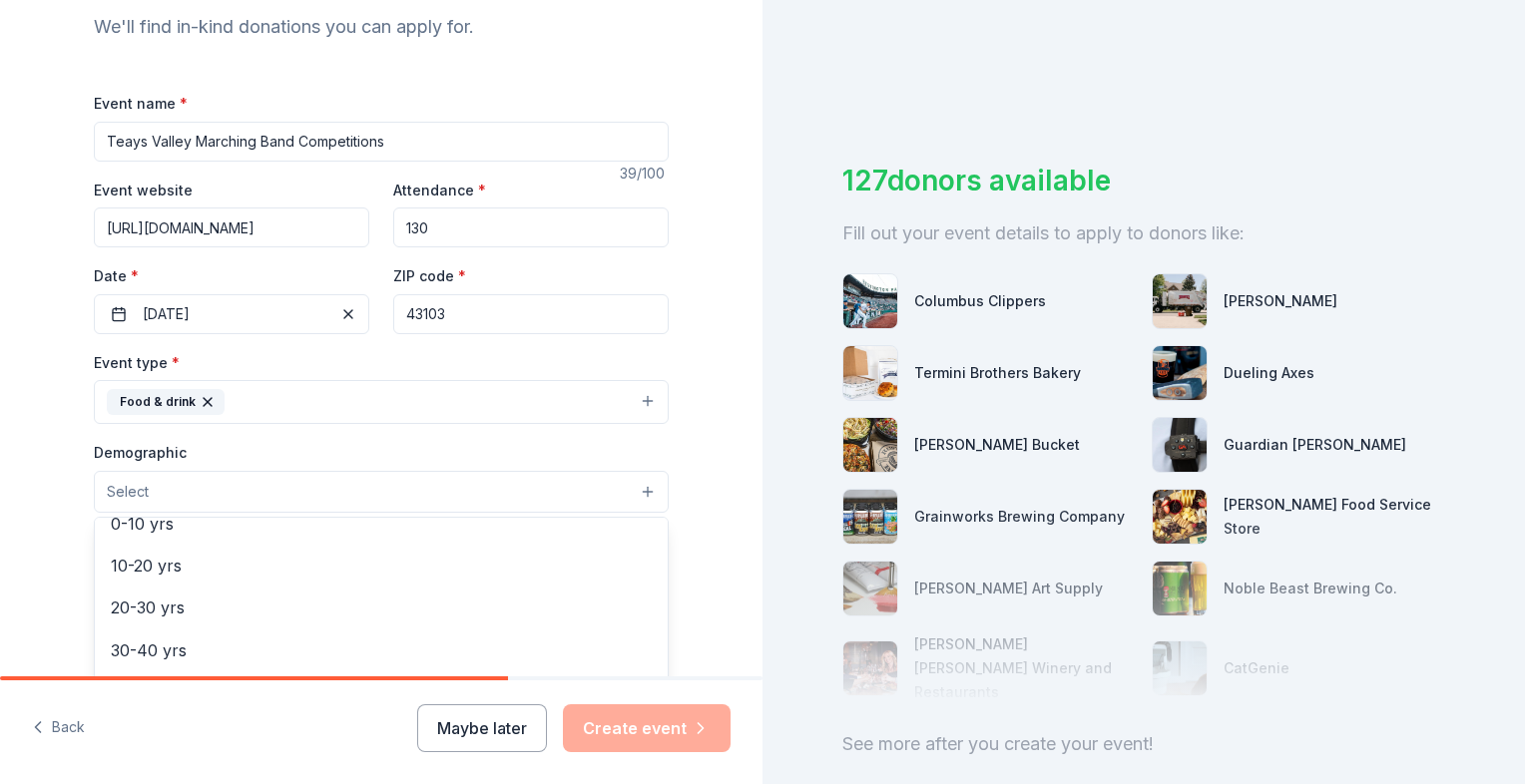 scroll, scrollTop: 184, scrollLeft: 0, axis: vertical 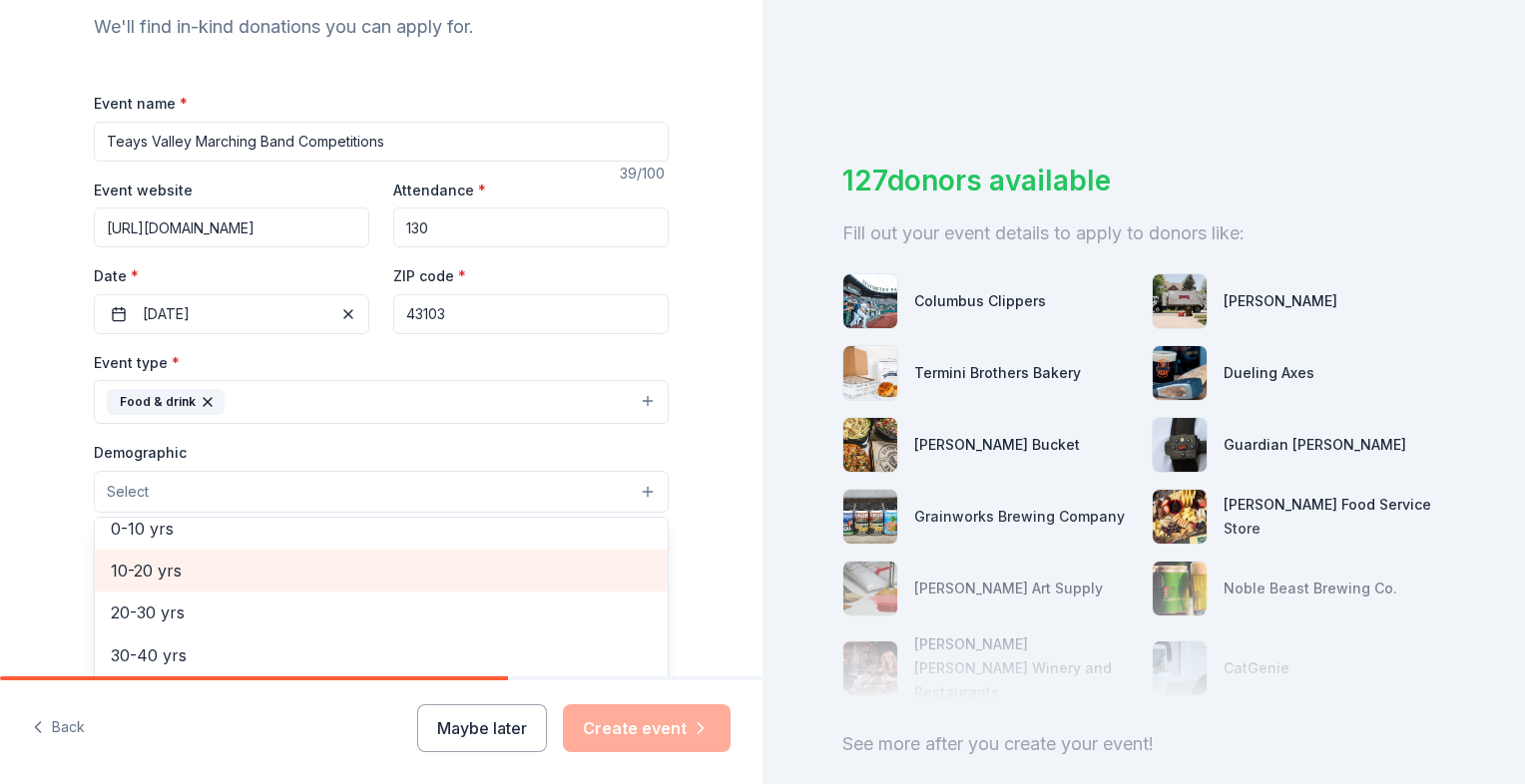 click on "10-20 yrs" at bounding box center [381, 571] 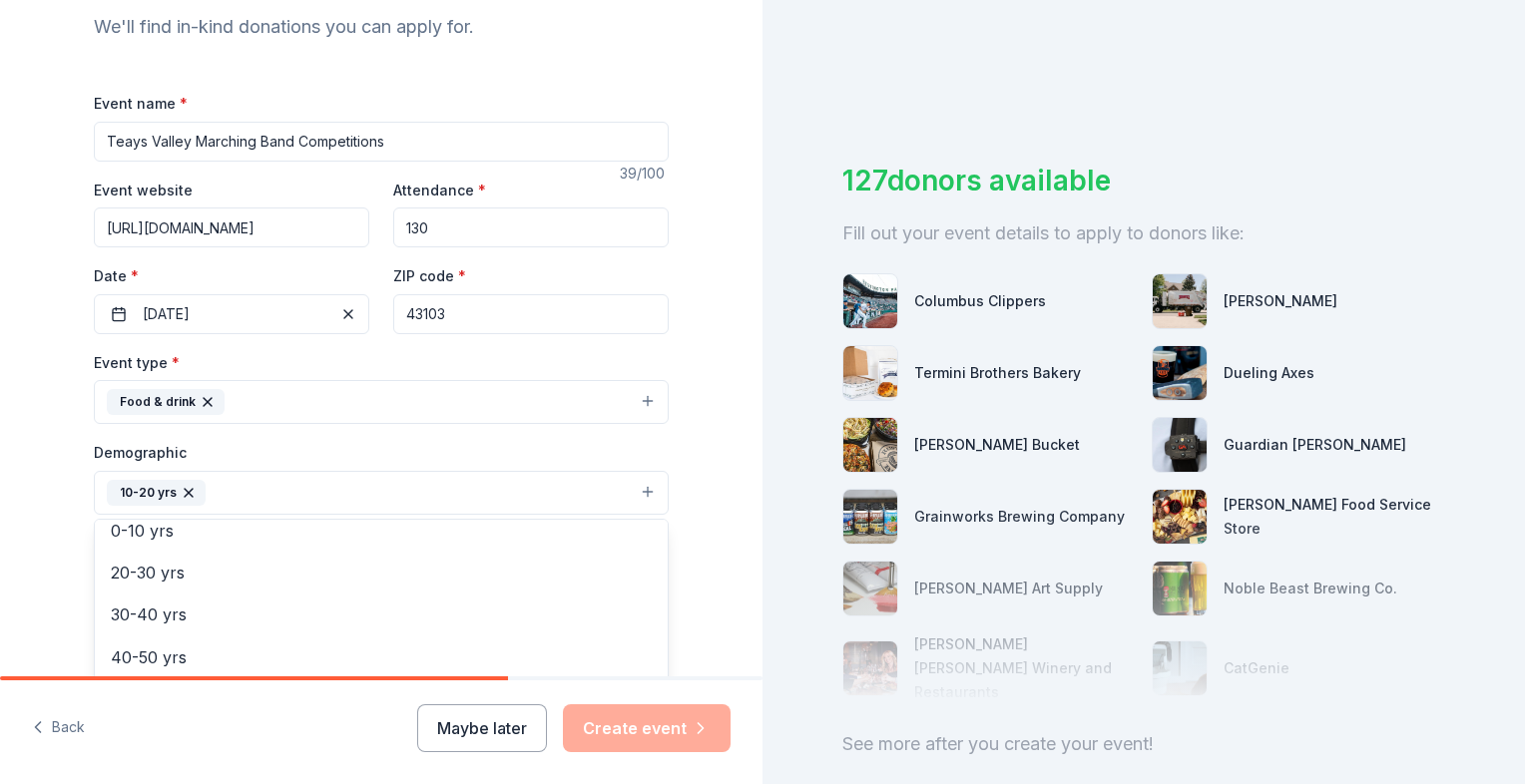 click on "Tell us about your event. We'll find in-kind donations you can apply for. Event name * Teays Valley Marching Band Competitions 39 /100 Event website https://tvgoldensound.org/ Attendance * 130 Date * 08/22/2025 ZIP code * 43103 Event type * Food & drink Demographic 10-20 yrs All genders Mostly men Mostly women All ages 0-10 yrs 20-30 yrs 30-40 yrs 40-50 yrs 50-60 yrs 60-70 yrs 70-80 yrs 80+ yrs We use this information to help brands find events with their target demographic to sponsor their products. Mailing address Apt/unit Description What are you looking for? * Auction & raffle Meals Snacks Desserts Alcohol Beverages Send me reminders Email me reminders of donor application deadlines Recurring event" at bounding box center [381, 446] 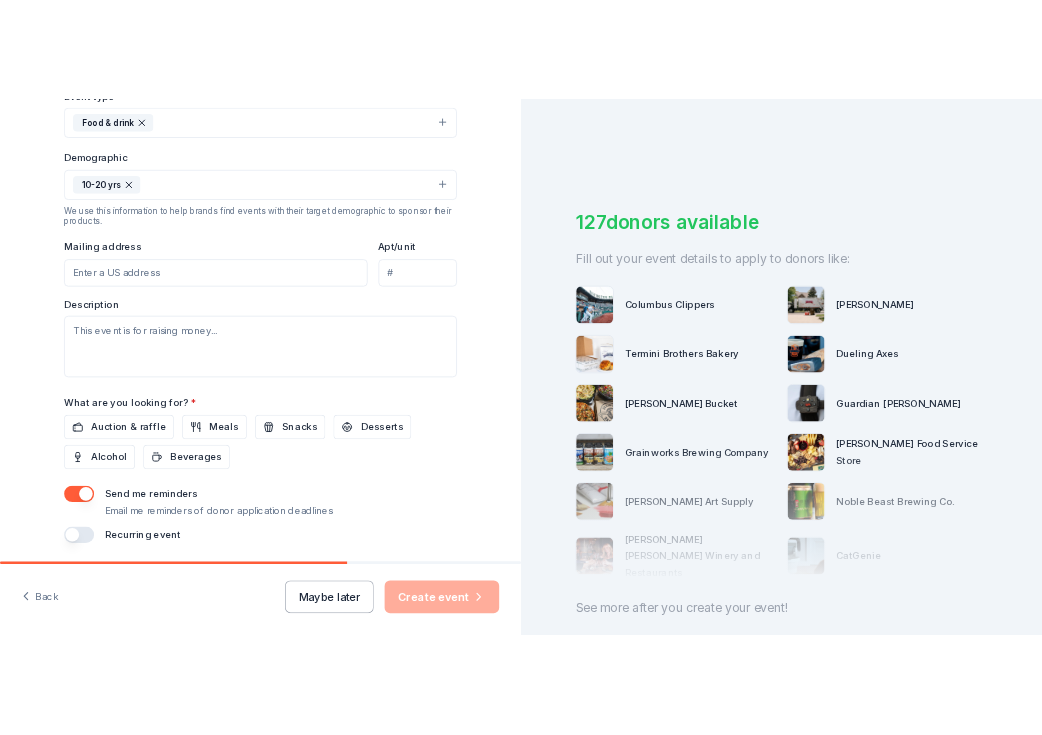 scroll, scrollTop: 594, scrollLeft: 0, axis: vertical 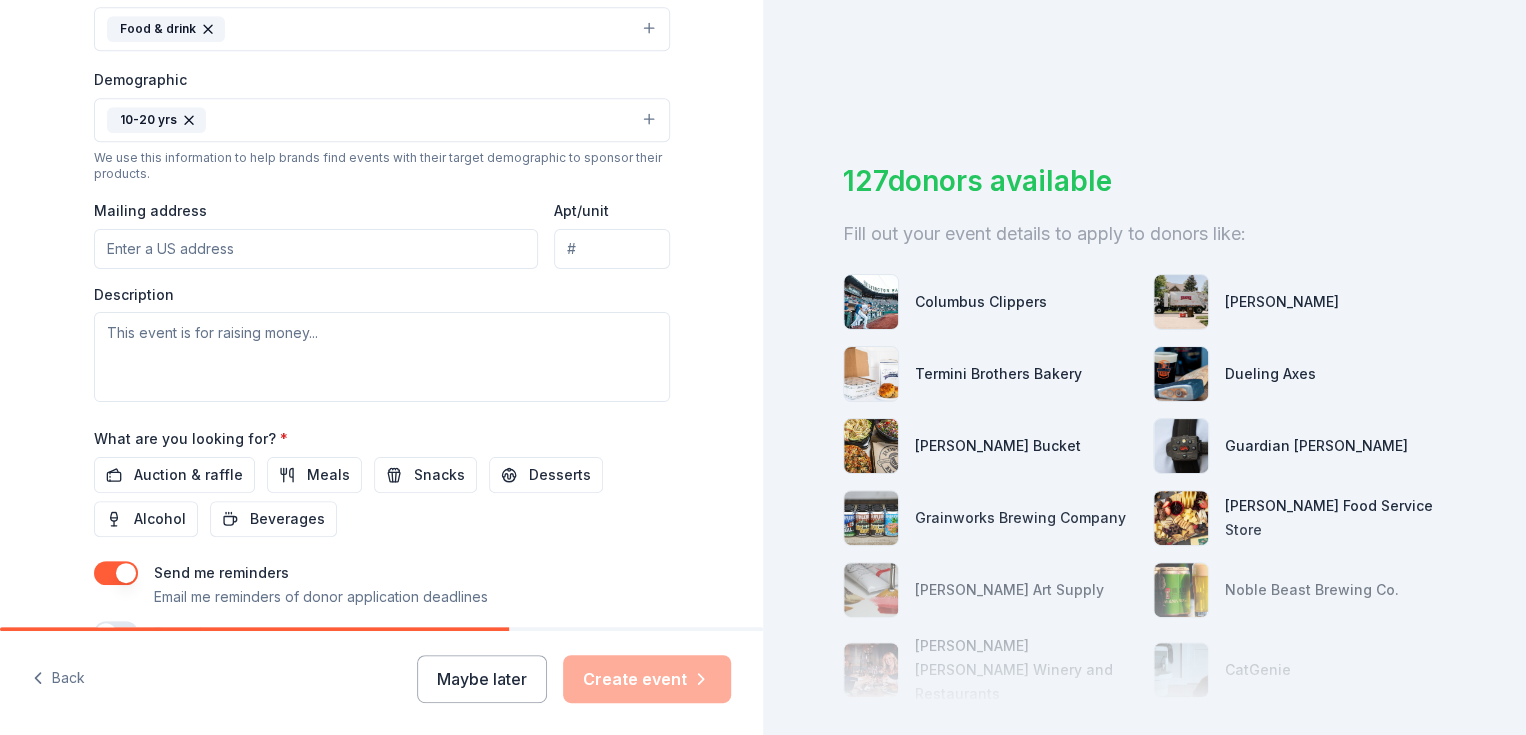 click on "Tell us about your event. We'll find in-kind donations you can apply for. Event name * Teays Valley Marching Band Competitions 39 /100 Event website https://tvgoldensound.org/ Attendance * 130 Date * 08/22/2025 ZIP code * 43103 Event type * Food & drink Demographic 10-20 yrs We use this information to help brands find events with their target demographic to sponsor their products. Mailing address Apt/unit Description What are you looking for? * Auction & raffle Meals Snacks Desserts Alcohol Beverages Send me reminders Email me reminders of donor application deadlines Recurring event" at bounding box center (381, 73) 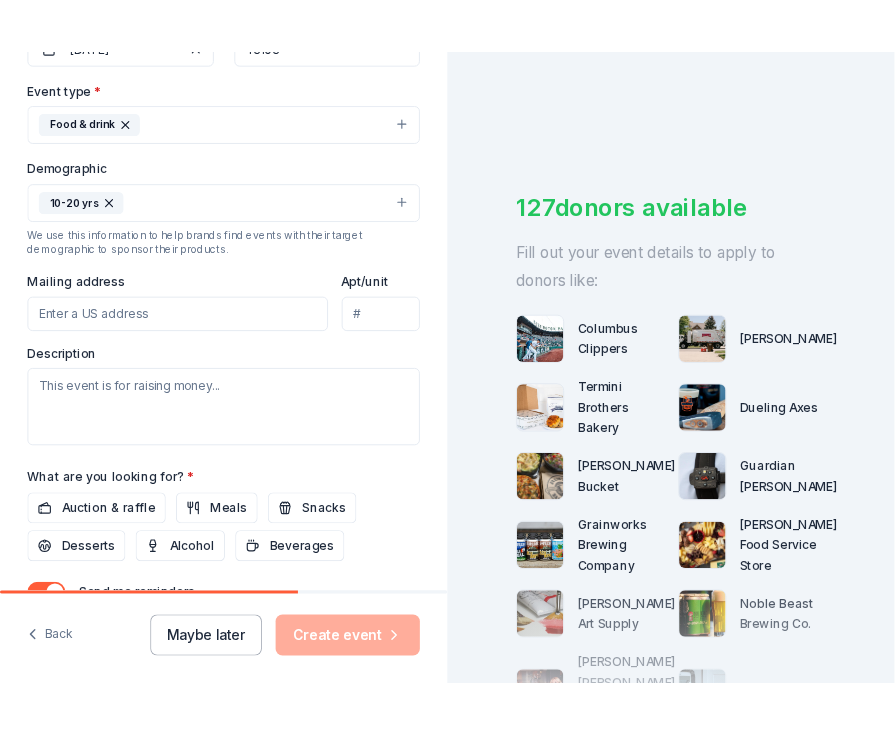 scroll, scrollTop: 650, scrollLeft: 0, axis: vertical 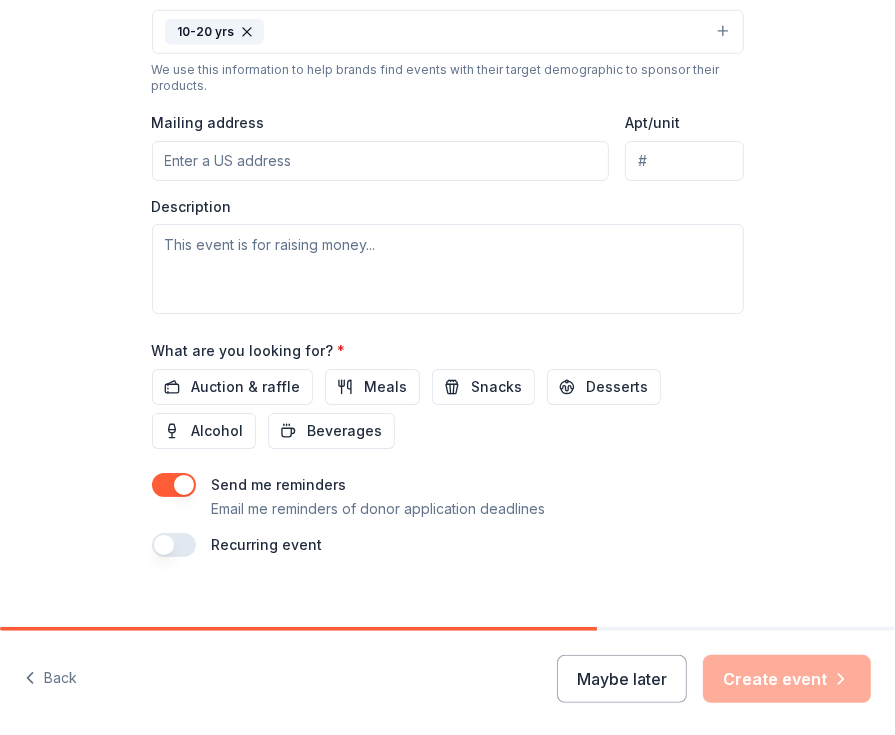 click on "Mailing address" at bounding box center [381, 161] 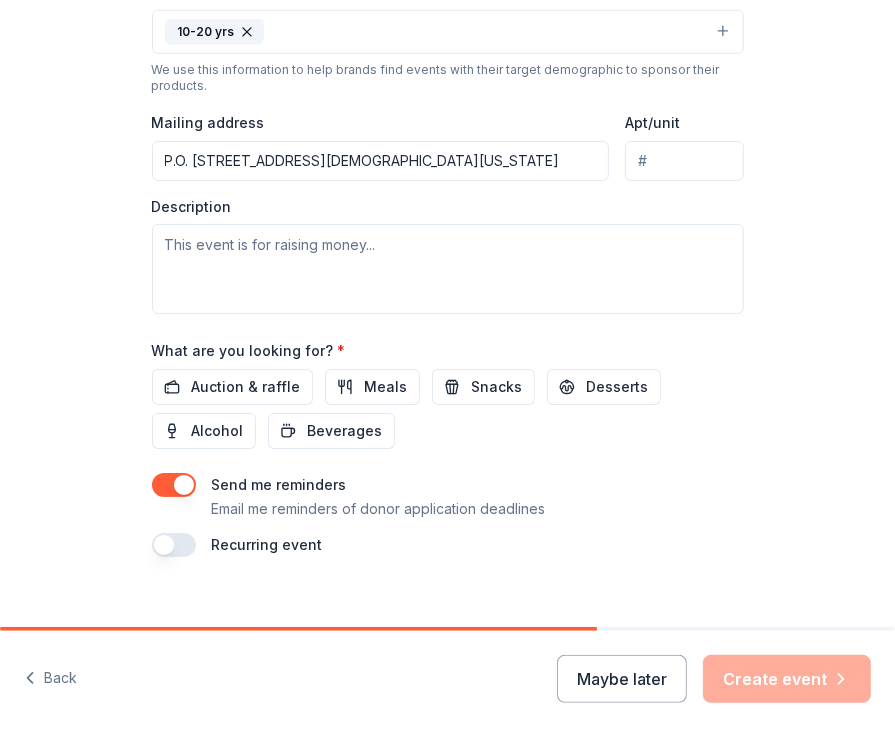 type on "P.O. Box 95 Ashvile, Ohio, 43103" 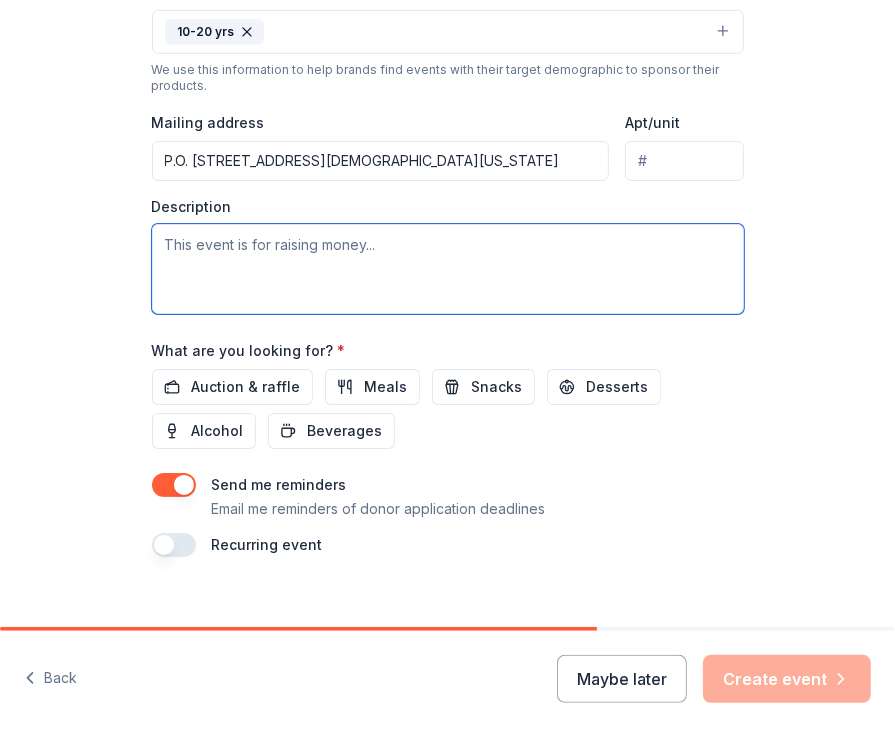 click at bounding box center (448, 269) 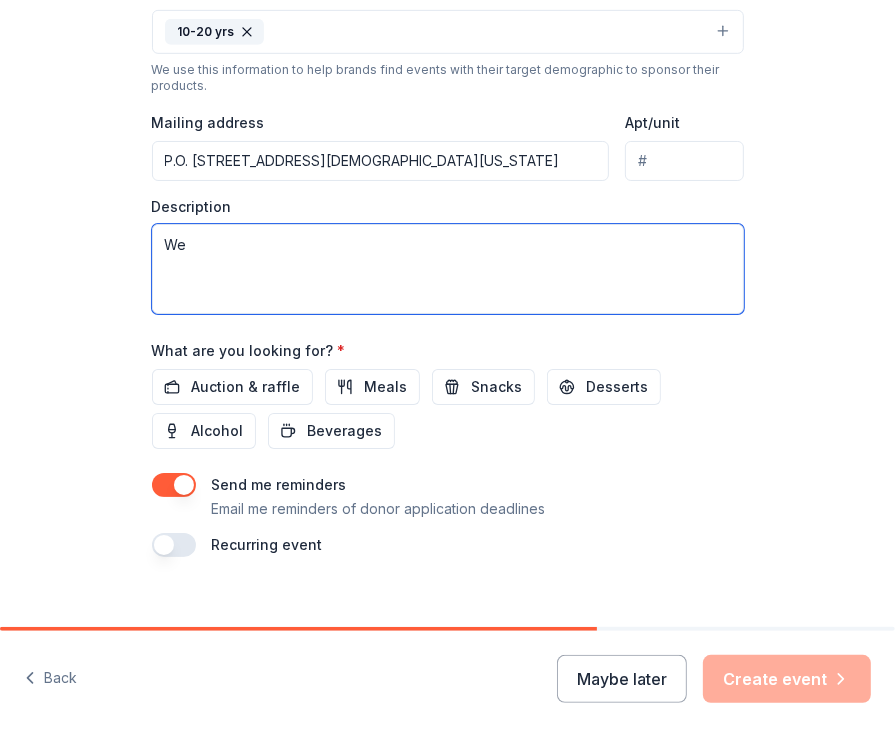 type on "W" 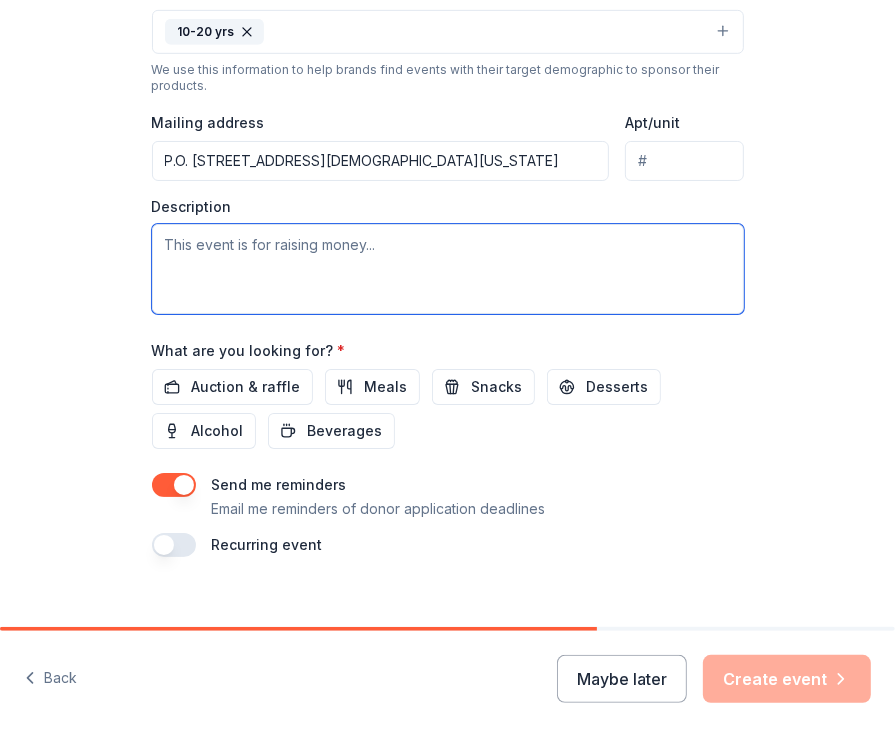 click at bounding box center [448, 269] 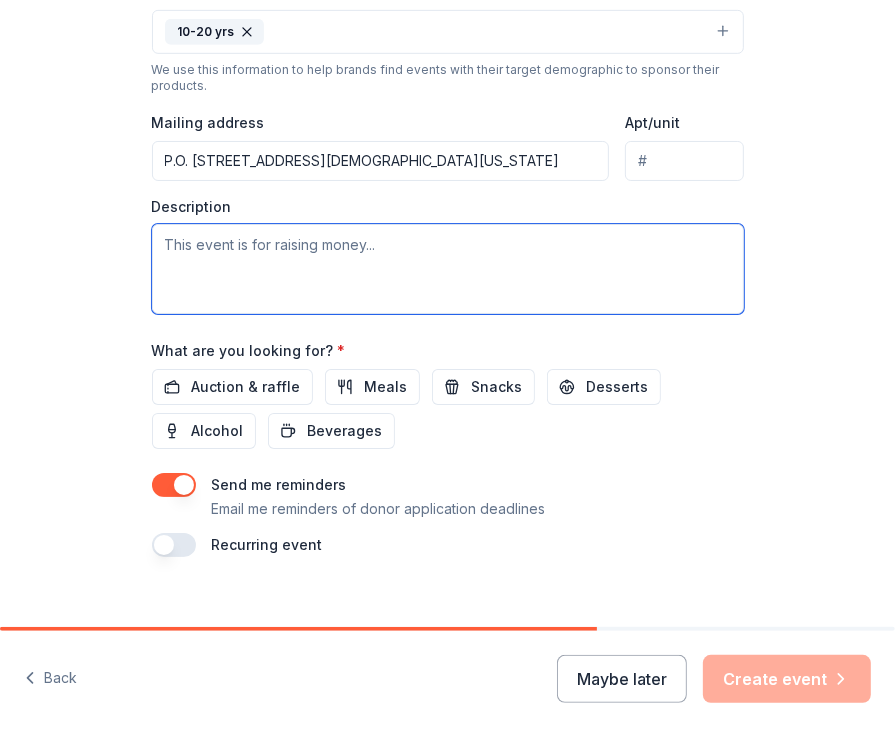 paste on "Our band performs in numerous marching band competitions throughout the fall. While we provide reusable water jugs for football games, competitions often require us to transport large quantities of water and ice in more convenient formats like single-serve water bottles and bagged ice to keep coolers chilled throughout the day." 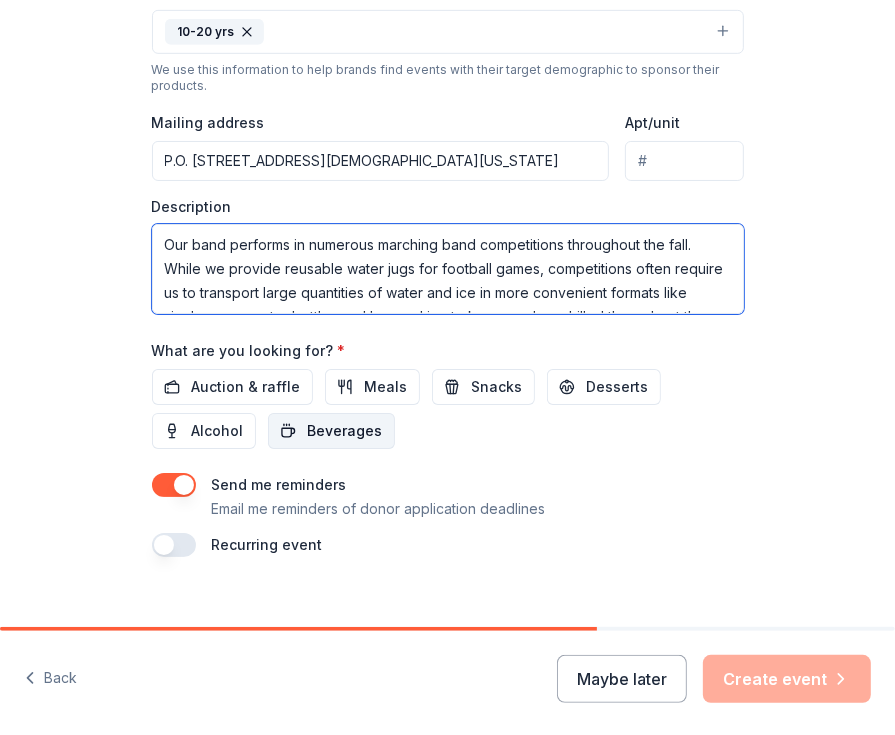 scroll, scrollTop: 36, scrollLeft: 0, axis: vertical 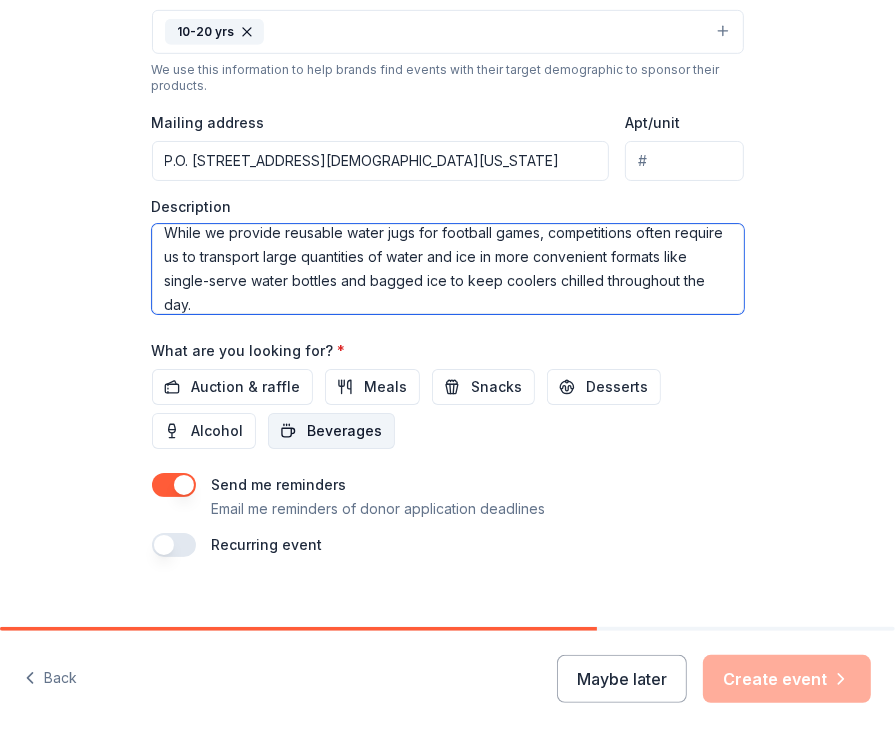 type on "Our band performs in numerous marching band competitions throughout the fall. While we provide reusable water jugs for football games, competitions often require us to transport large quantities of water and ice in more convenient formats like single-serve water bottles and bagged ice to keep coolers chilled throughout the day." 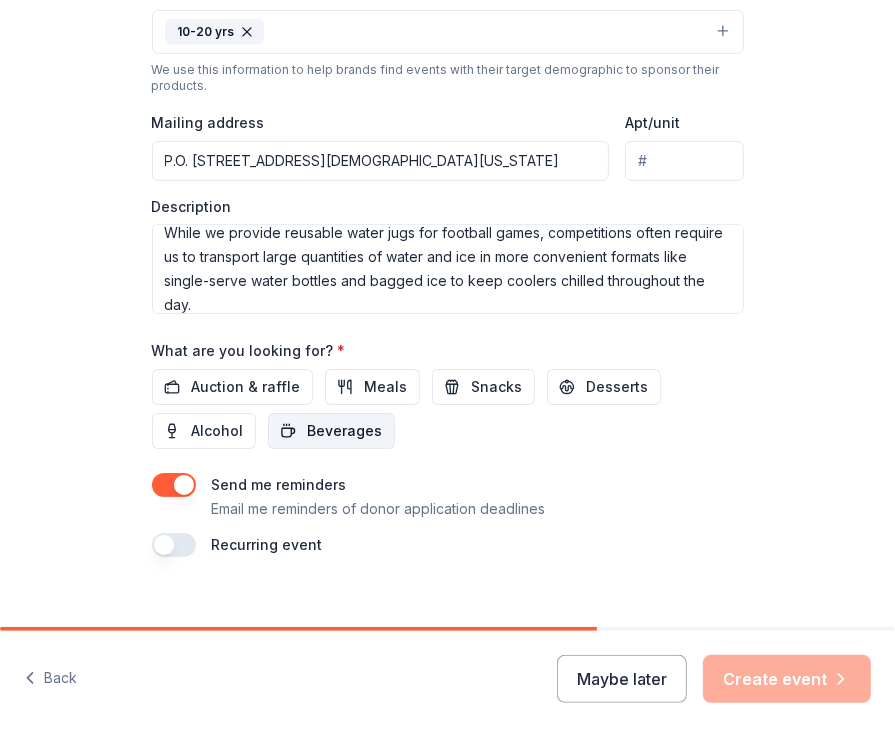 click on "Beverages" at bounding box center [345, 431] 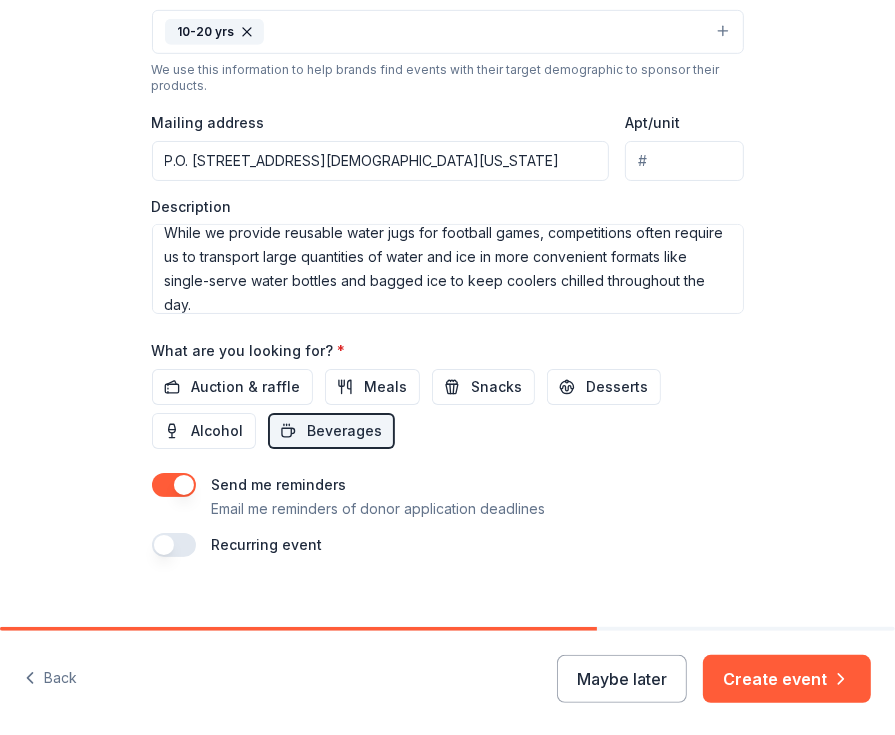 click on "Send me reminders Email me reminders of donor application deadlines" at bounding box center [448, 497] 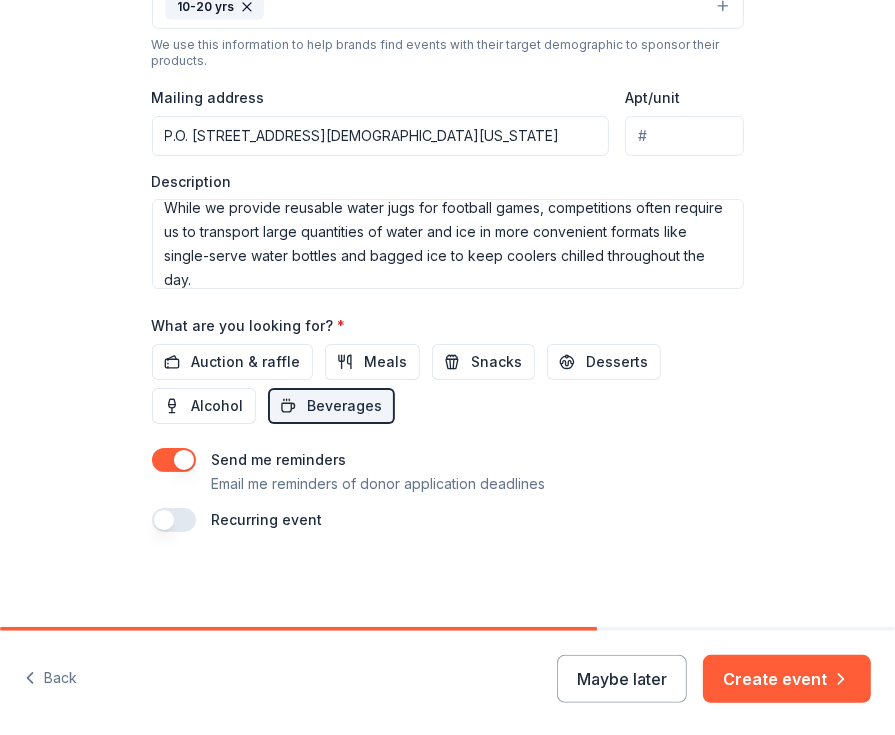 click on "Tell us about your event. We'll find in-kind donations you can apply for. Event name * Teays Valley Marching Band Competitions 39 /100 Event website https://tvgoldensound.org/ Attendance * 130 Date * 08/22/2025 ZIP code * 43103 Event type * Food & drink Demographic 10-20 yrs We use this information to help brands find events with their target demographic to sponsor their products. Mailing address P.O. Box 95 Ashvile, Ohio, 43103 Apt/unit Description Our band performs in numerous marching band competitions throughout the fall. While we provide reusable water jugs for football games, competitions often require us to transport large quantities of water and ice in more convenient formats like single-serve water bottles and bagged ice to keep coolers chilled throughout the day. What are you looking for? * Auction & raffle Meals Snacks Desserts Alcohol Beverages Send me reminders Email me reminders of donor application deadlines Recurring event" at bounding box center [447, -24] 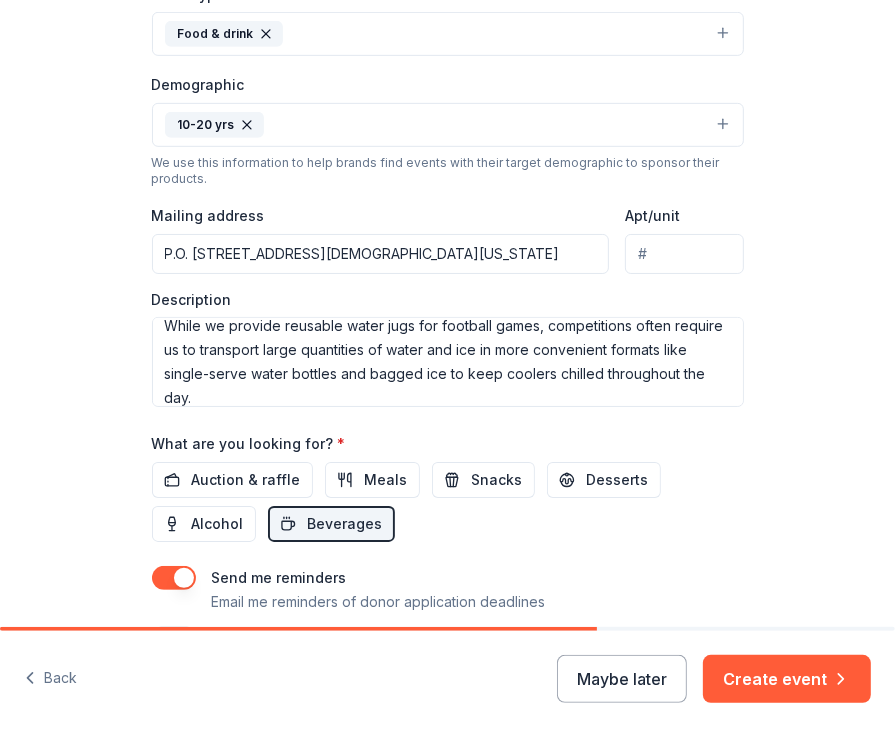 scroll, scrollTop: 600, scrollLeft: 0, axis: vertical 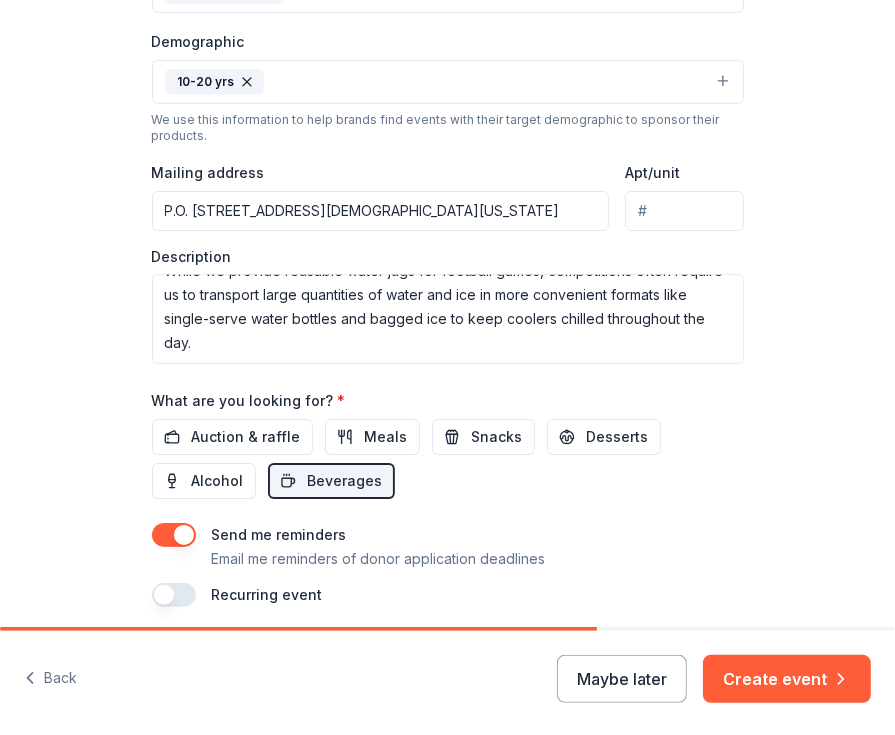 click on "Tell us about your event. We'll find in-kind donations you can apply for. Event name * Teays Valley Marching Band Competitions 39 /100 Event website https://tvgoldensound.org/ Attendance * 130 Date * 08/22/2025 ZIP code * 43103 Event type * Food & drink Demographic 10-20 yrs We use this information to help brands find events with their target demographic to sponsor their products. Mailing address P.O. Box 95 Ashvile, Ohio, 43103 Apt/unit Description Our band performs in numerous marching band competitions throughout the fall. While we provide reusable water jugs for football games, competitions often require us to transport large quantities of water and ice in more convenient formats like single-serve water bottles and bagged ice to keep coolers chilled throughout the day. What are you looking for? * Auction & raffle Meals Snacks Desserts Alcohol Beverages Send me reminders Email me reminders of donor application deadlines Recurring event" at bounding box center [448, 51] 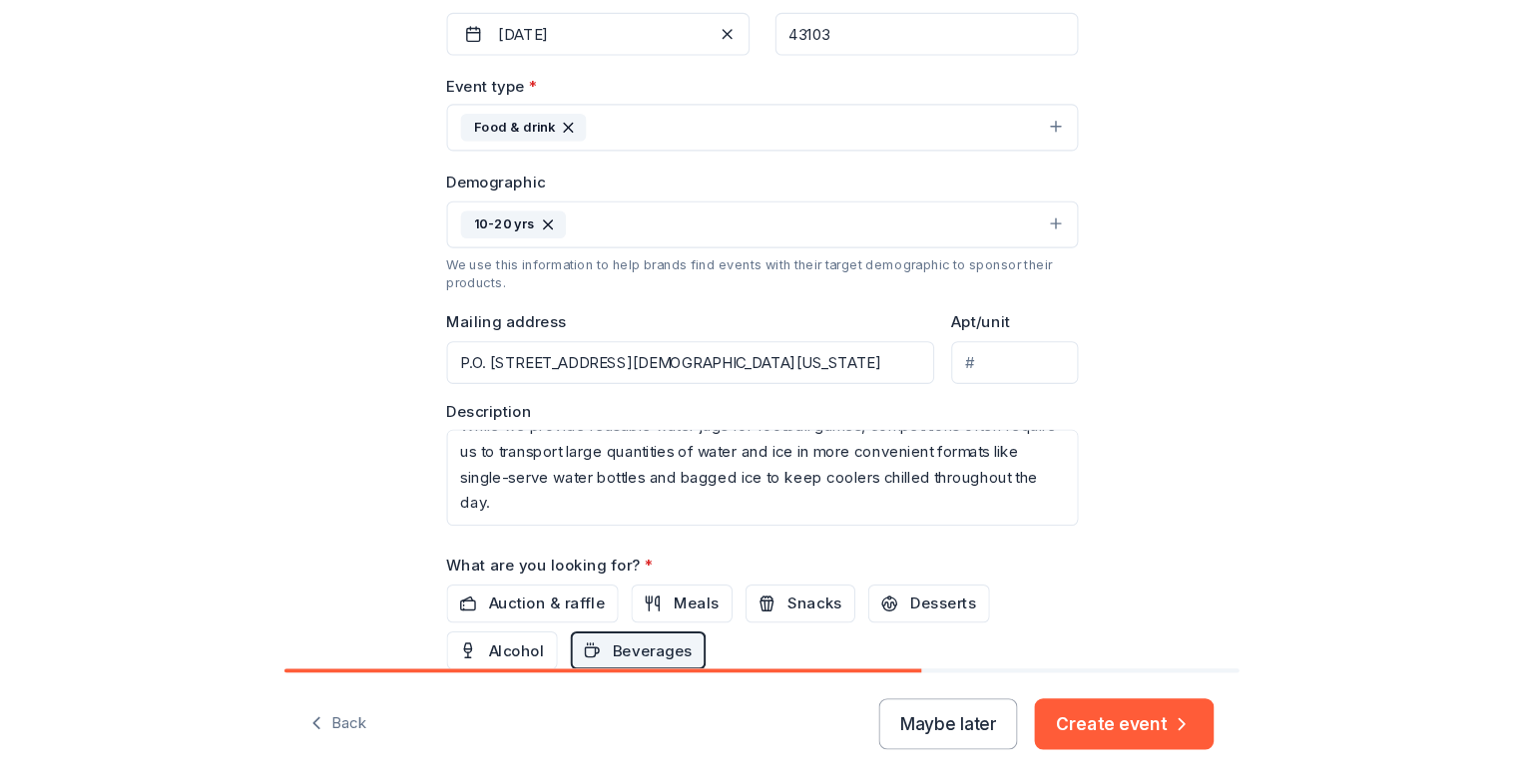 scroll, scrollTop: 673, scrollLeft: 0, axis: vertical 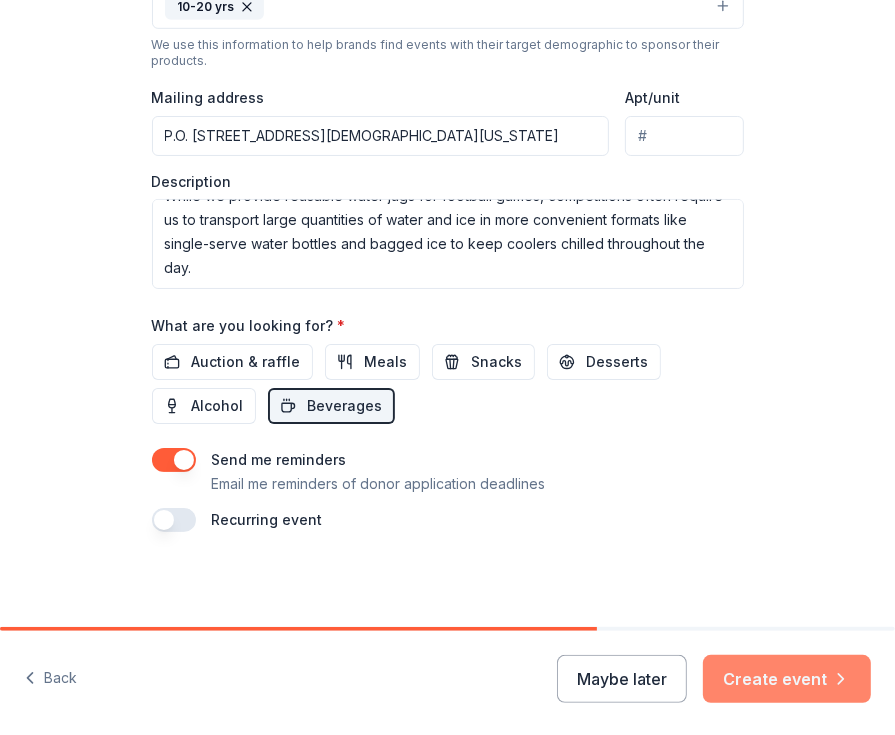 click on "Create event" at bounding box center (787, 679) 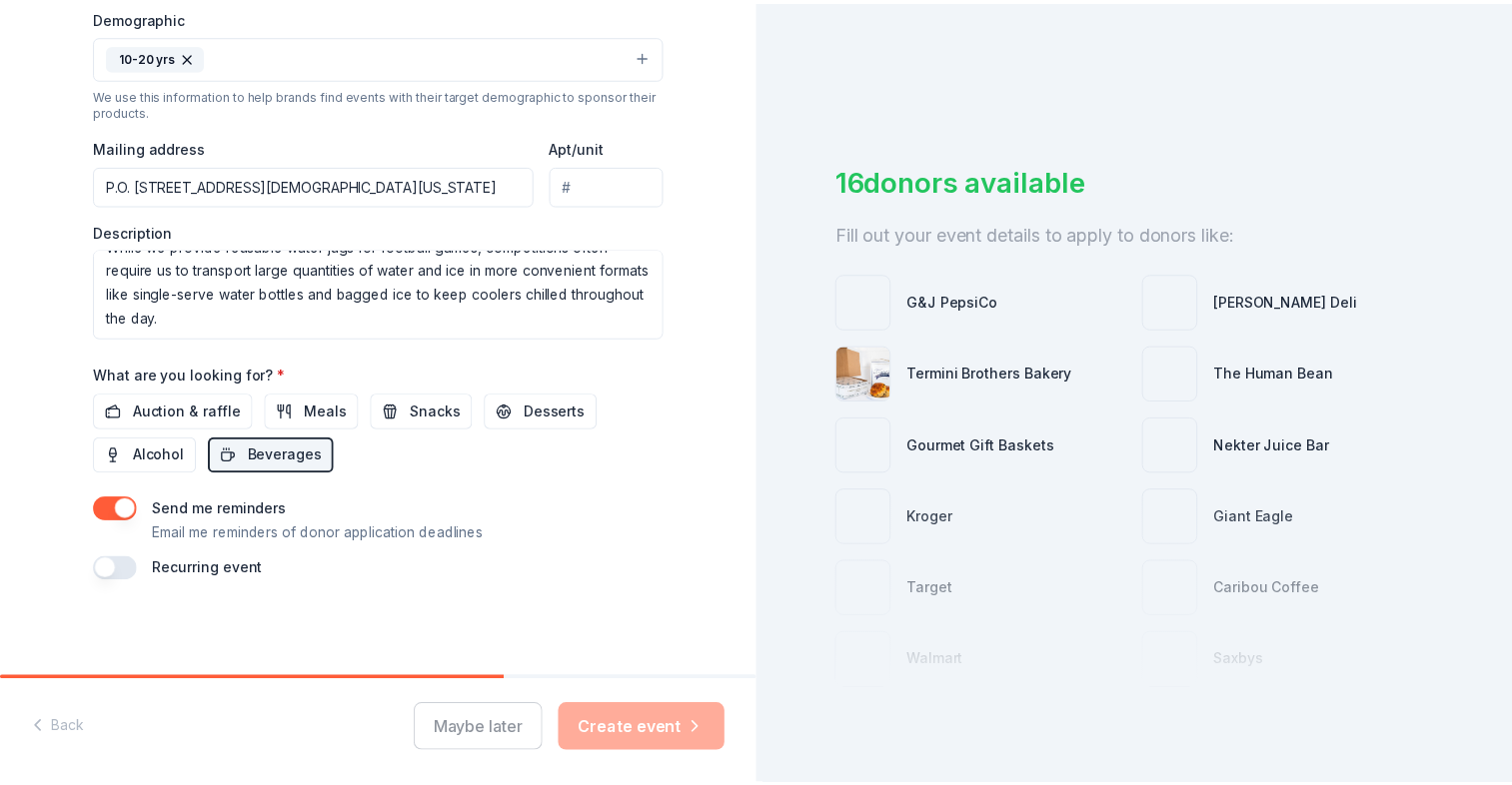 scroll, scrollTop: 655, scrollLeft: 0, axis: vertical 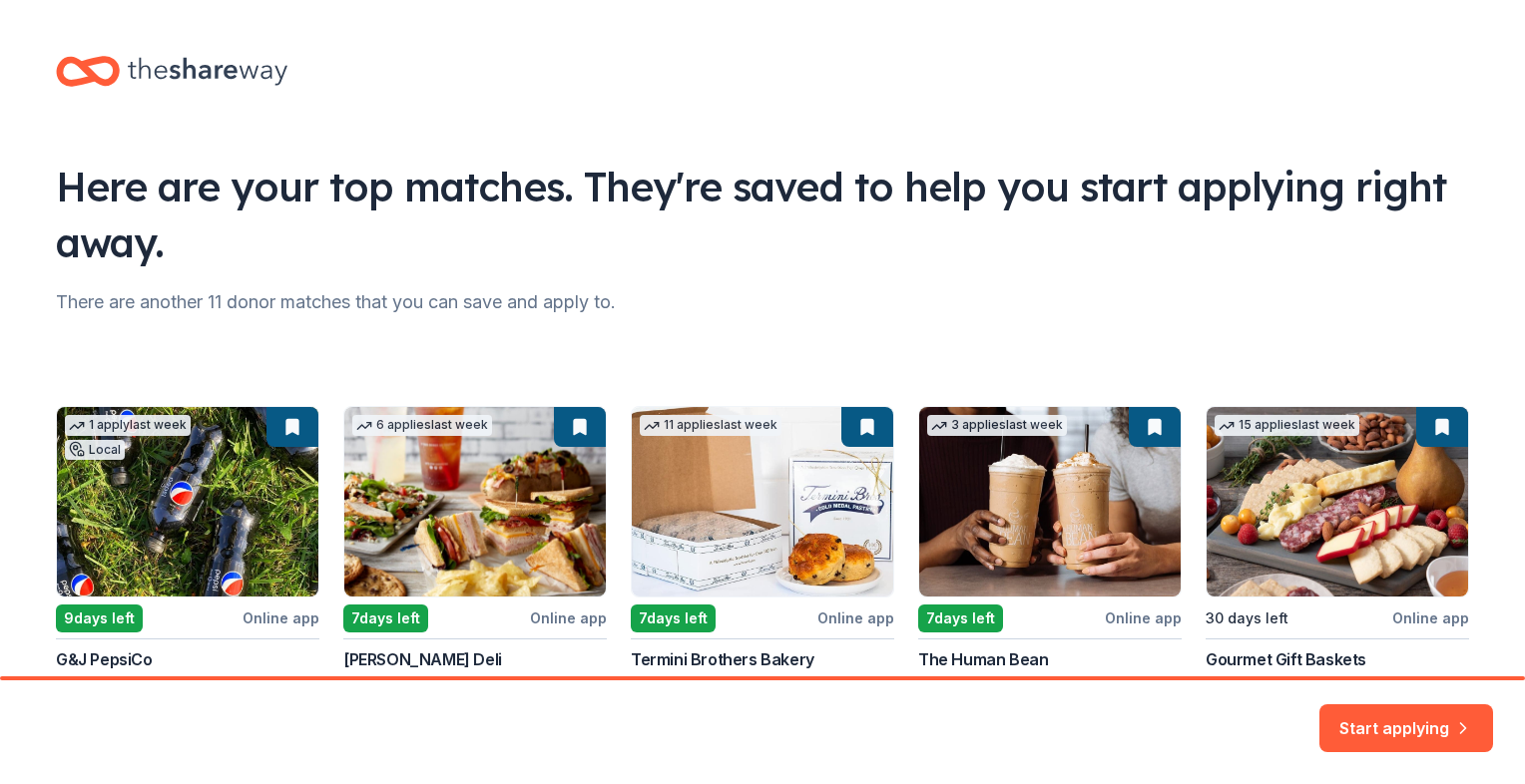 drag, startPoint x: 1520, startPoint y: 184, endPoint x: 1528, endPoint y: 345, distance: 161.19864 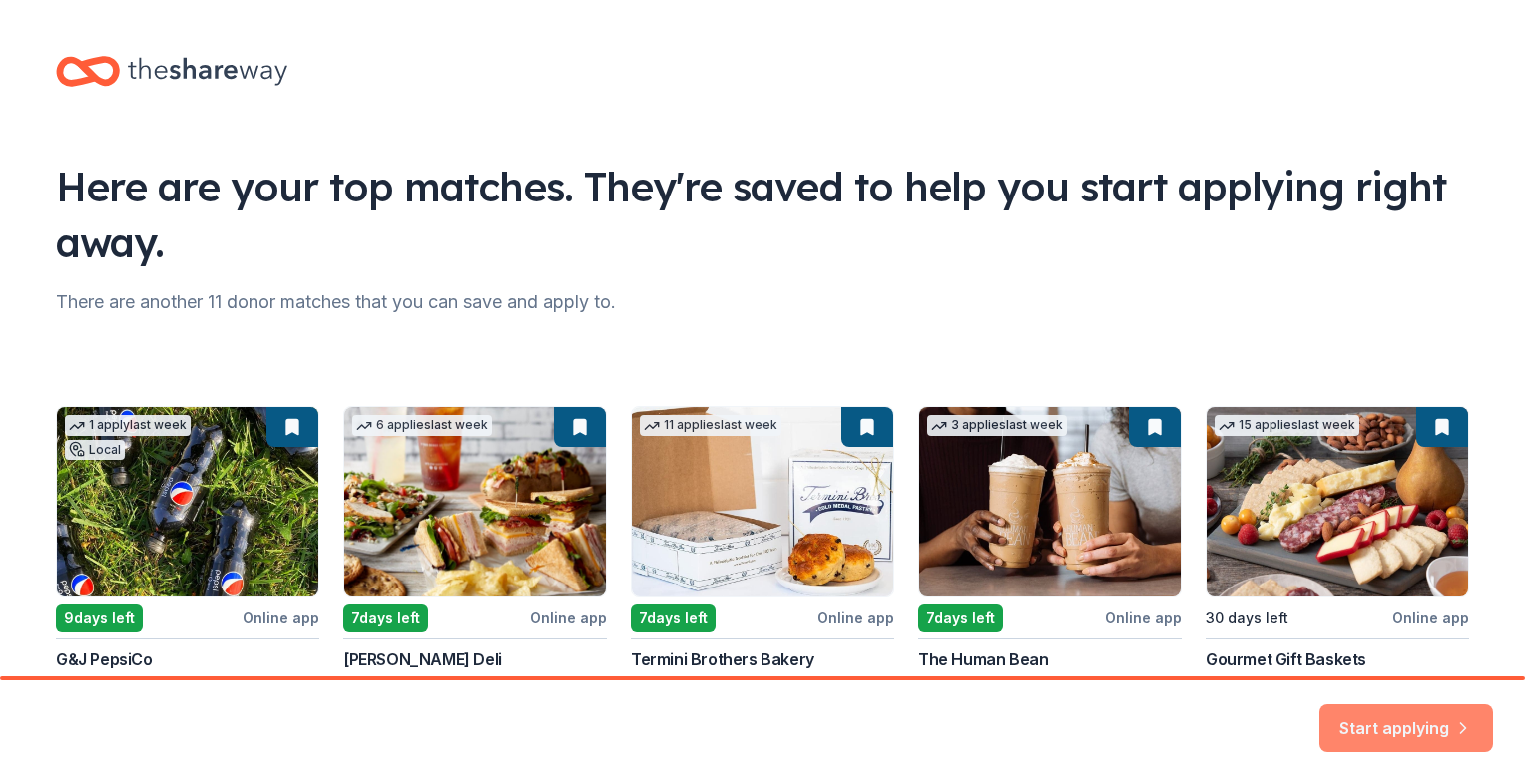 click on "Start applying" at bounding box center [1406, 716] 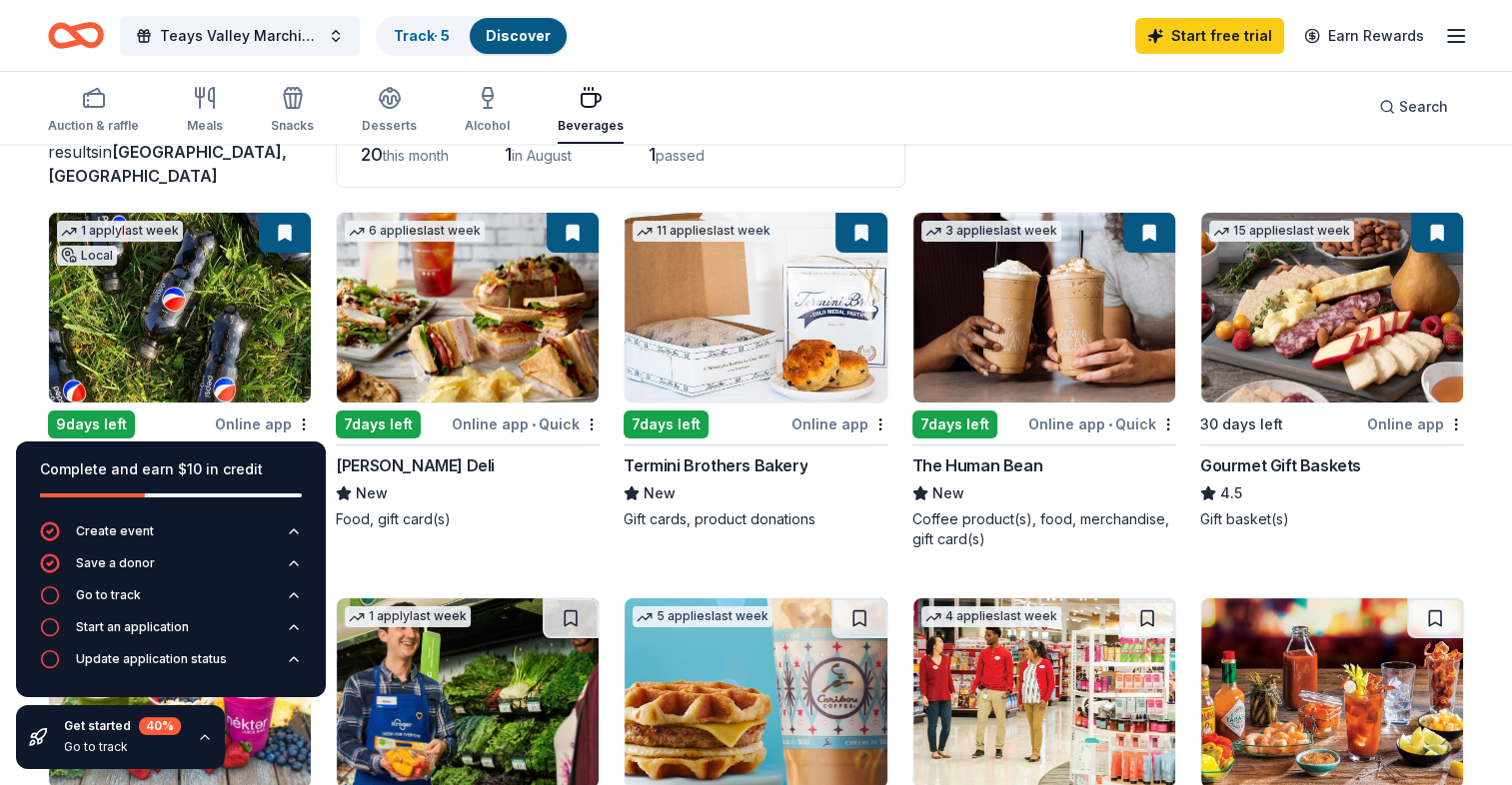 scroll, scrollTop: 139, scrollLeft: 0, axis: vertical 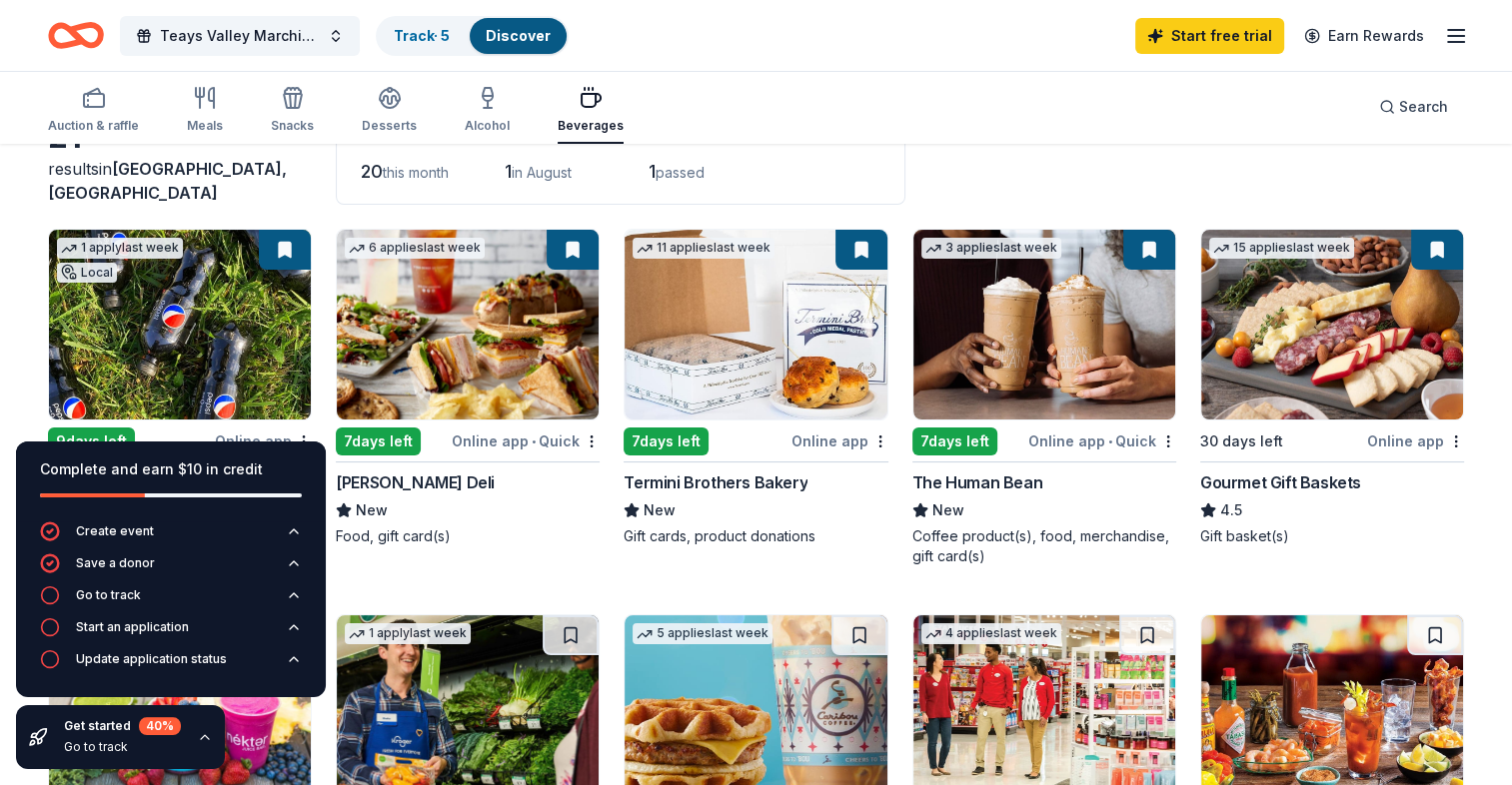 click on "1   apply  last week" at bounding box center [120, 248] 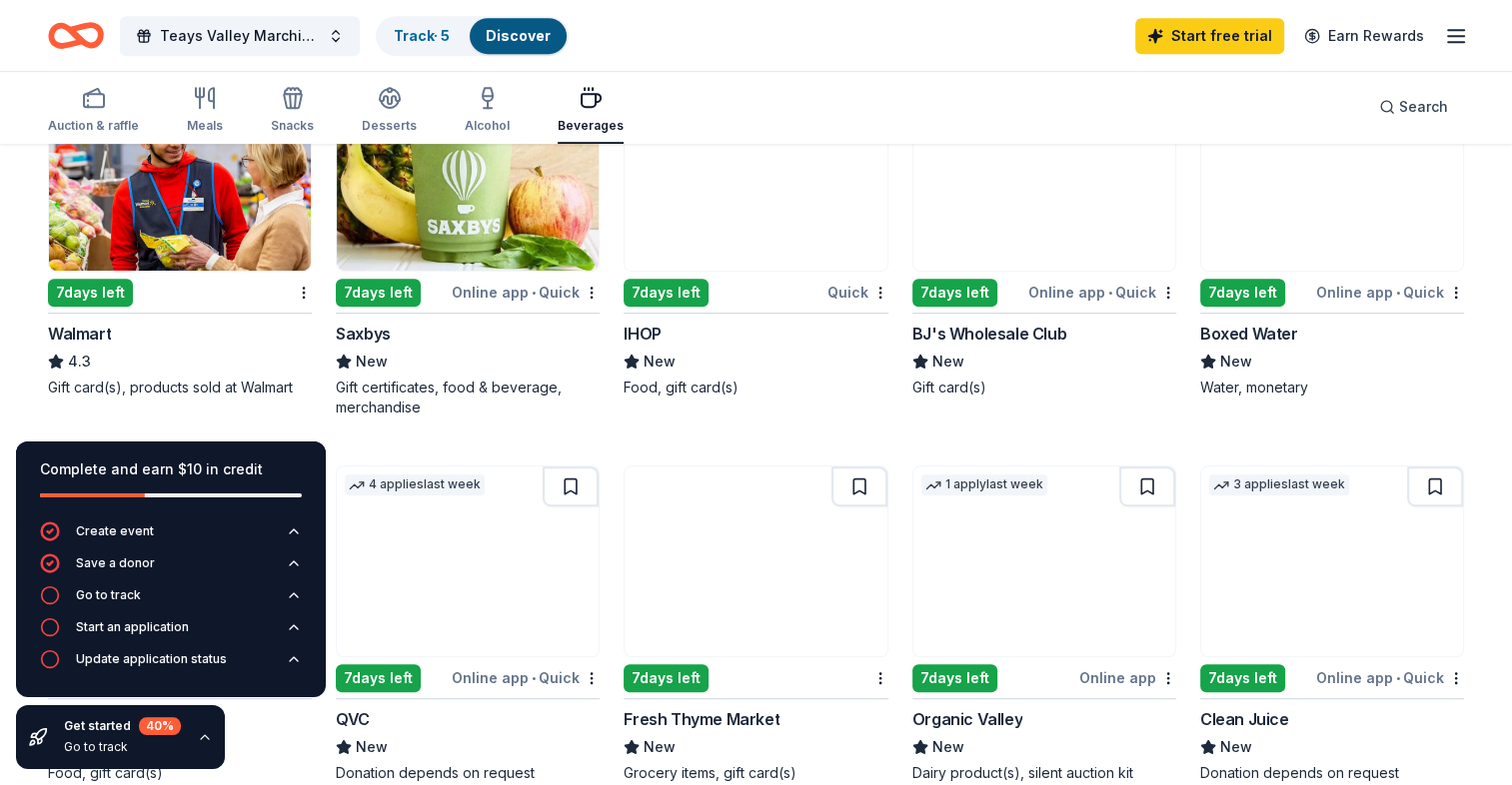 scroll, scrollTop: 1035, scrollLeft: 0, axis: vertical 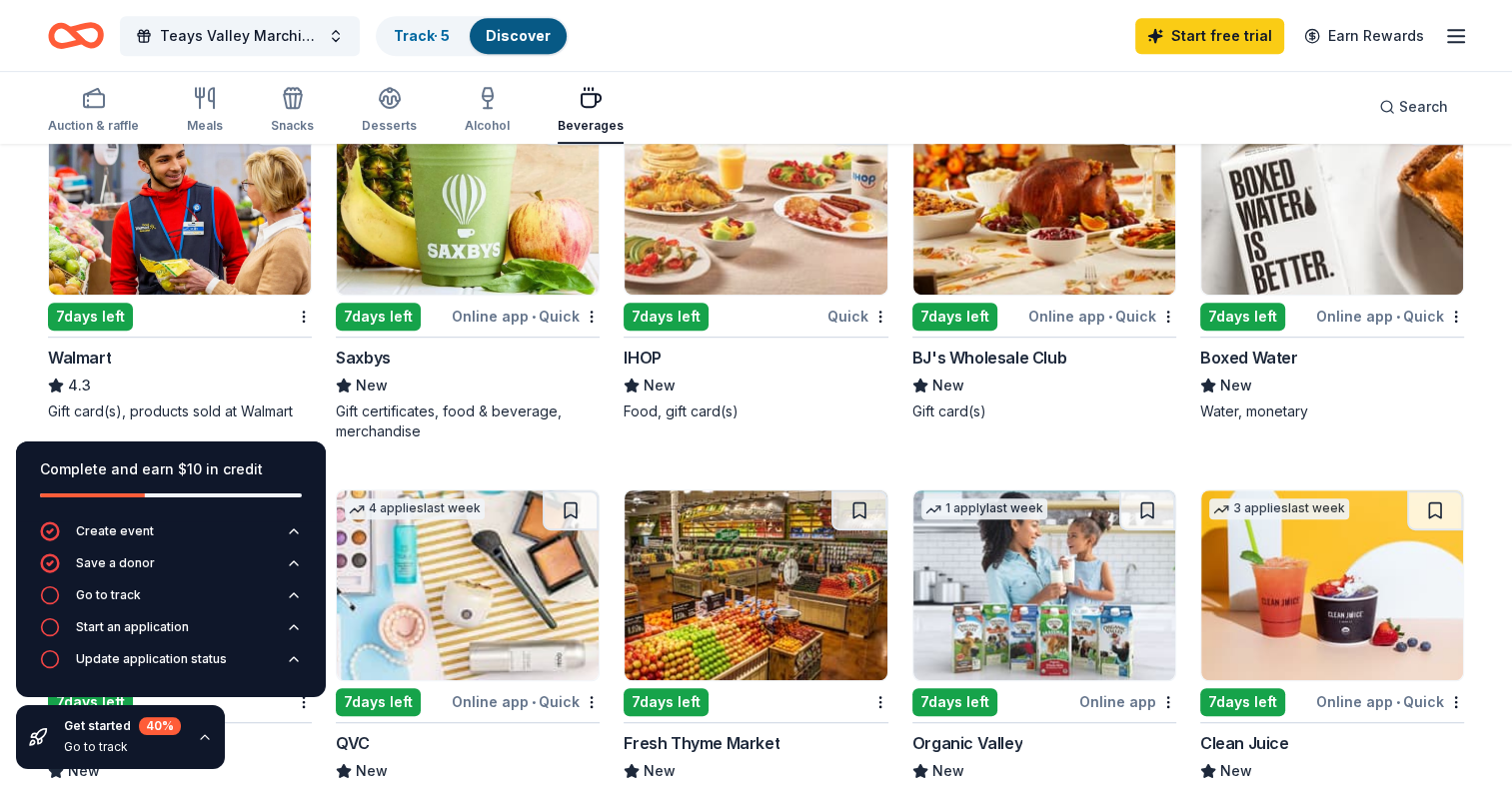 click at bounding box center (180, 200) 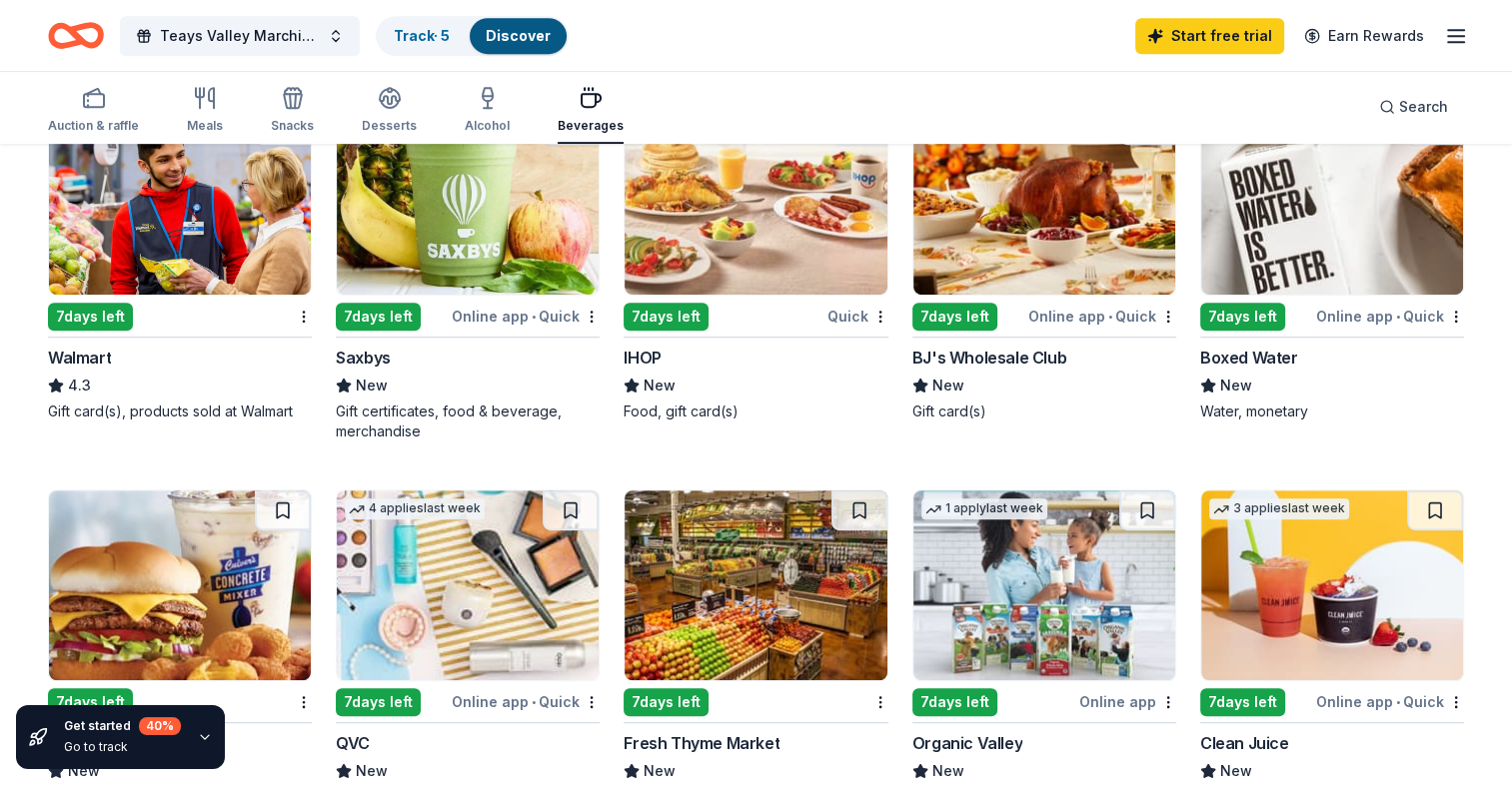 click at bounding box center (302, 316) 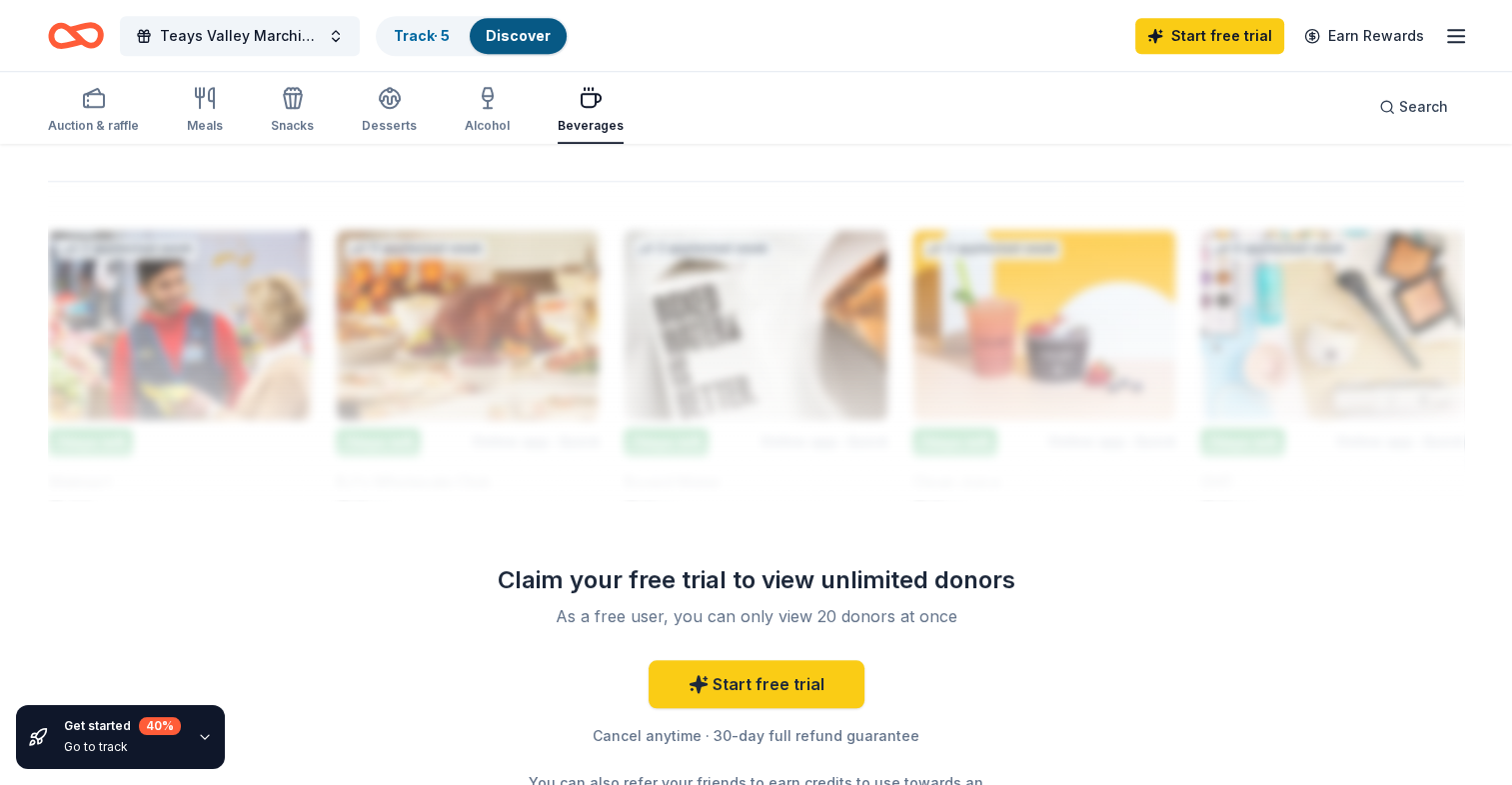 scroll, scrollTop: 1741, scrollLeft: 0, axis: vertical 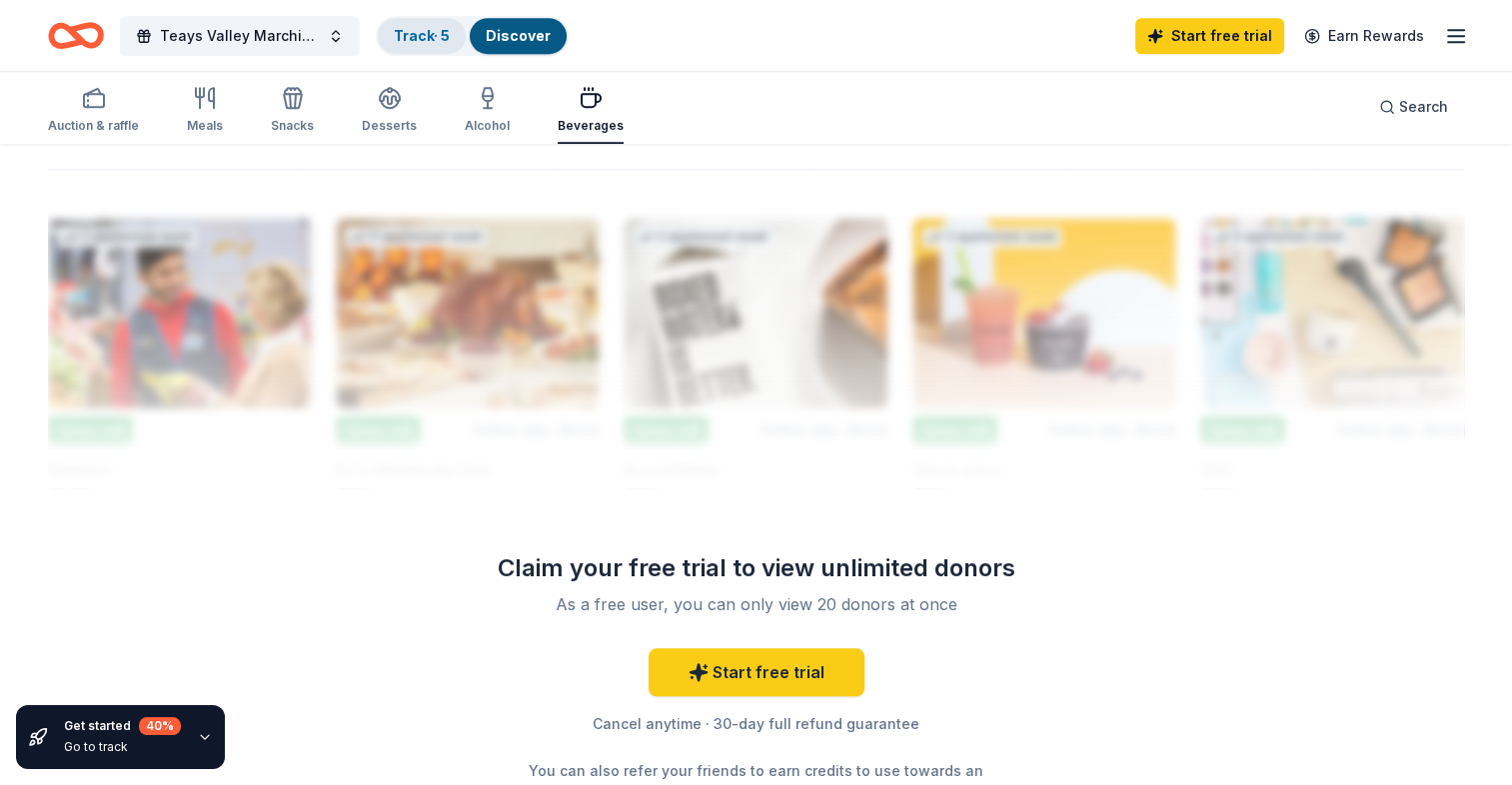 click on "Track  · 5" at bounding box center (422, 35) 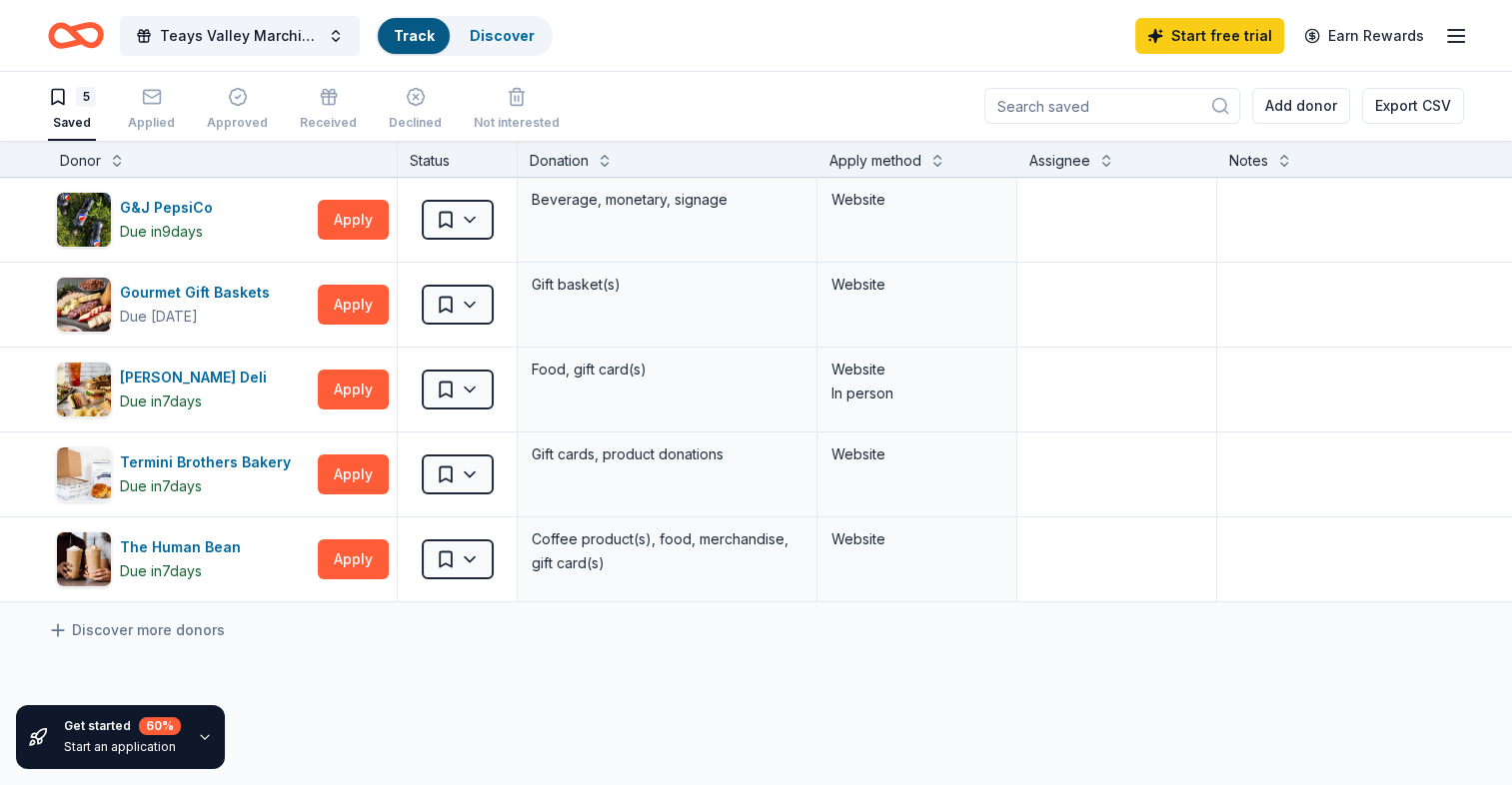 scroll, scrollTop: 0, scrollLeft: 0, axis: both 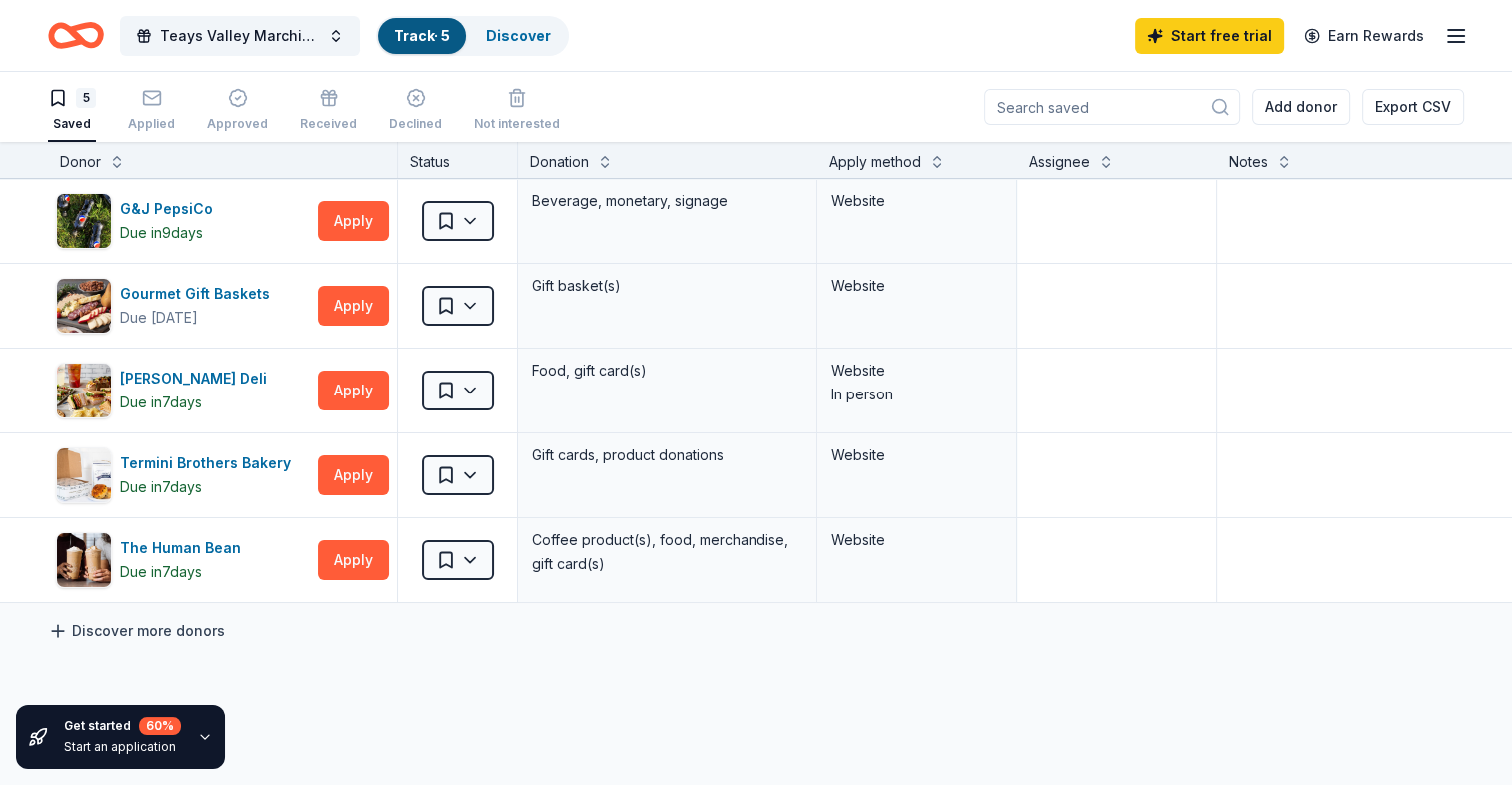 click 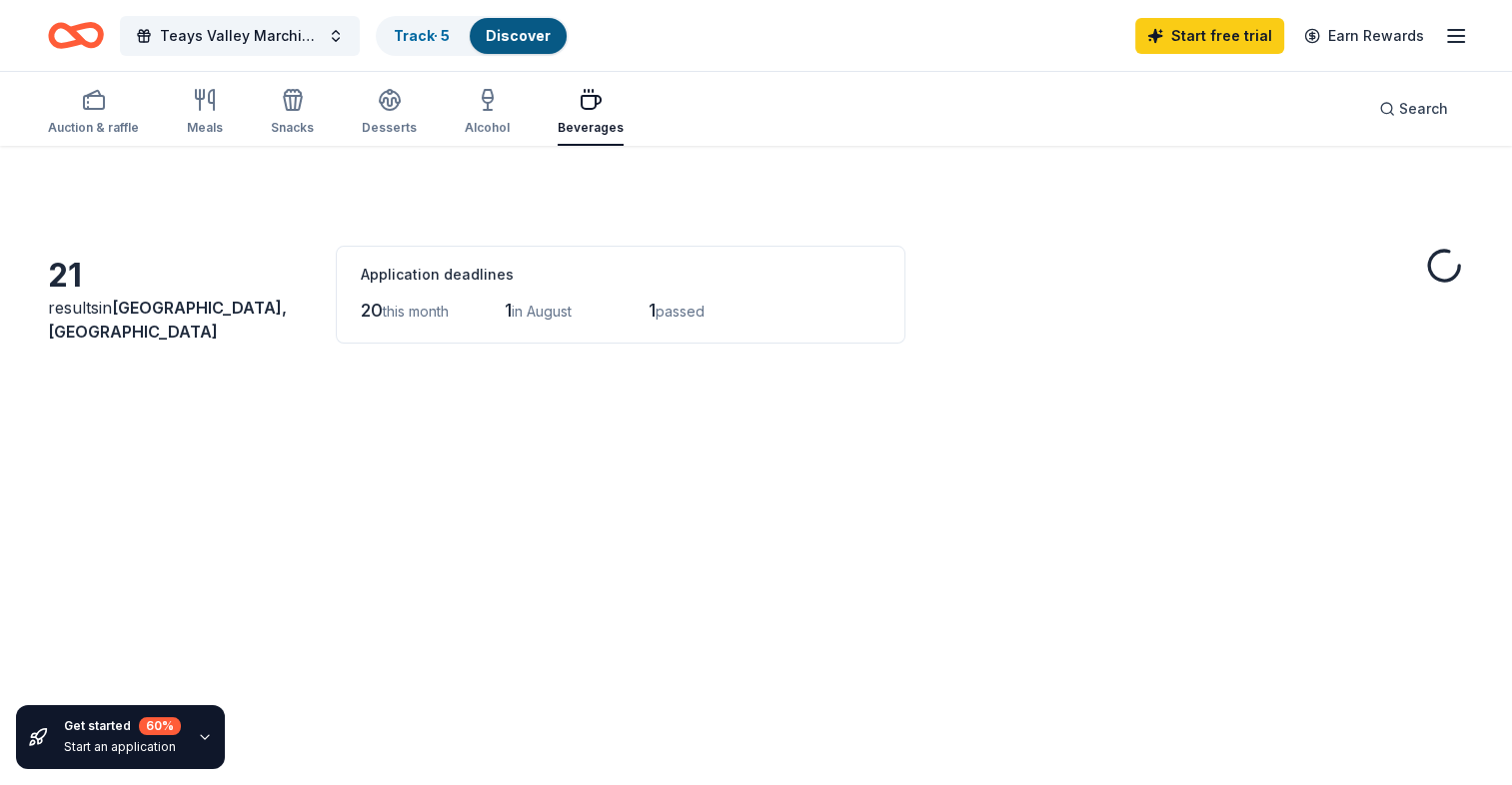 scroll, scrollTop: 0, scrollLeft: 0, axis: both 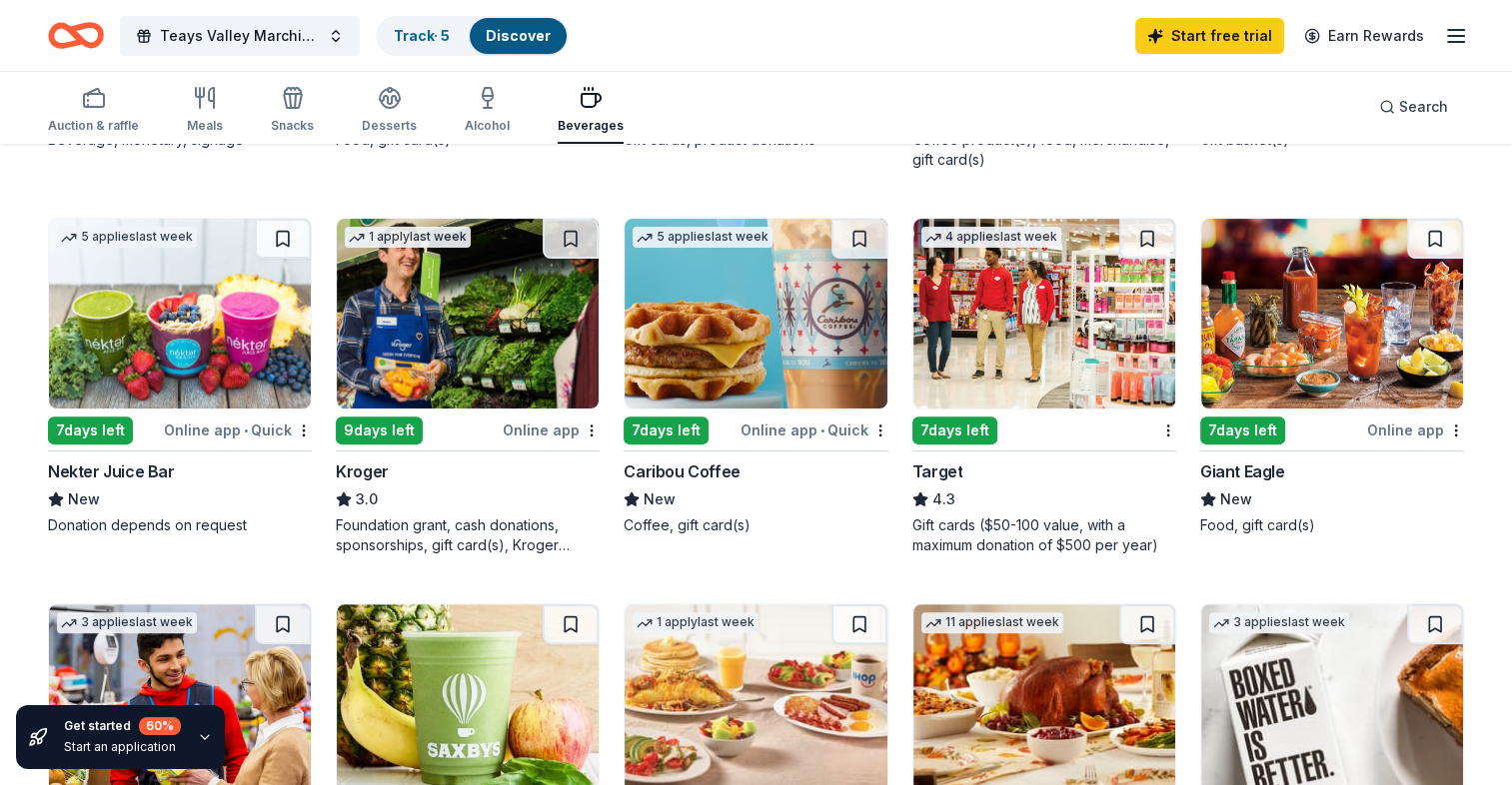 click at bounding box center [468, 314] 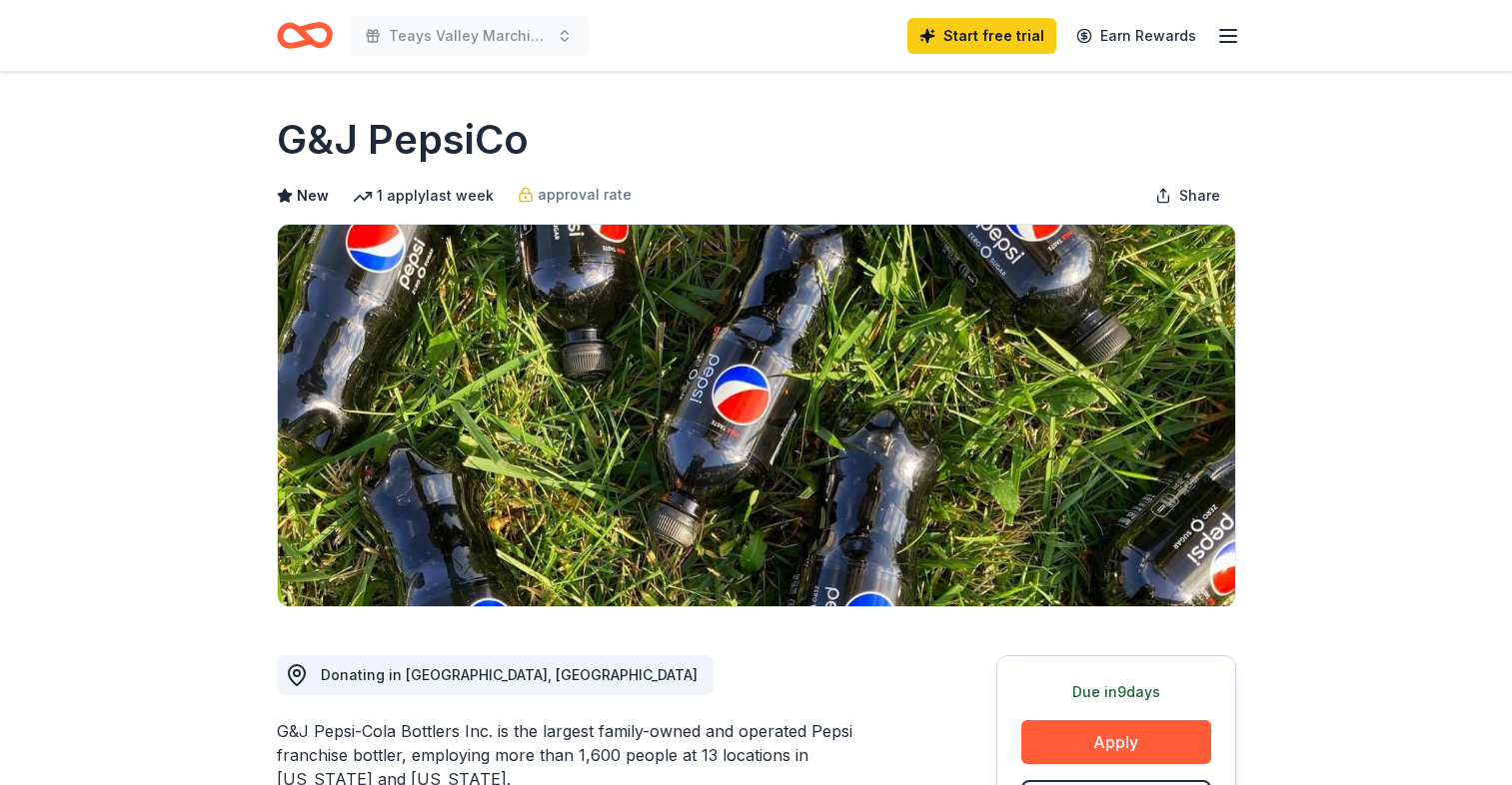 scroll, scrollTop: 0, scrollLeft: 0, axis: both 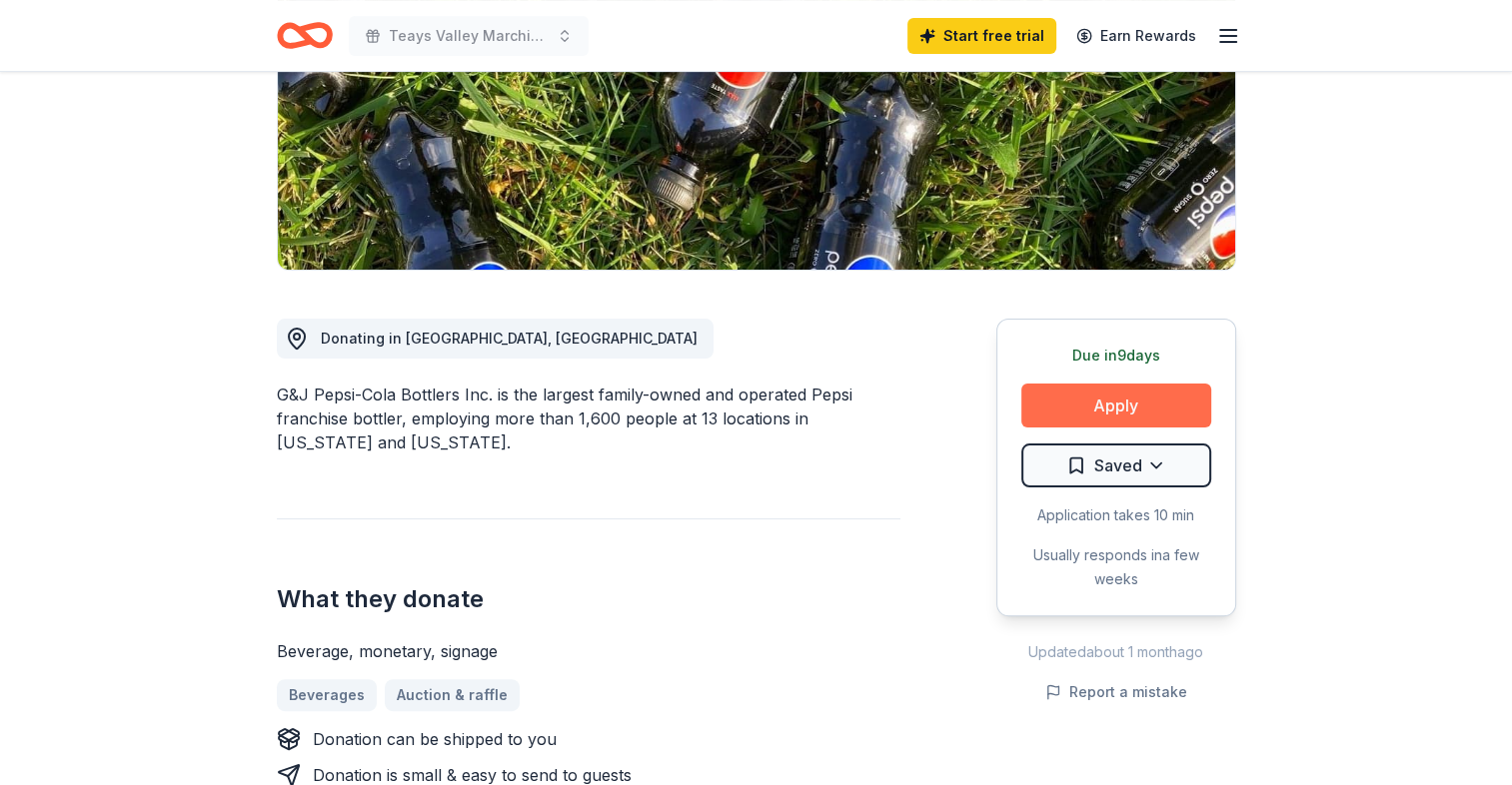 click on "Apply" at bounding box center [1116, 405] 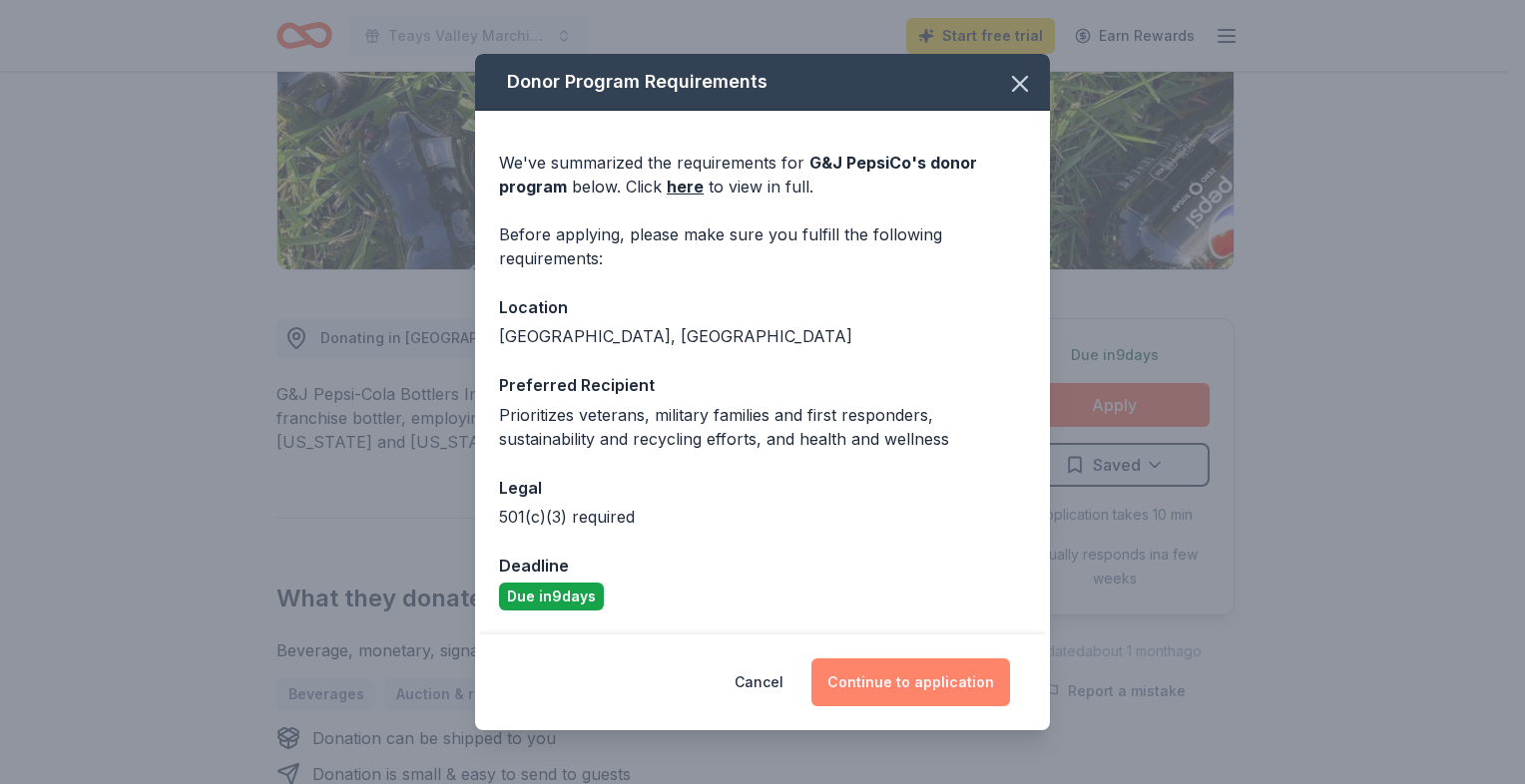 click on "Continue to application" at bounding box center [910, 682] 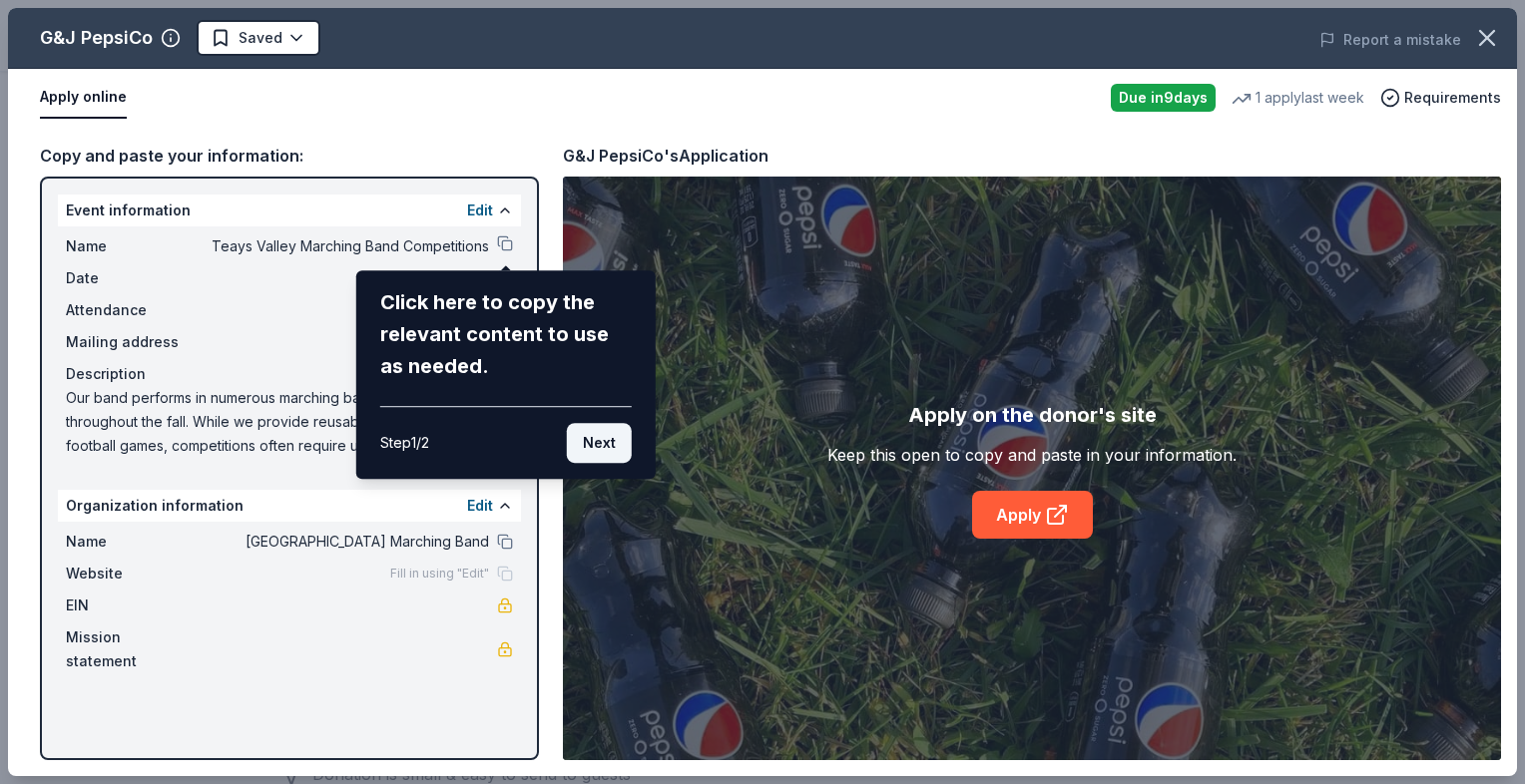 click on "Next" at bounding box center (599, 443) 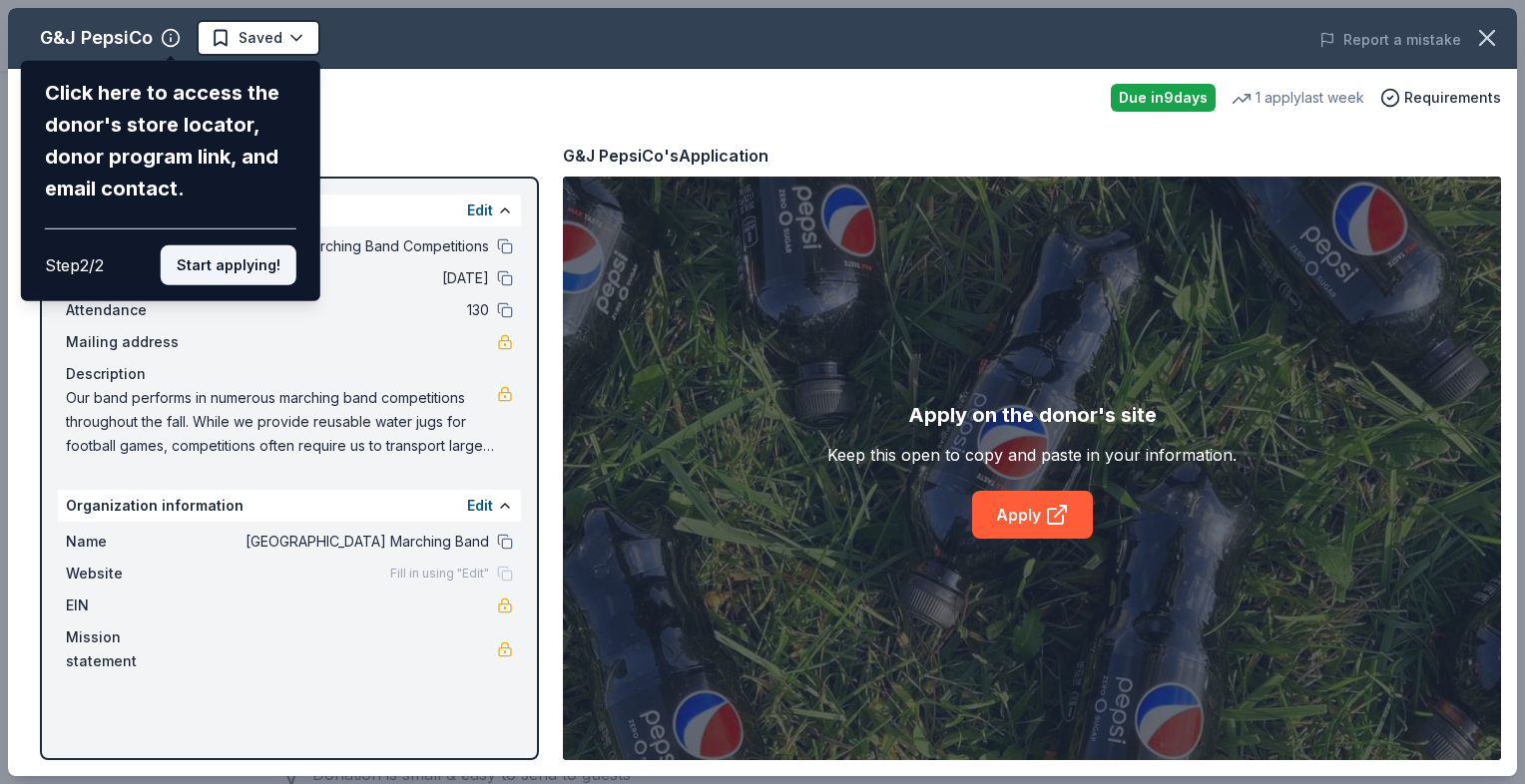 click on "Start applying!" at bounding box center (229, 265) 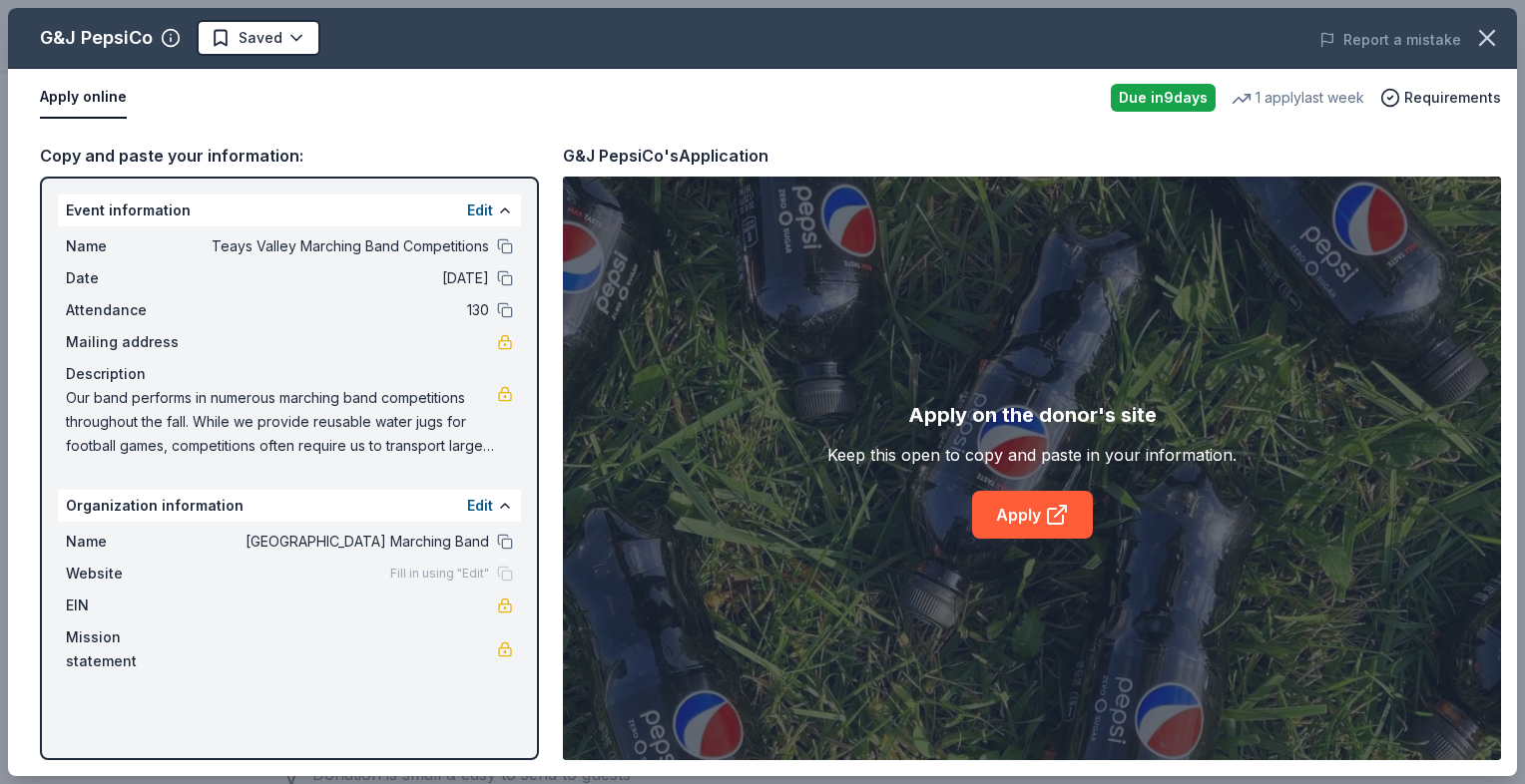 drag, startPoint x: 1519, startPoint y: 181, endPoint x: 1522, endPoint y: 301, distance: 120.037494 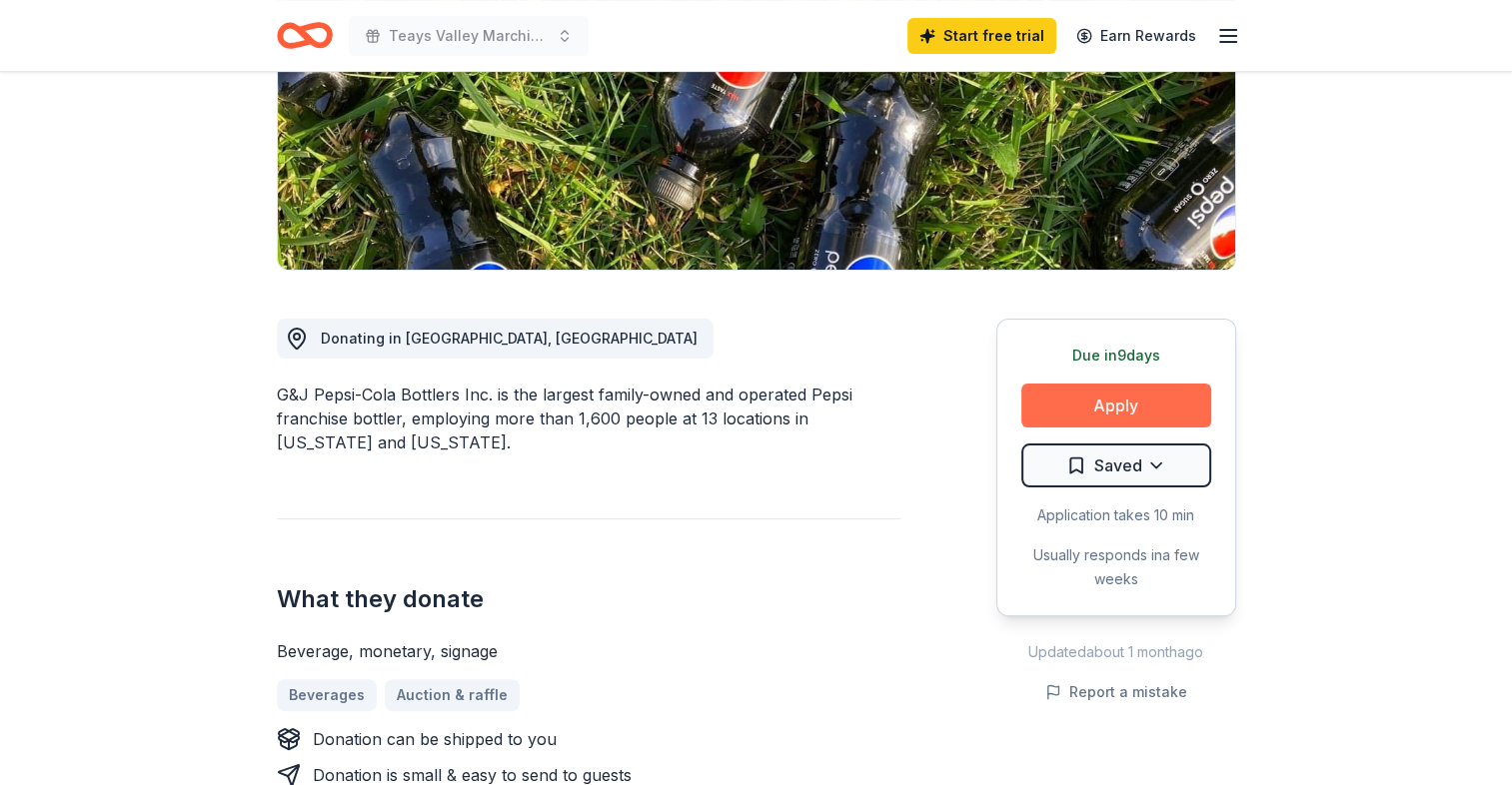 click on "Apply" at bounding box center [1116, 405] 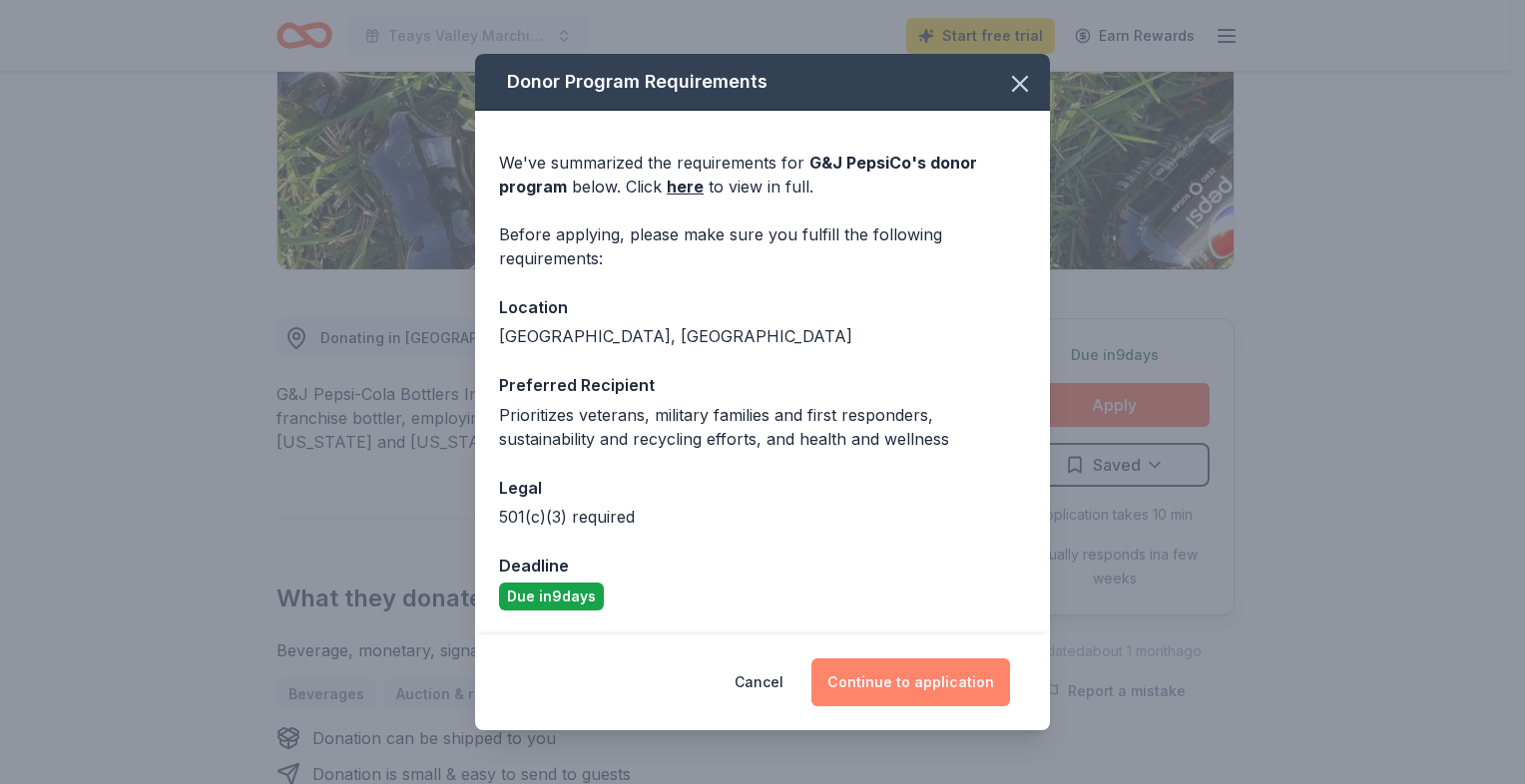click on "Continue to application" at bounding box center [910, 682] 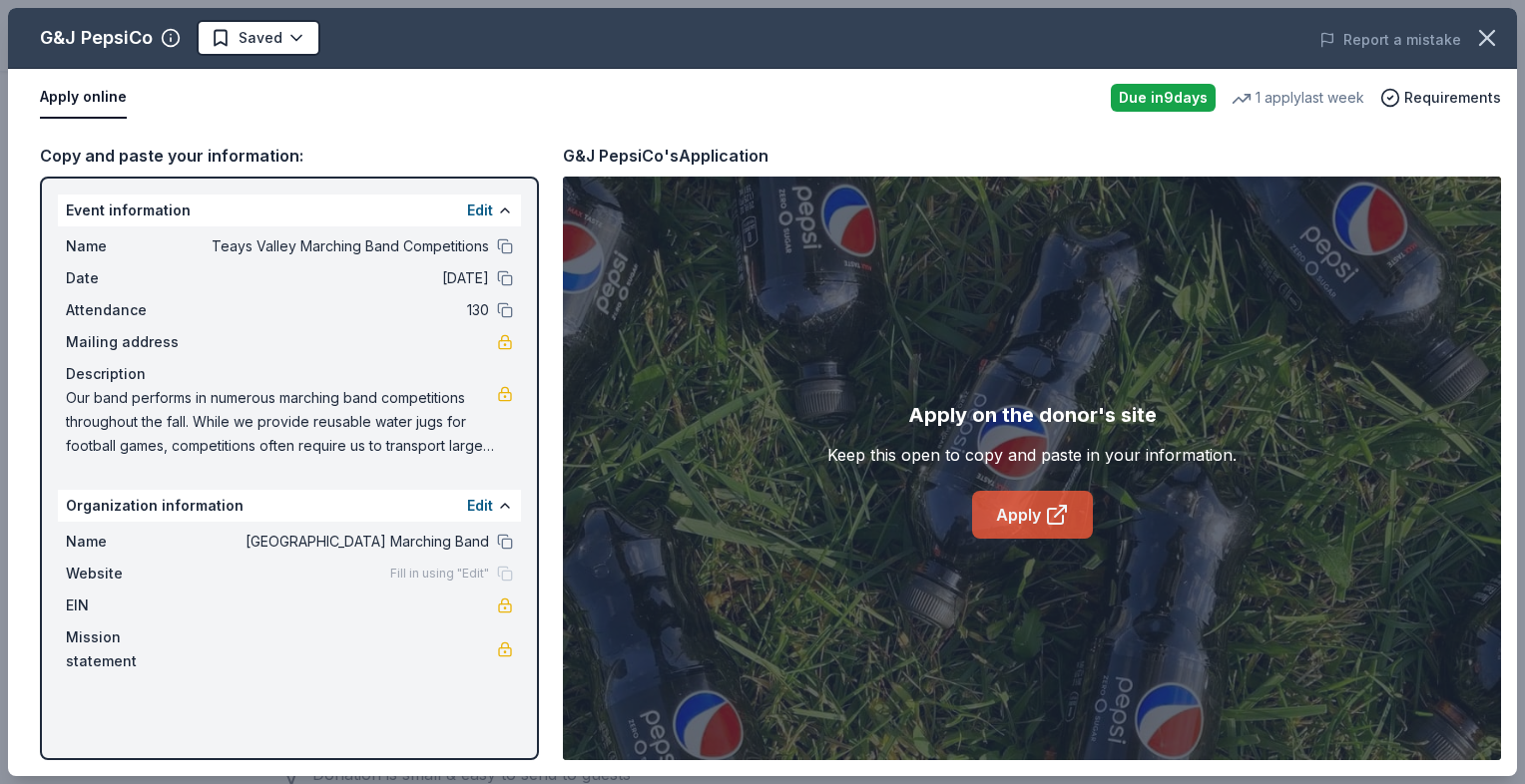 click on "Apply" at bounding box center (1032, 515) 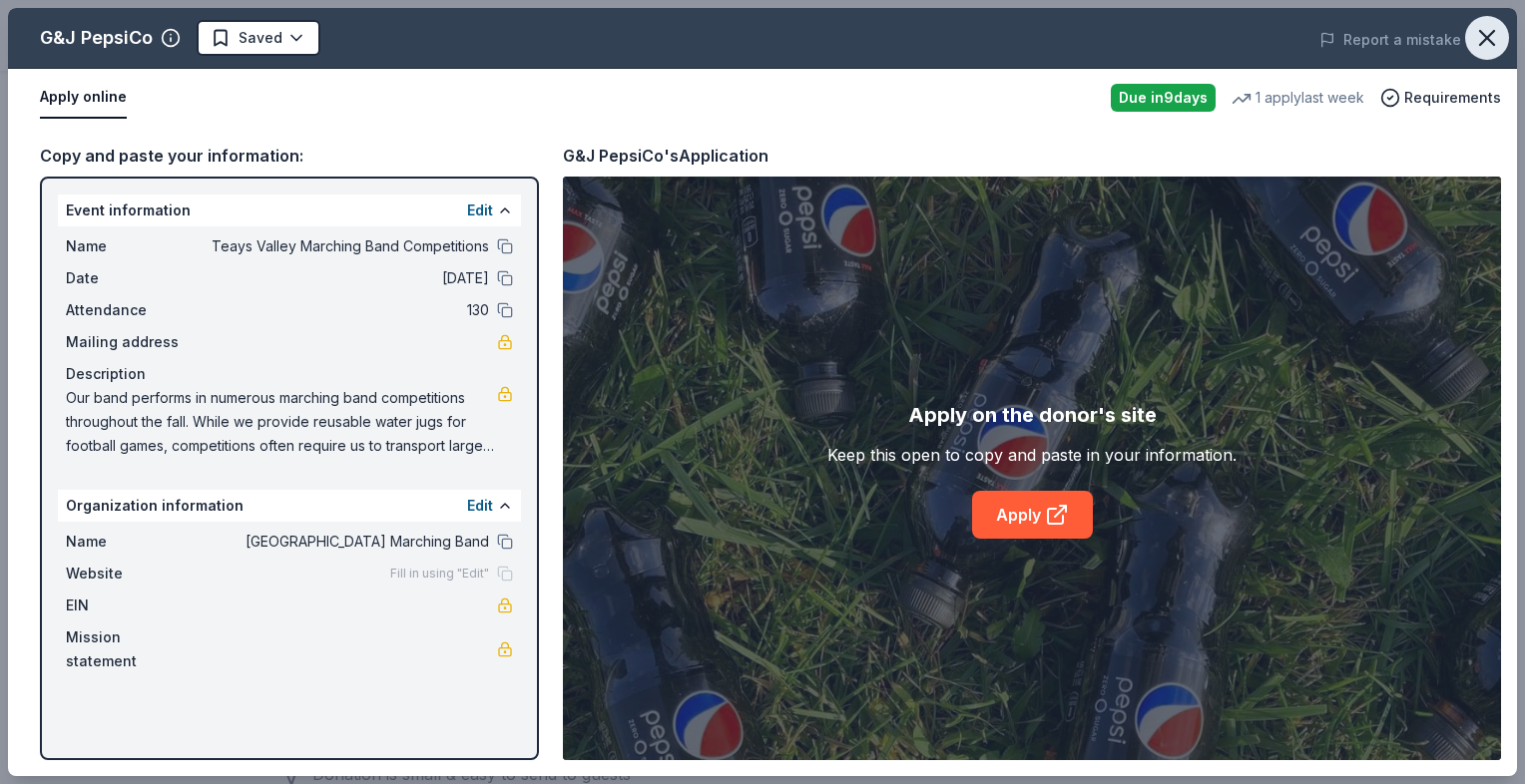click 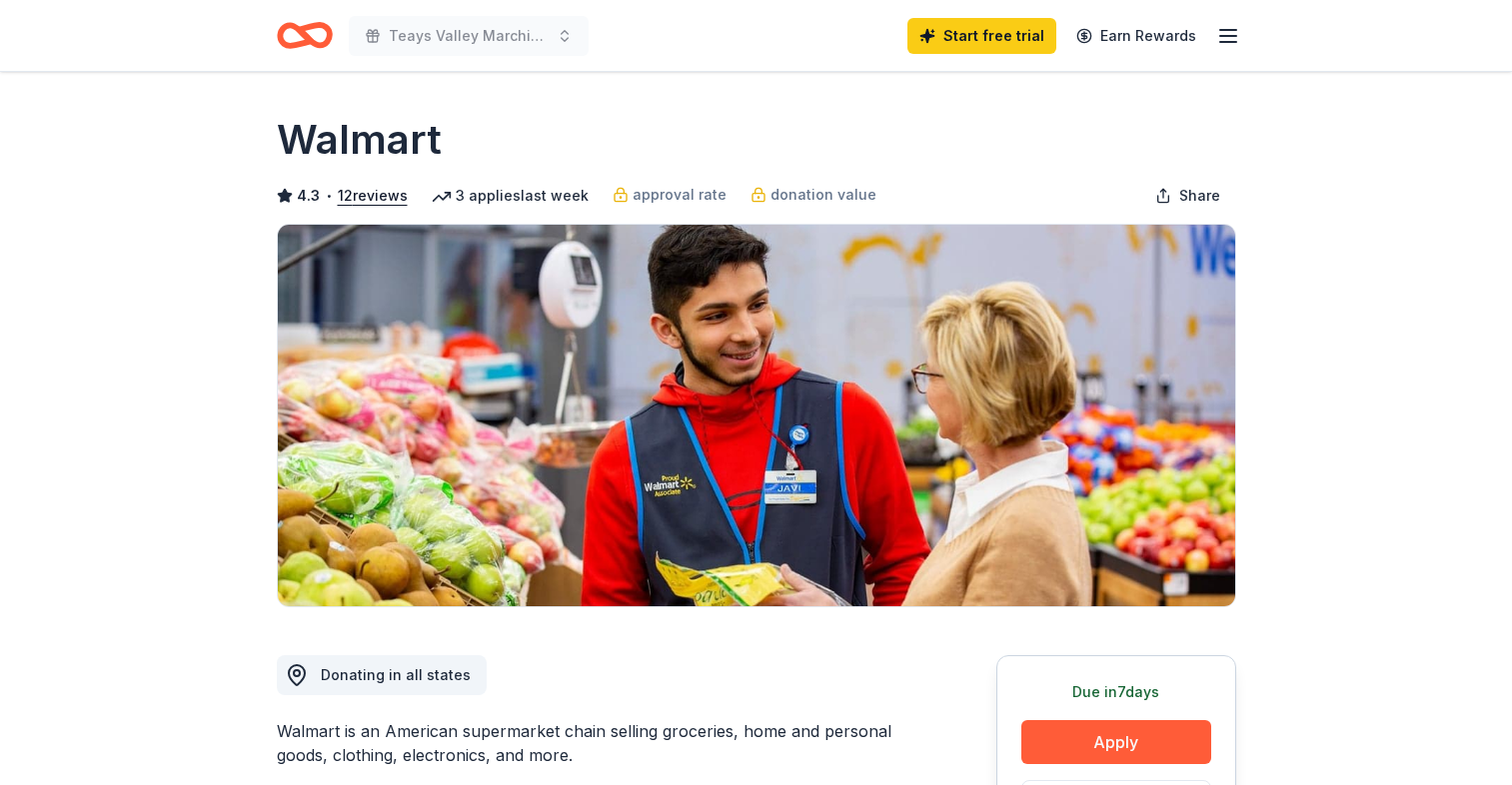 scroll, scrollTop: 0, scrollLeft: 0, axis: both 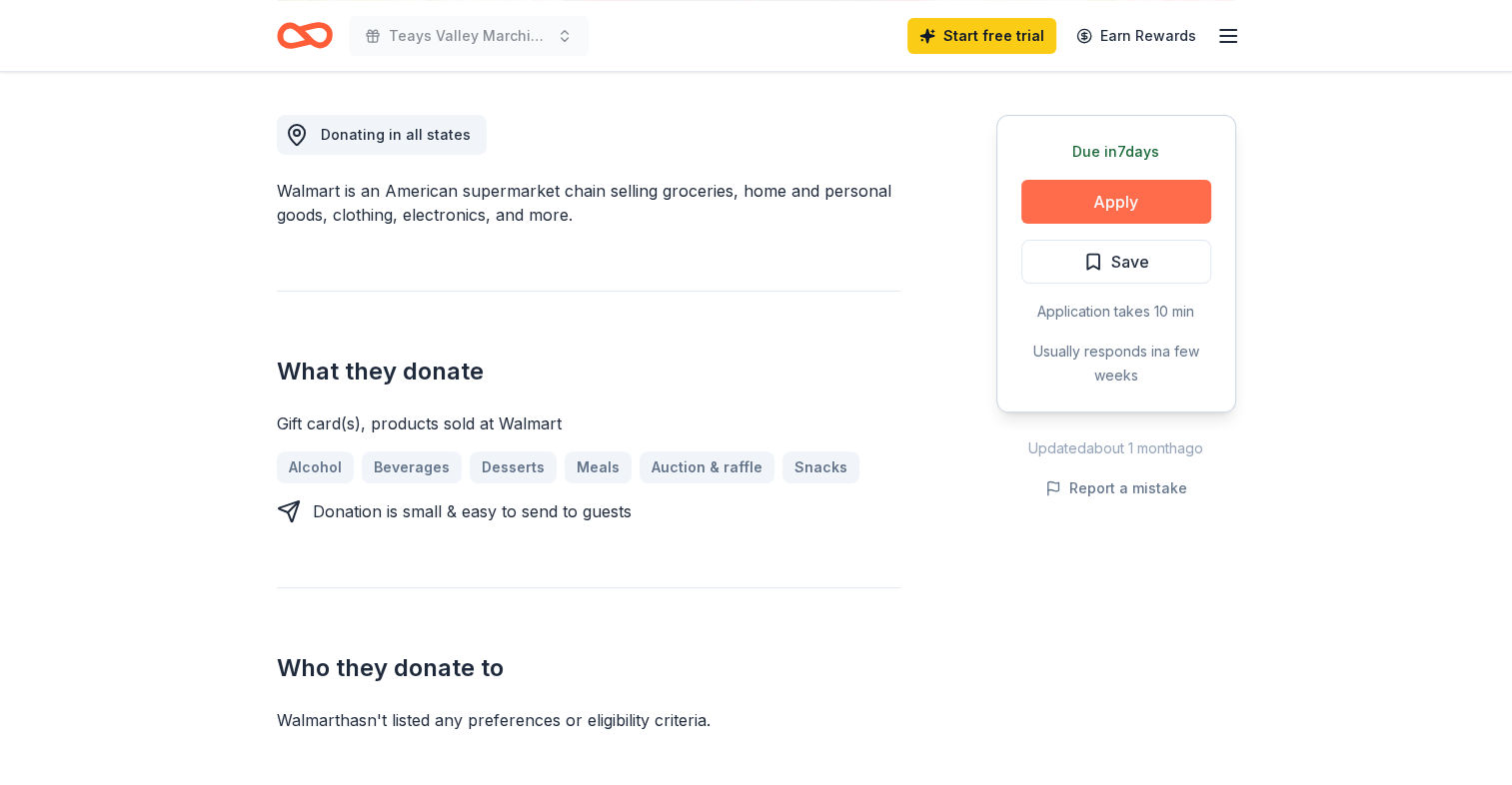 click on "Apply" at bounding box center (1116, 202) 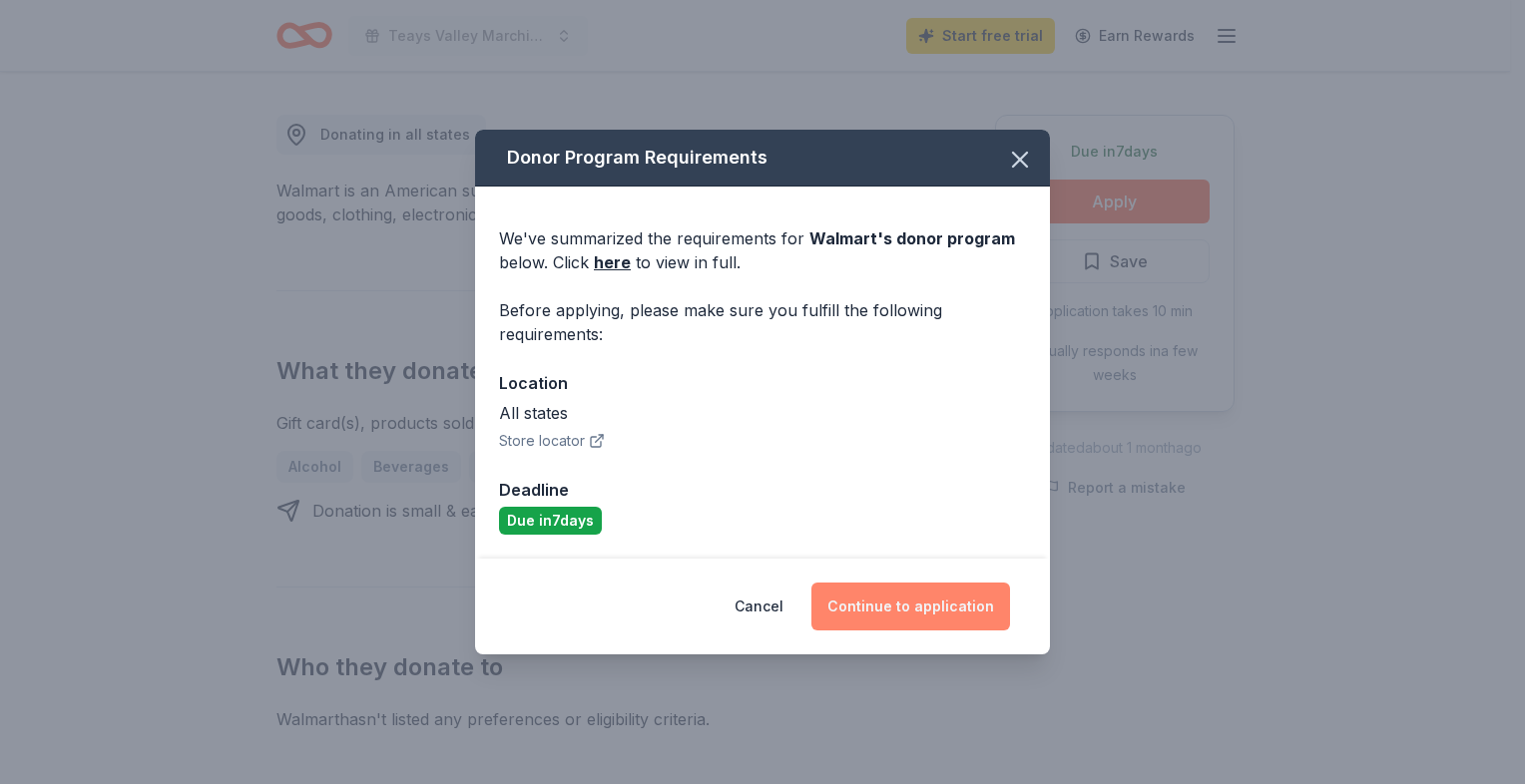 click on "Continue to application" at bounding box center (910, 606) 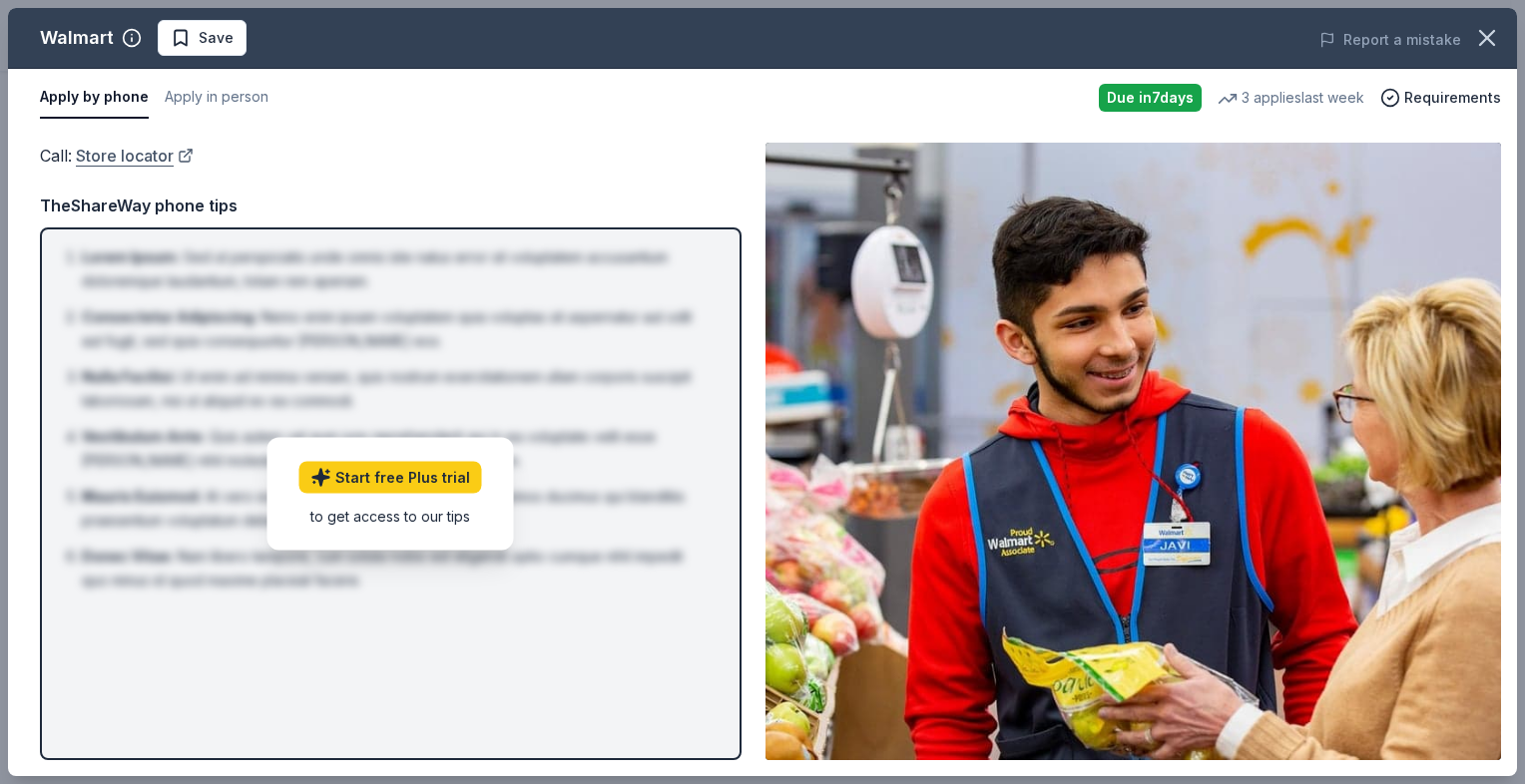click on "Store locator" at bounding box center [135, 156] 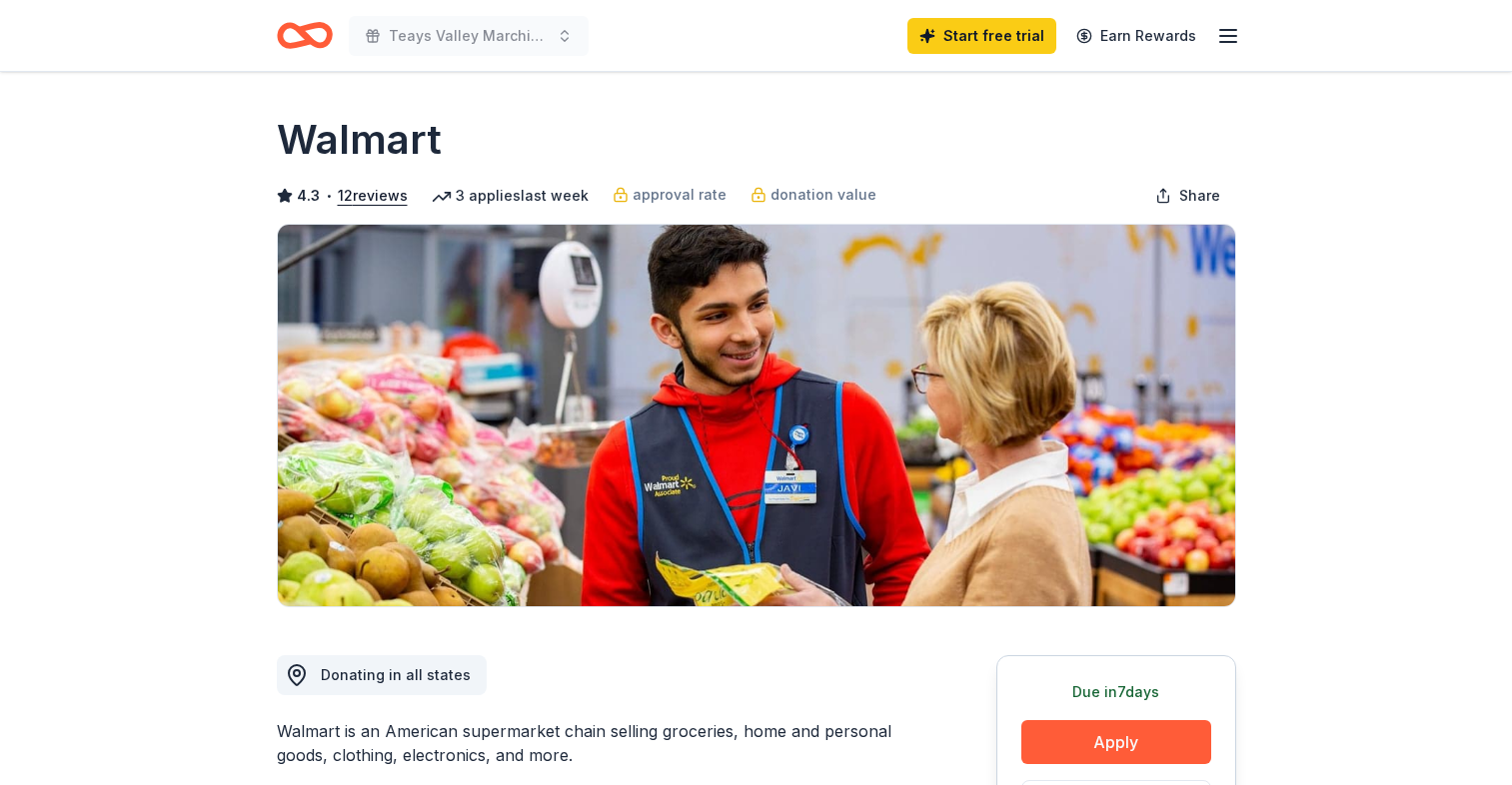 scroll, scrollTop: 0, scrollLeft: 0, axis: both 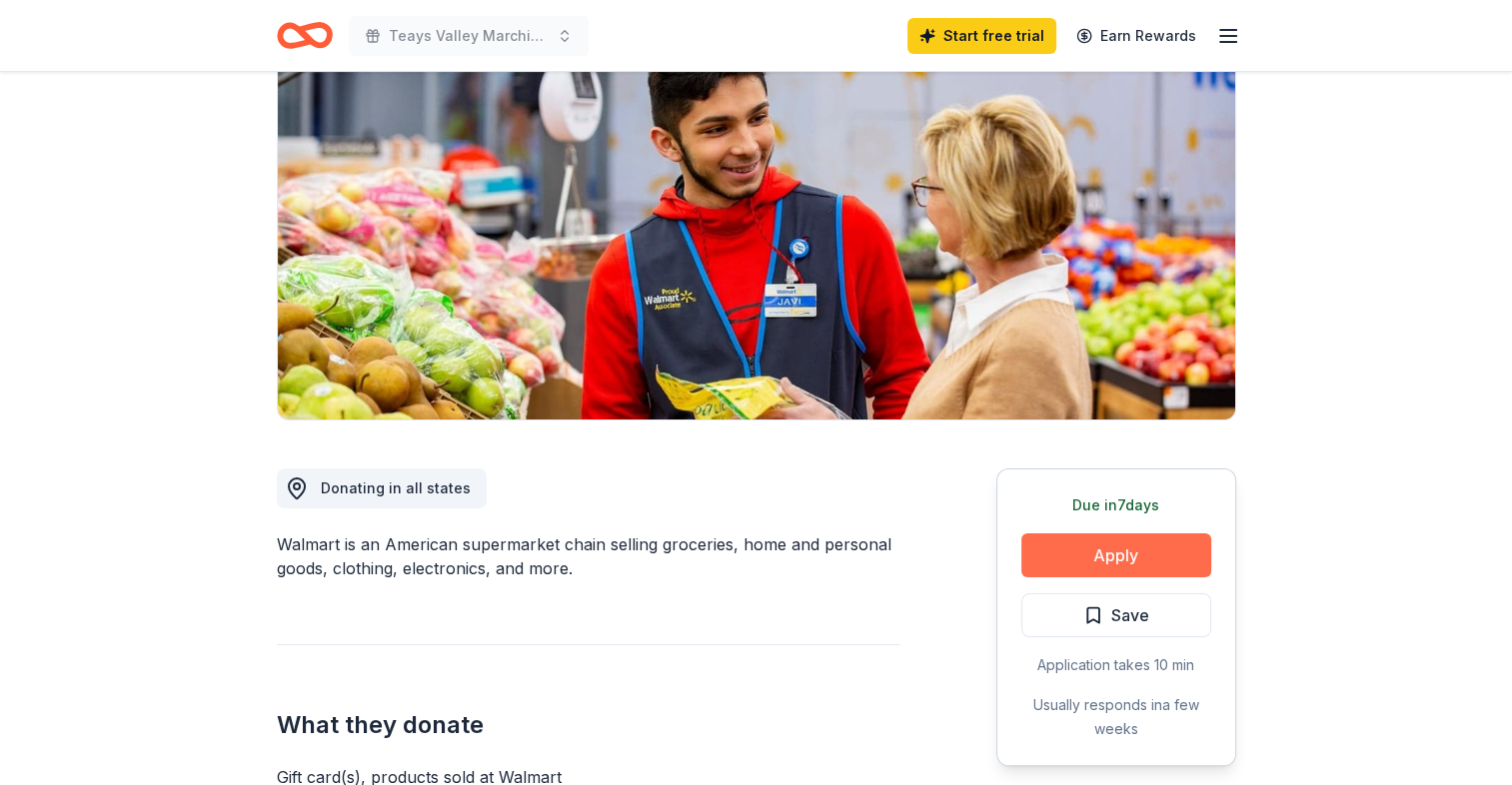 click on "Apply" at bounding box center [1116, 555] 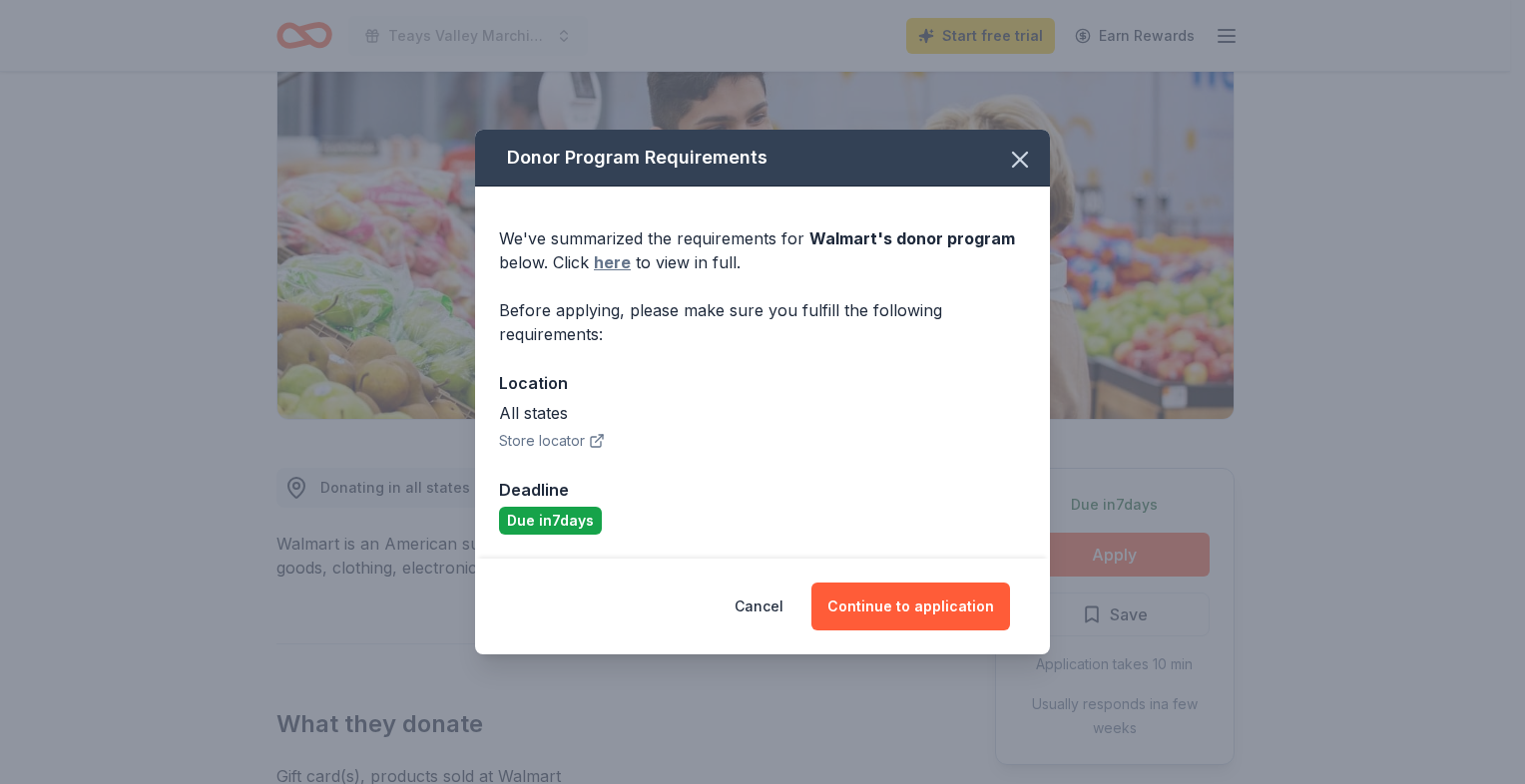 click on "here" at bounding box center (612, 262) 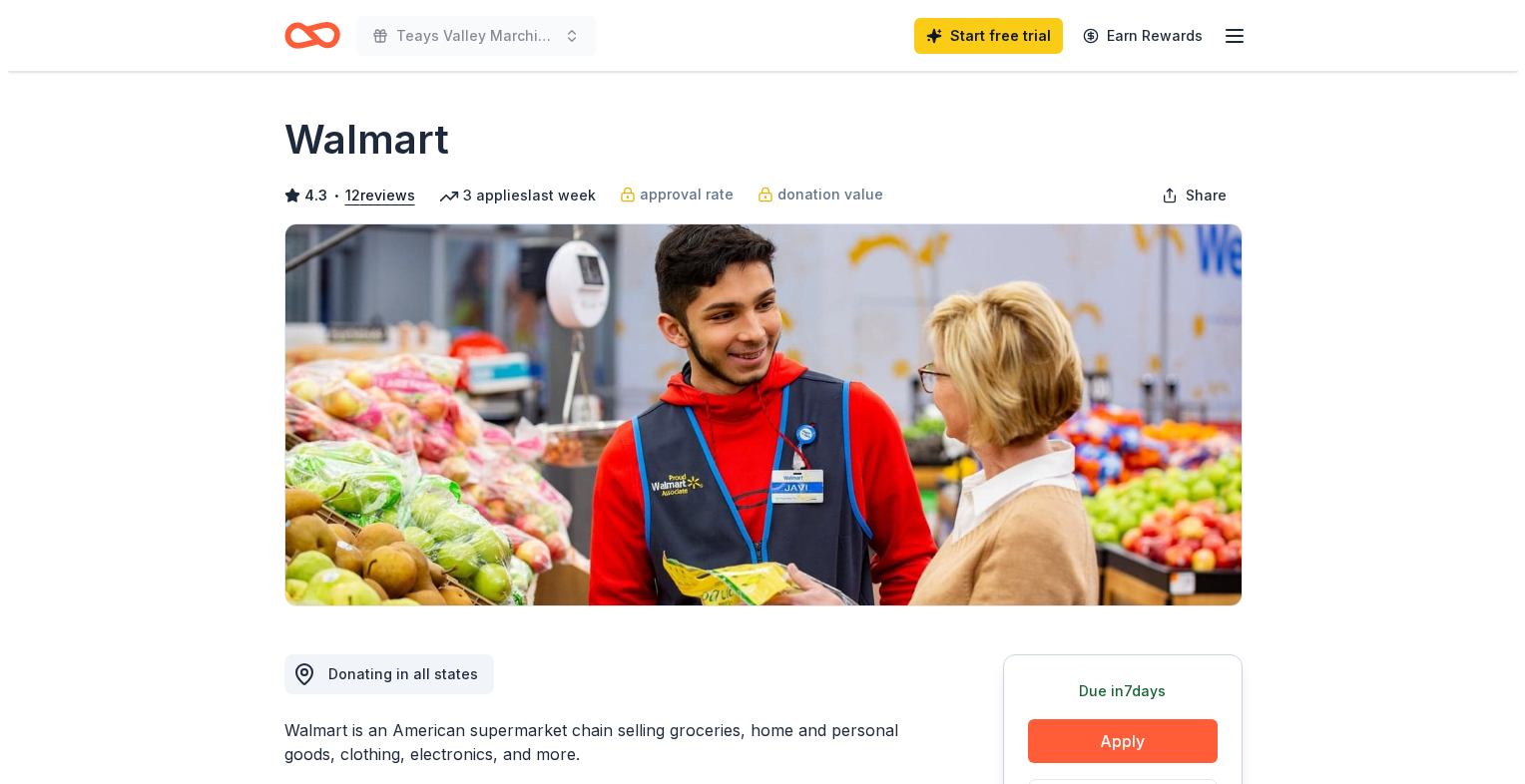 scroll, scrollTop: 0, scrollLeft: 0, axis: both 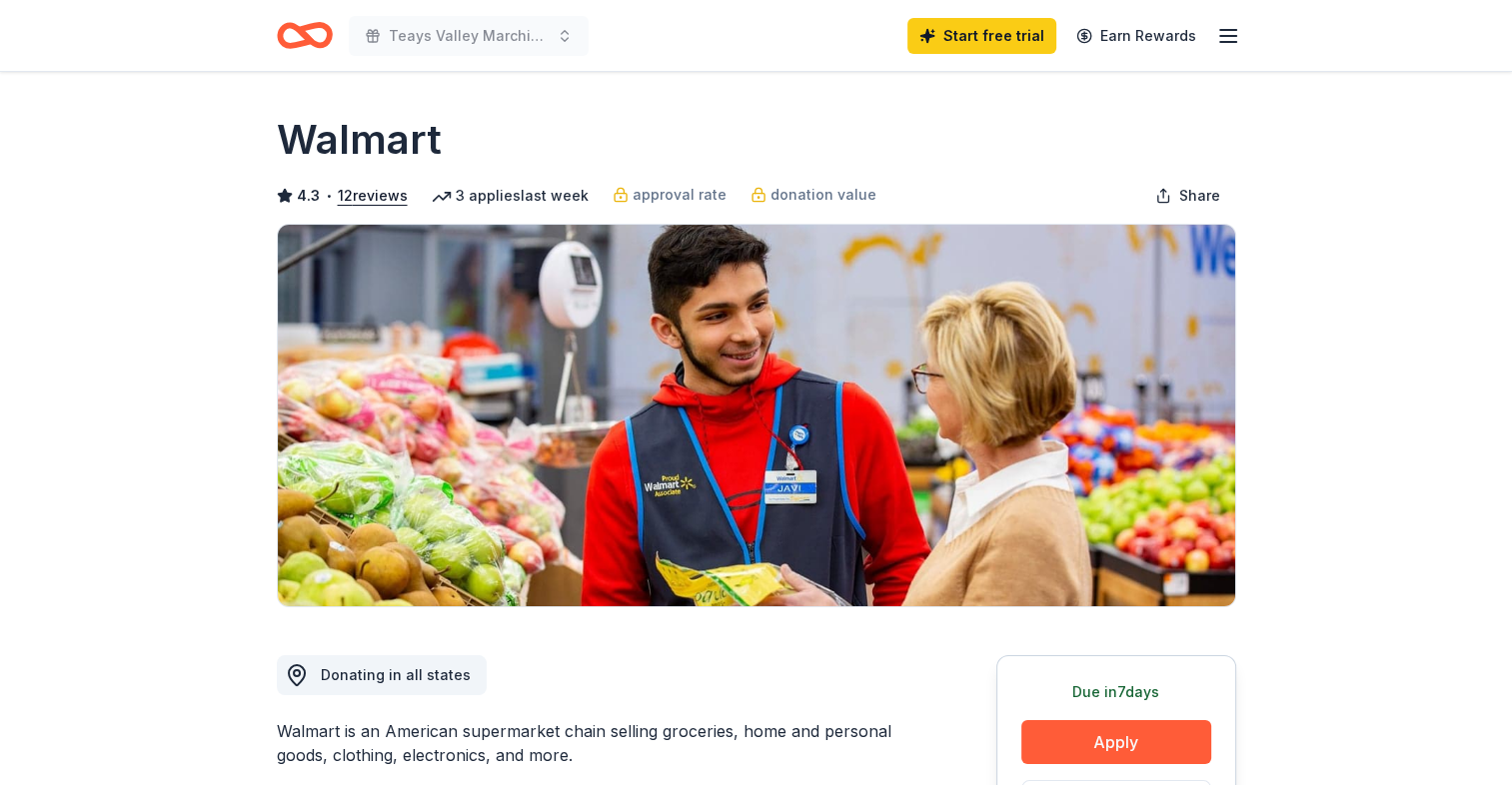 click 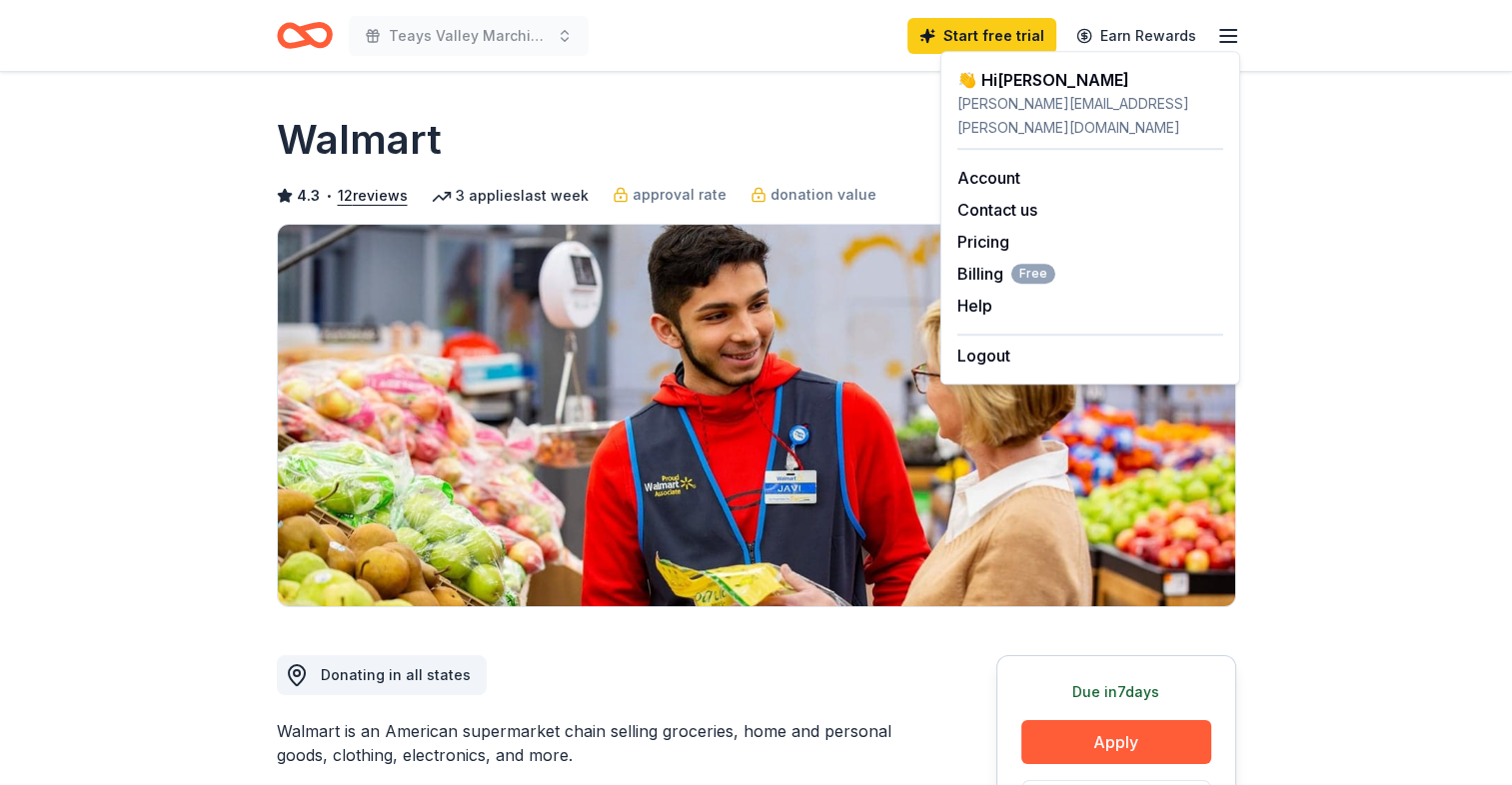 click 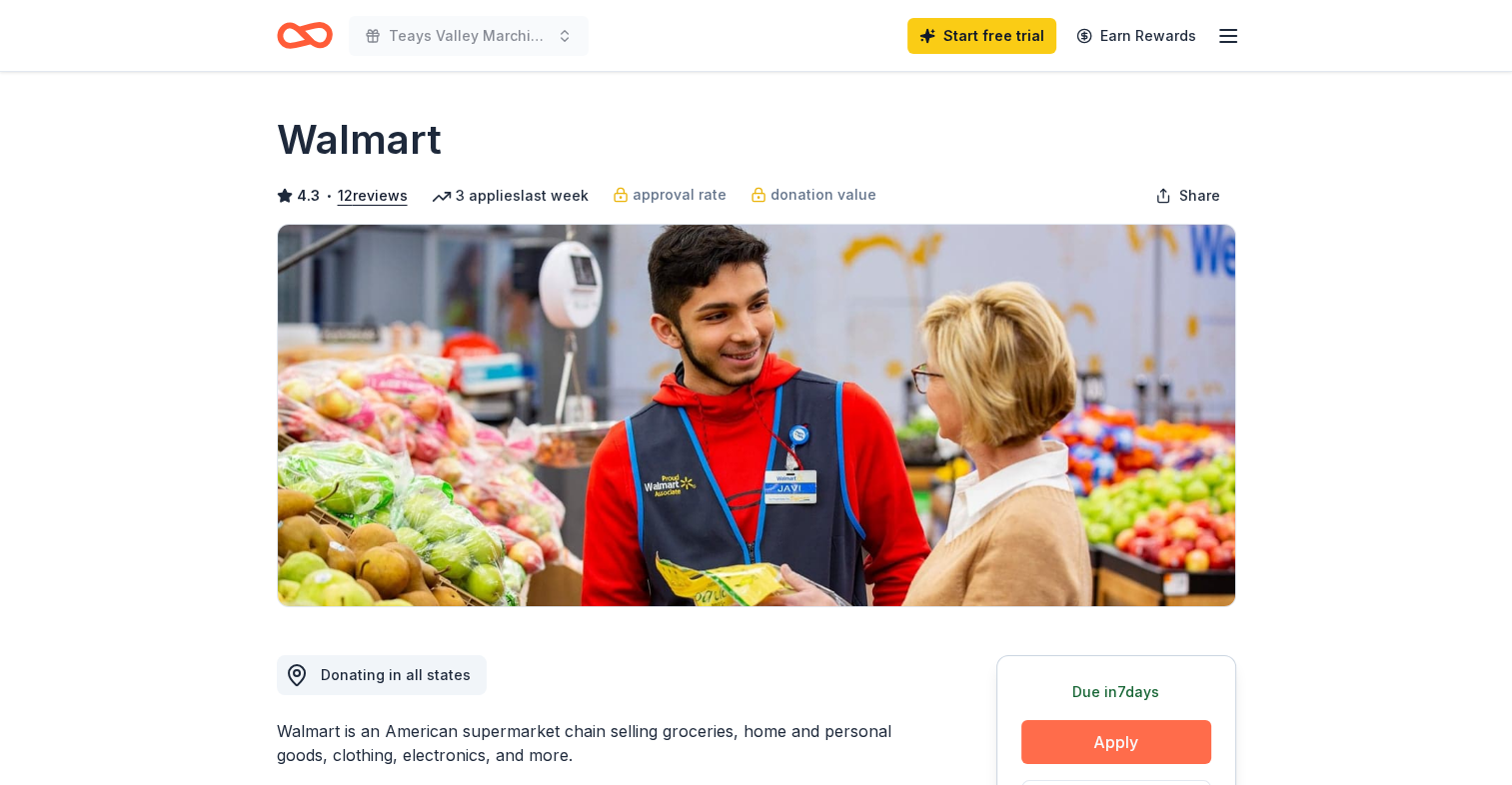 click on "Apply" at bounding box center (1116, 742) 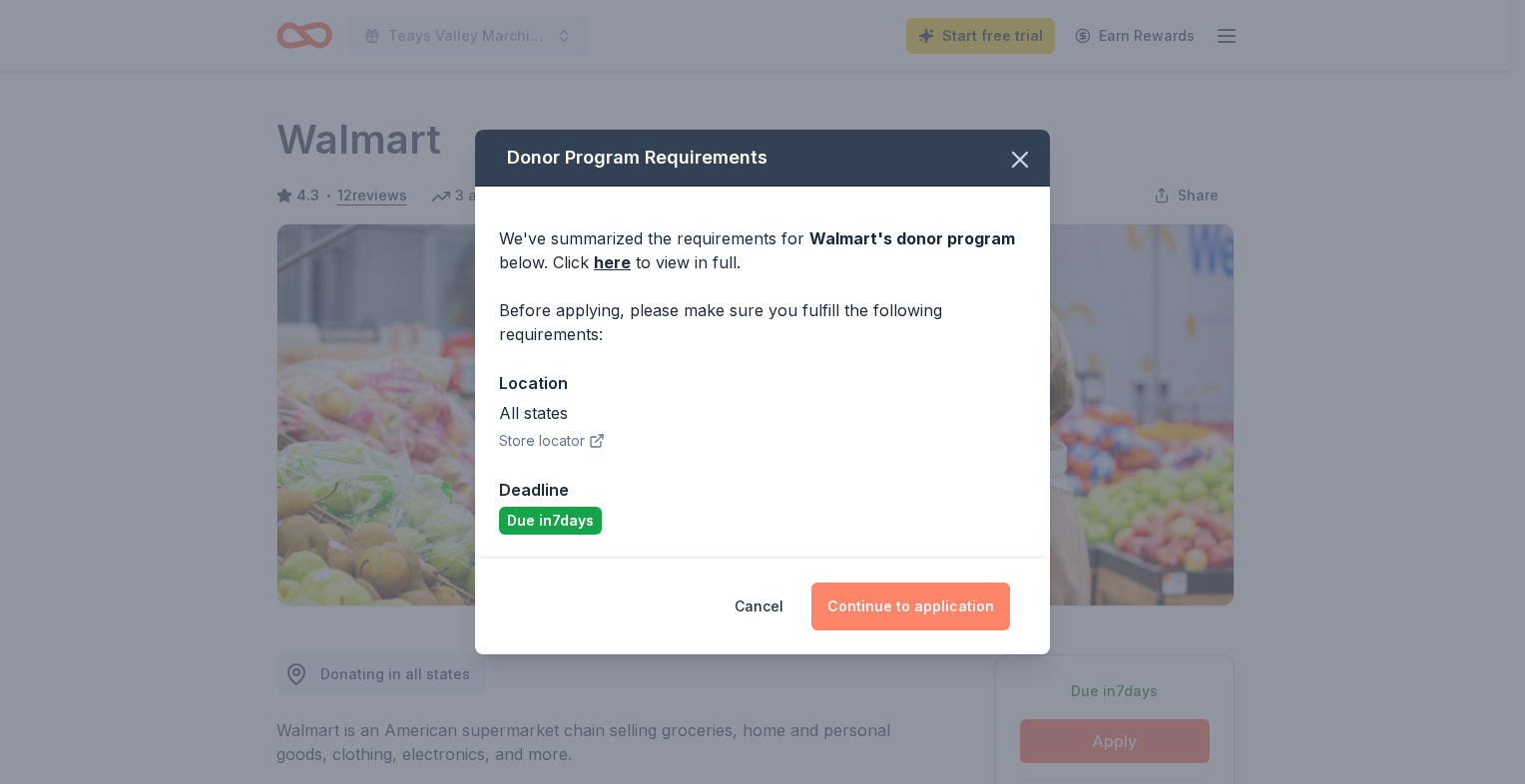click on "Continue to application" at bounding box center [910, 606] 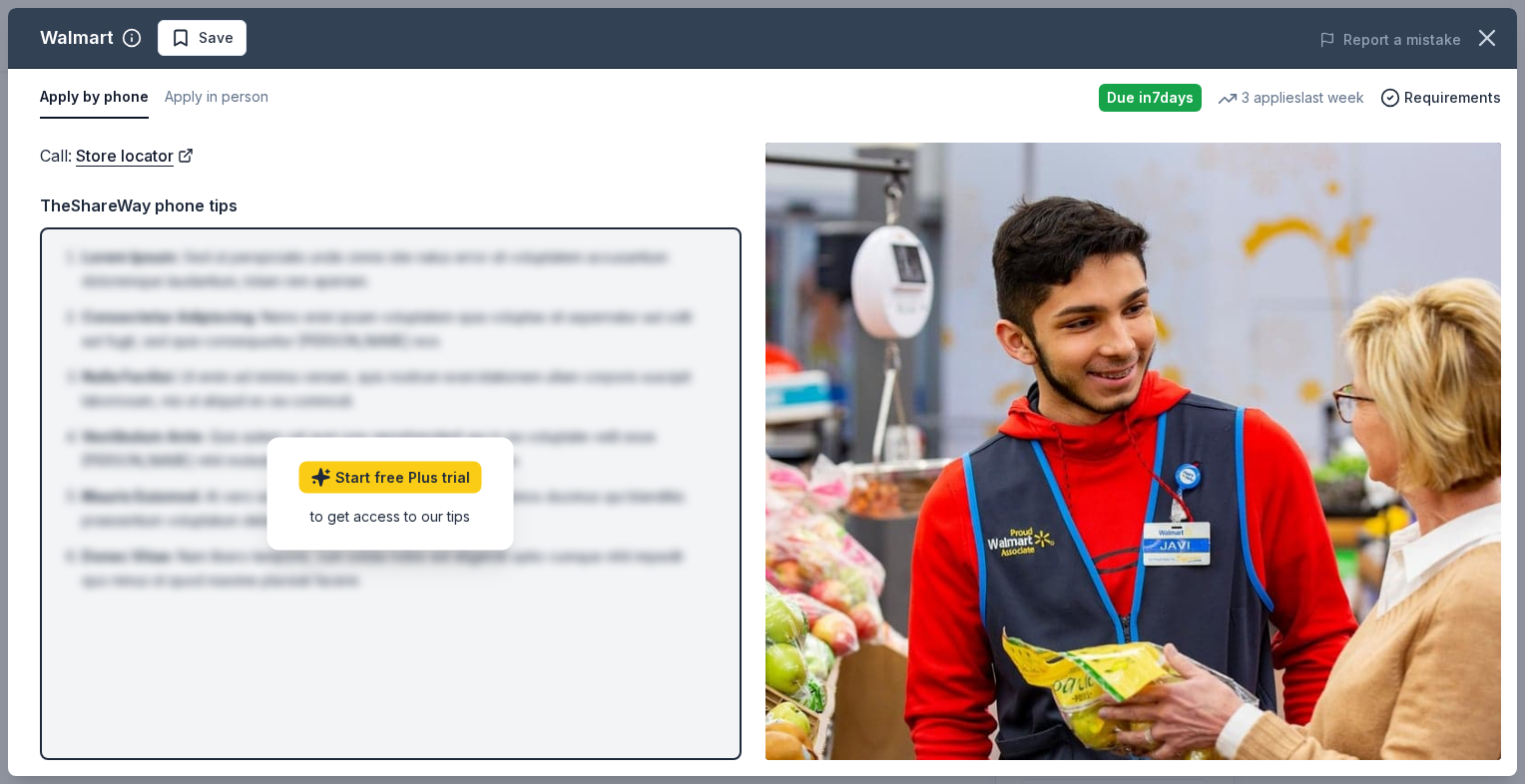 drag, startPoint x: 1518, startPoint y: 365, endPoint x: 1524, endPoint y: 460, distance: 95.189285 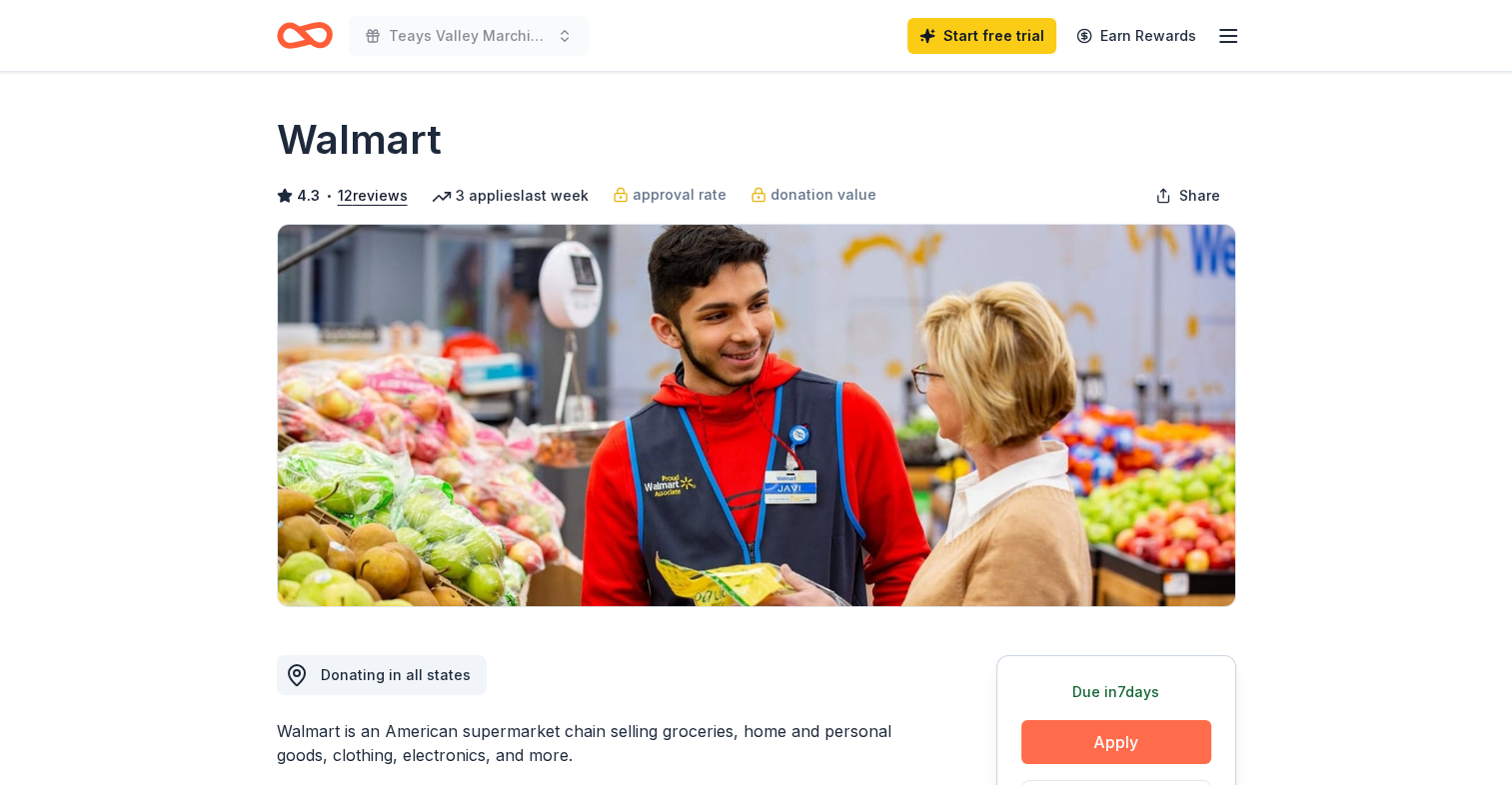 click on "Apply" at bounding box center [1116, 742] 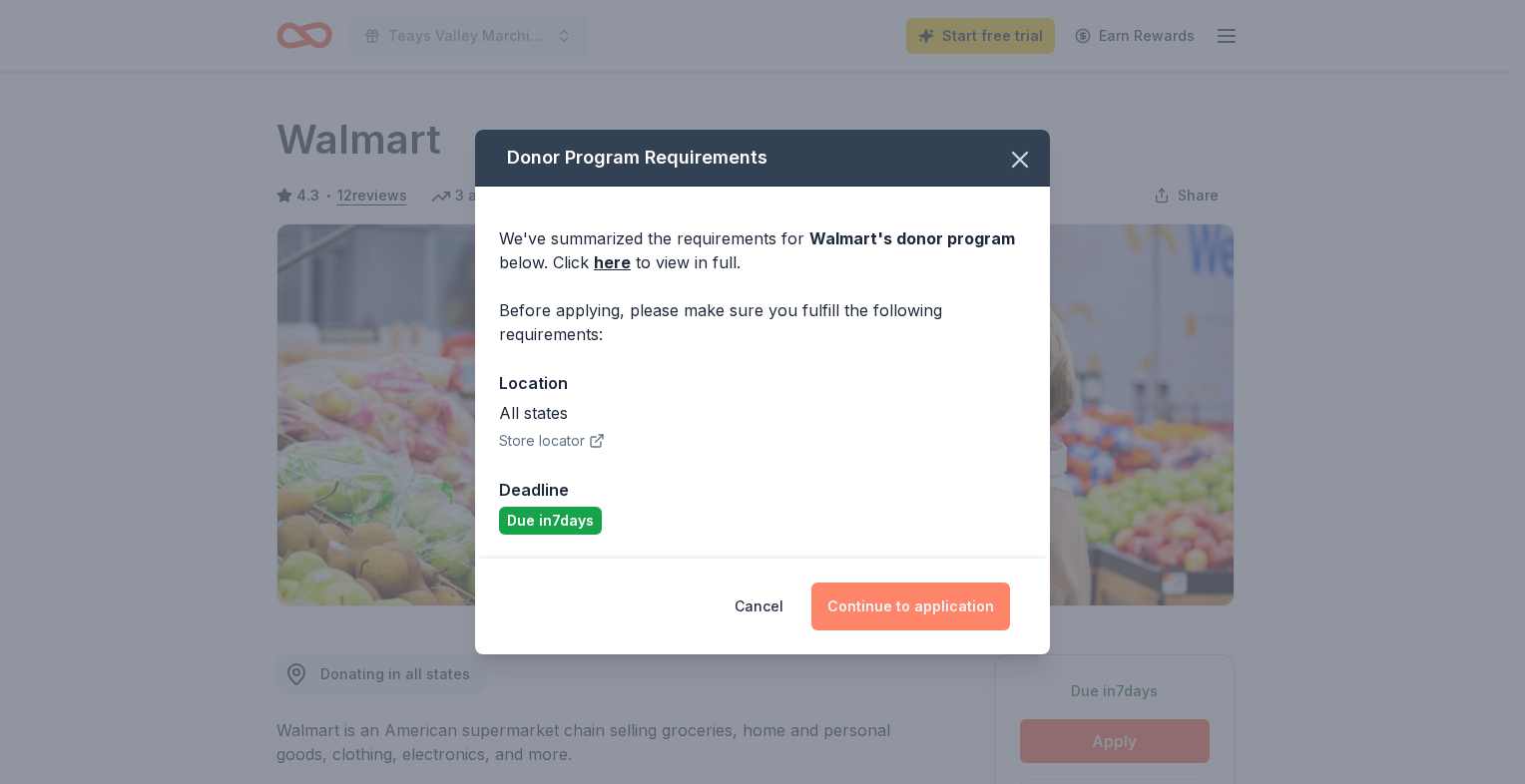 click on "Continue to application" at bounding box center [910, 606] 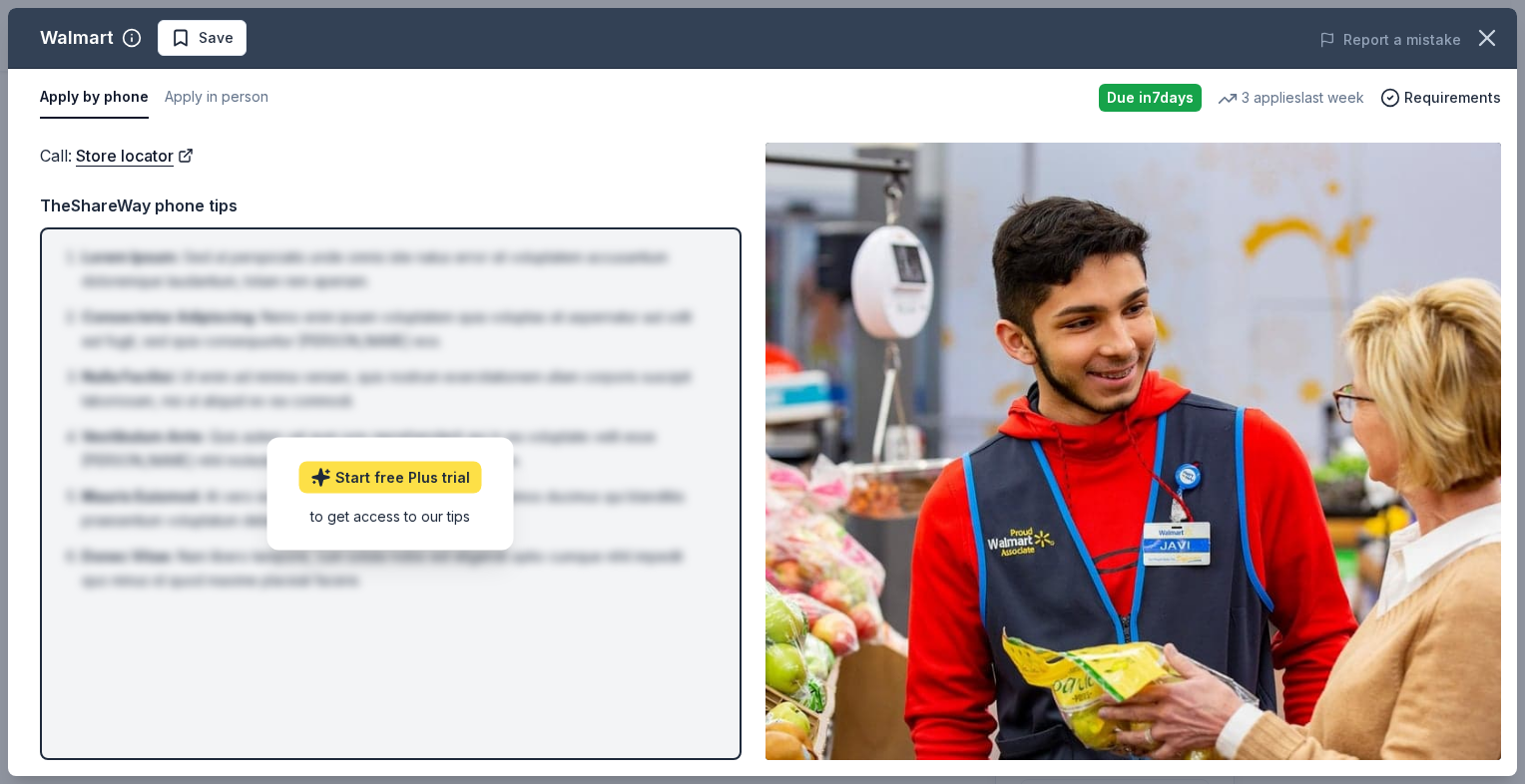 click on "Start free Plus trial" at bounding box center [390, 477] 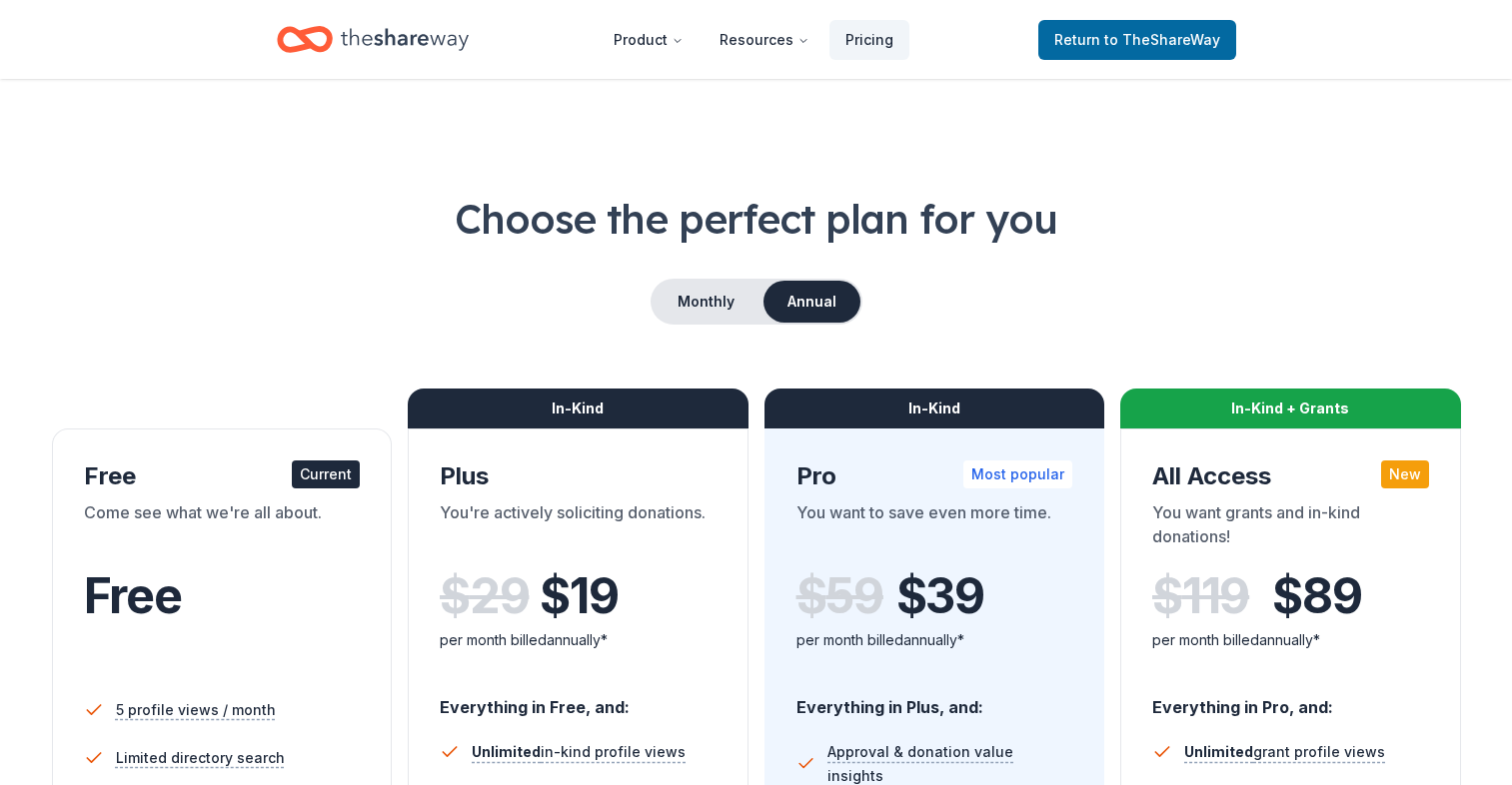 scroll, scrollTop: 0, scrollLeft: 0, axis: both 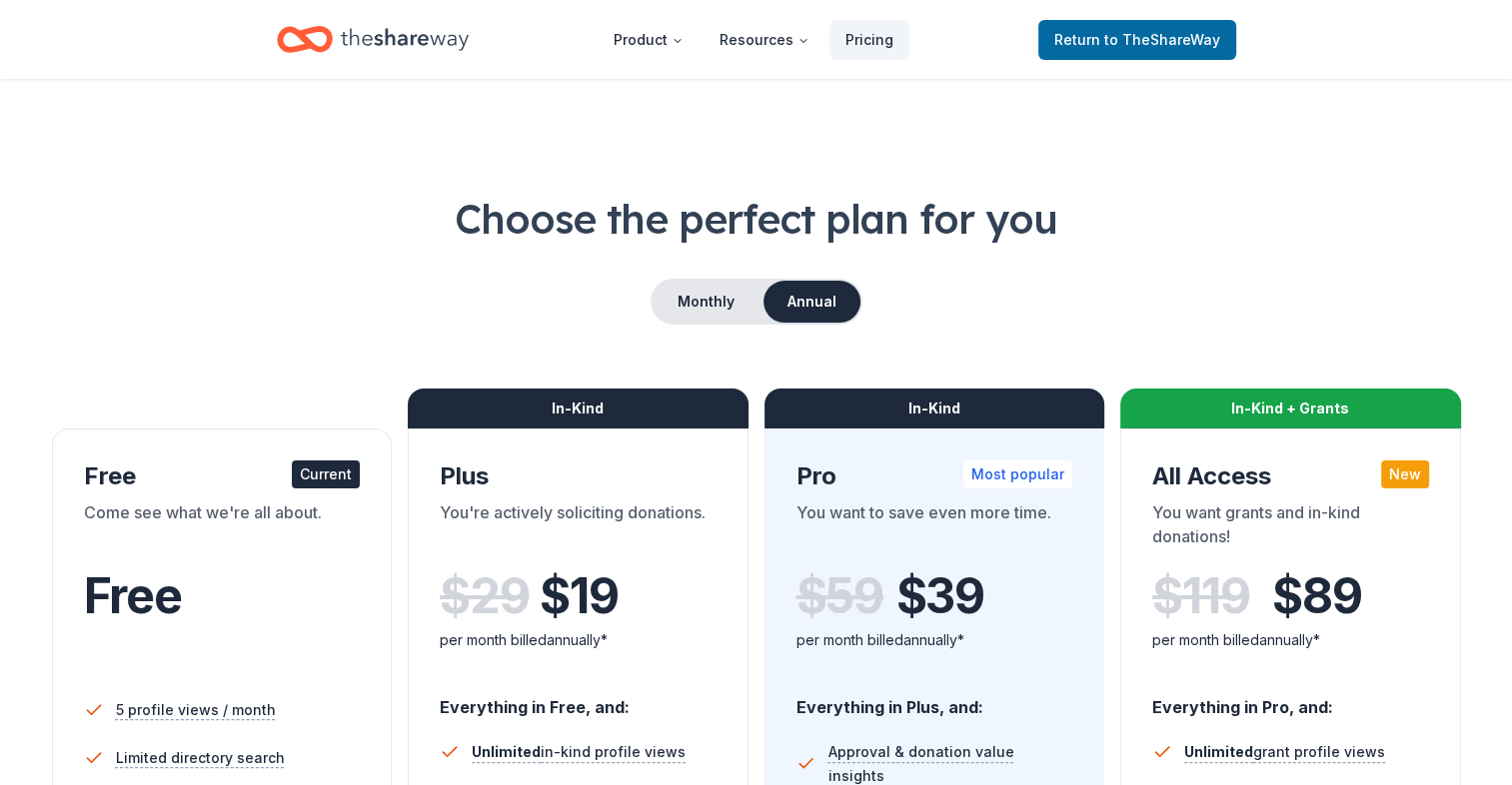 click on "Free" at bounding box center [222, 596] 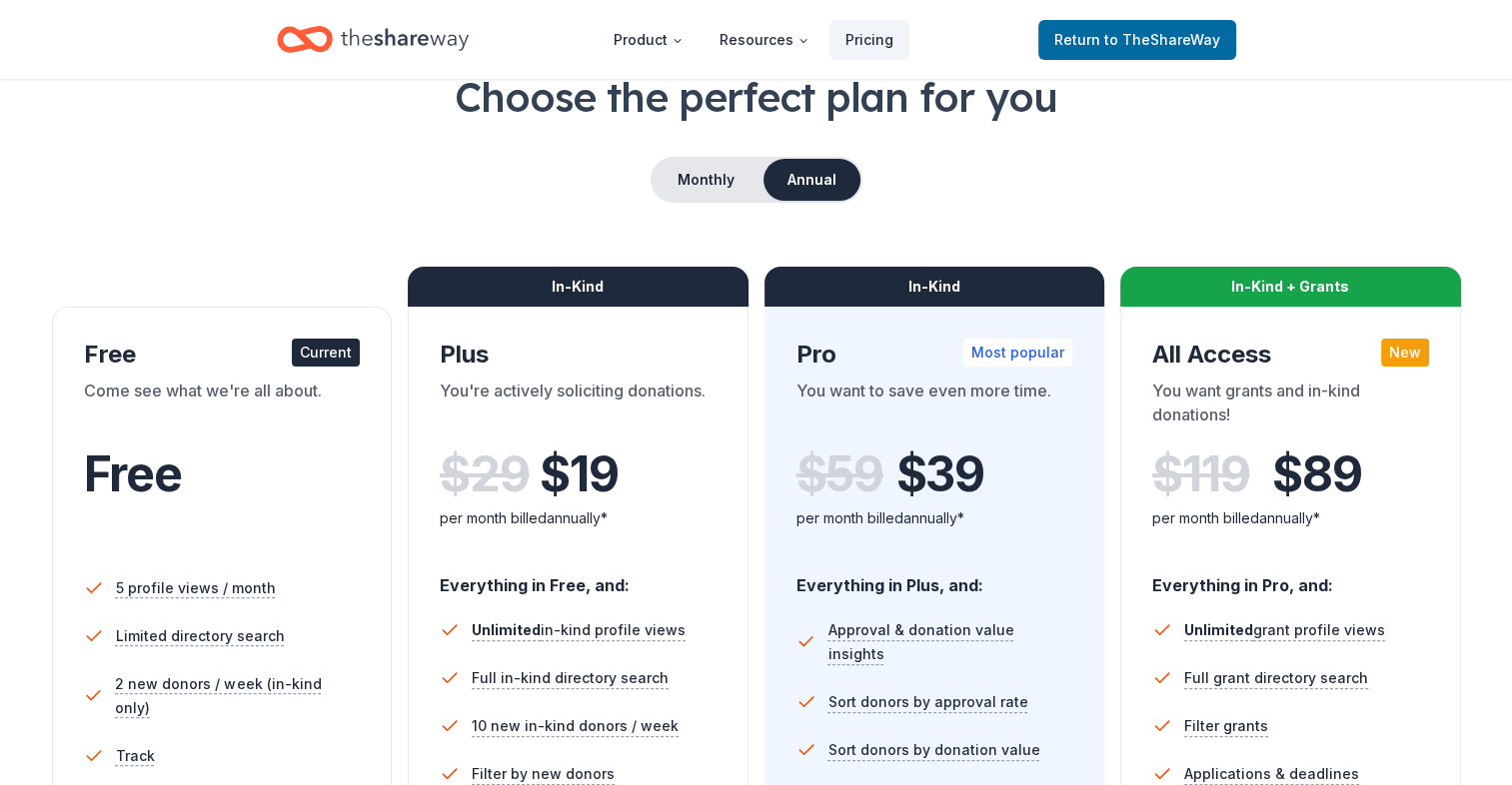 scroll, scrollTop: 0, scrollLeft: 0, axis: both 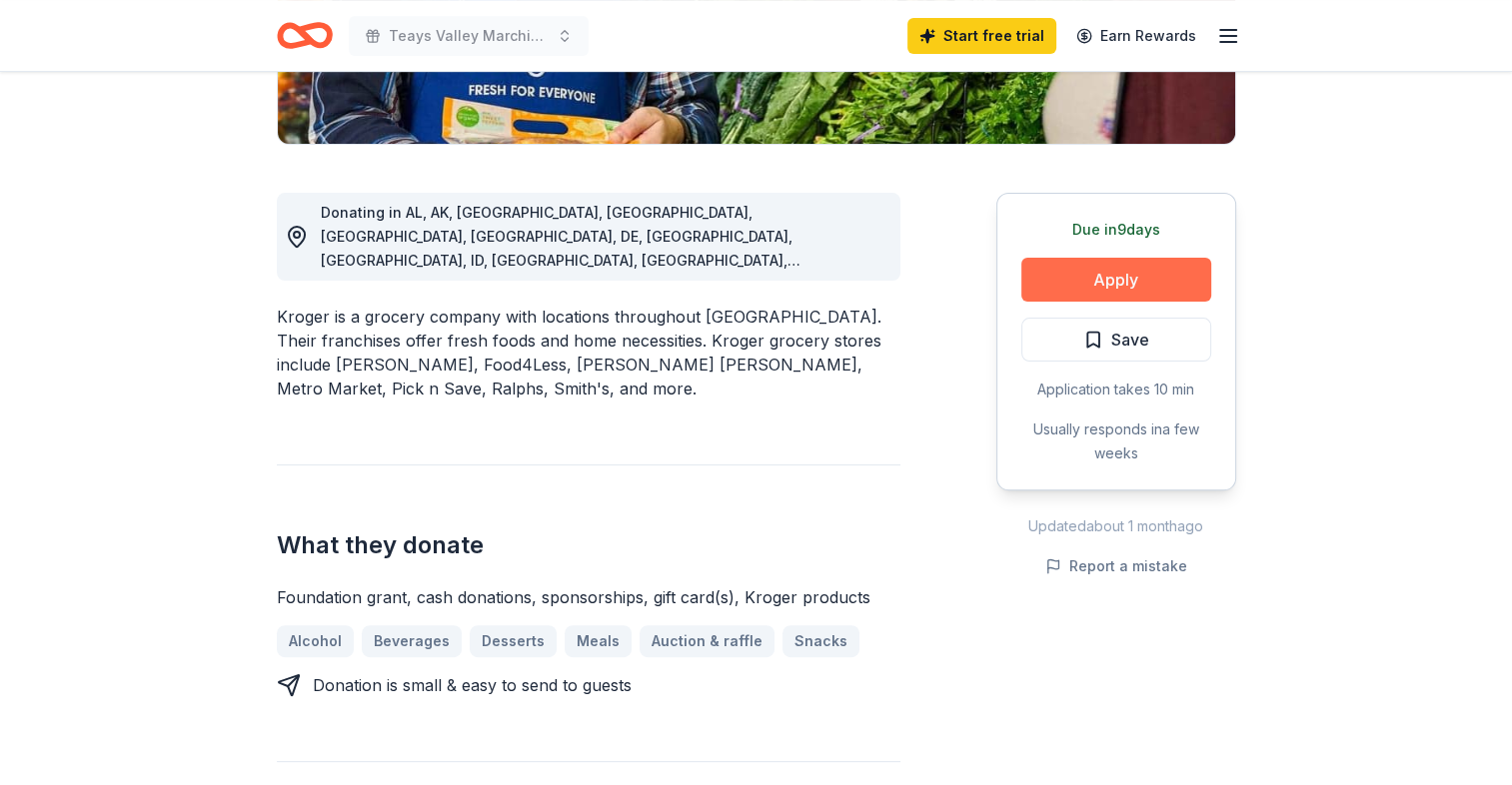 click on "Apply" at bounding box center [1116, 280] 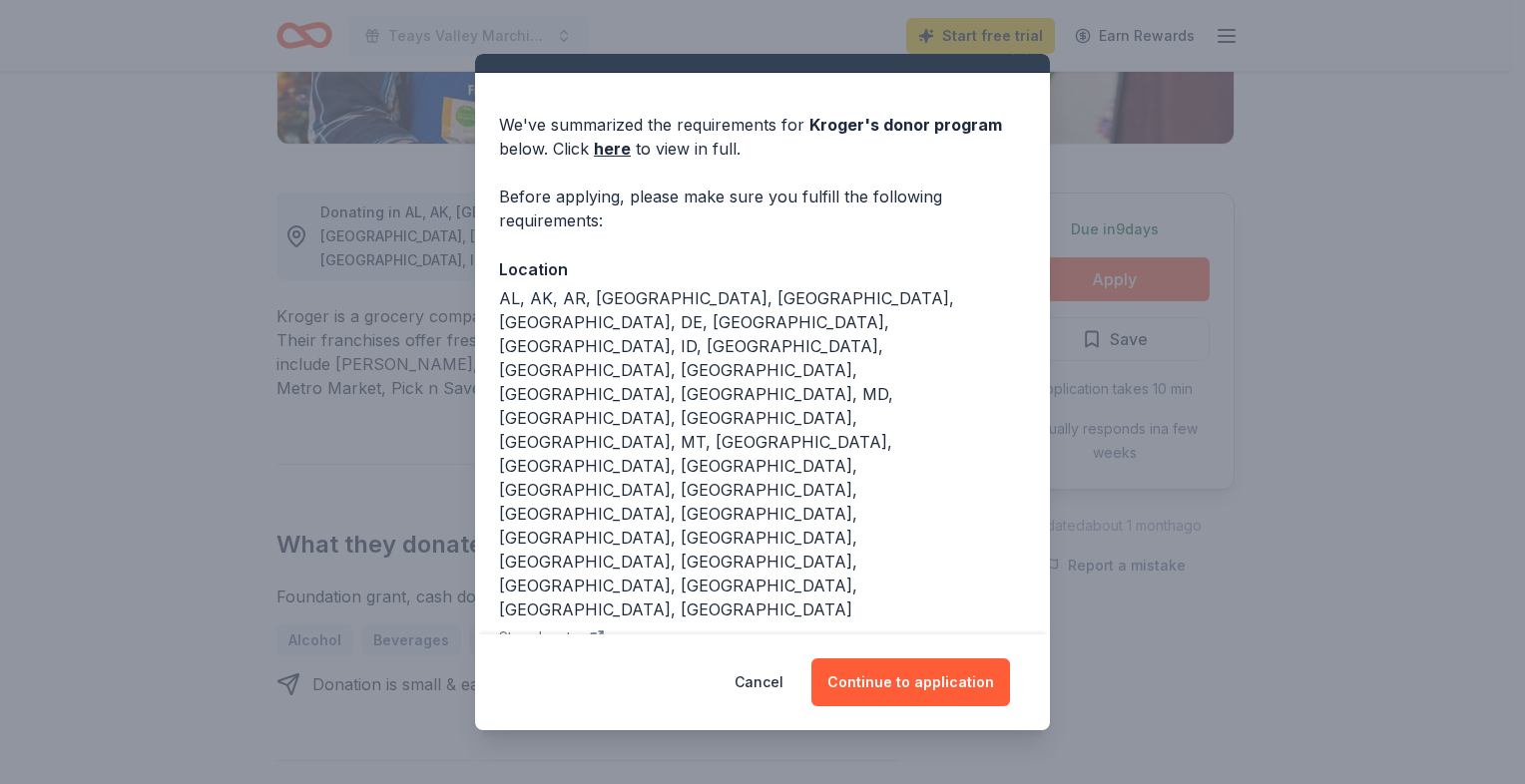 scroll, scrollTop: 76, scrollLeft: 0, axis: vertical 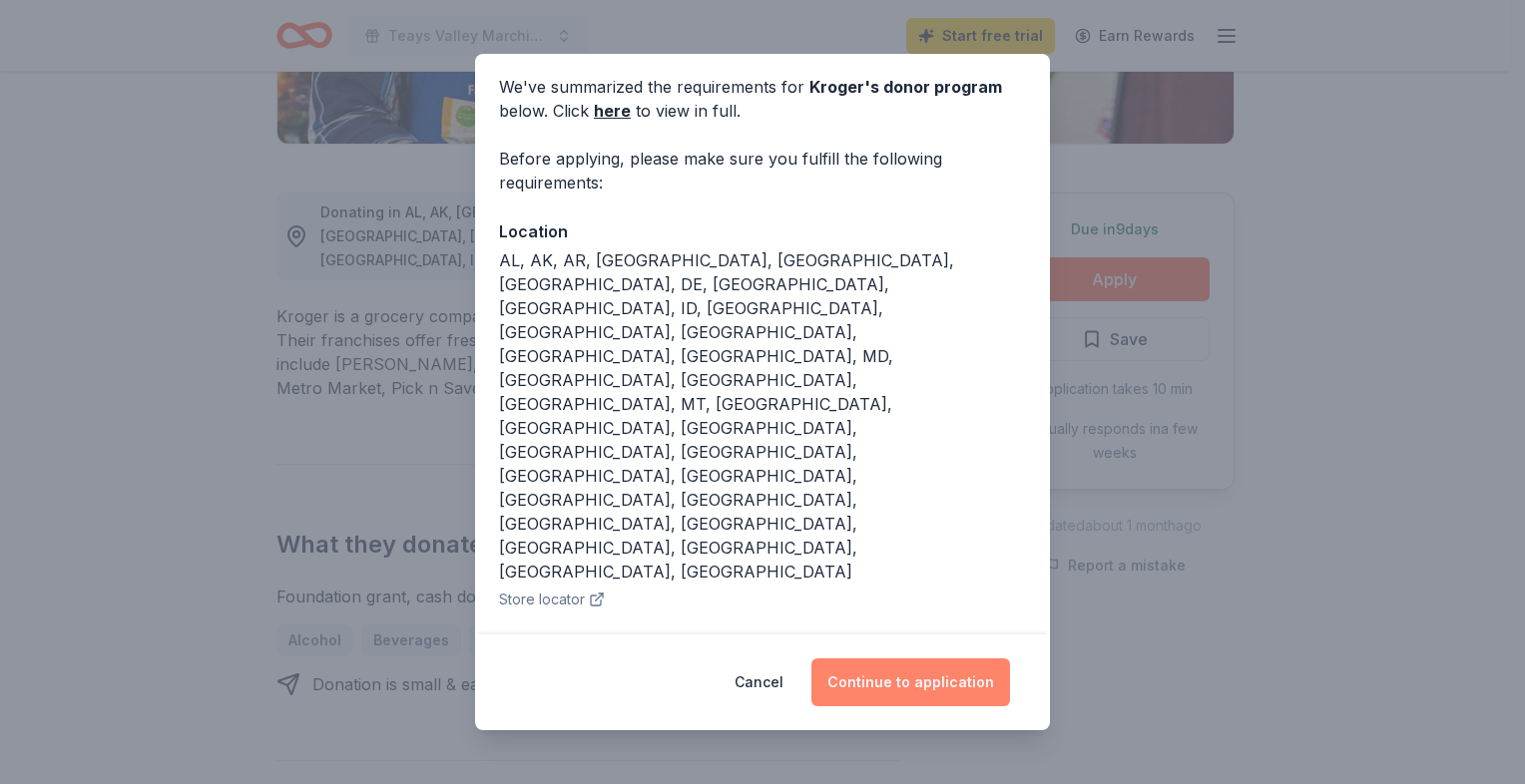 click on "Continue to application" at bounding box center (910, 682) 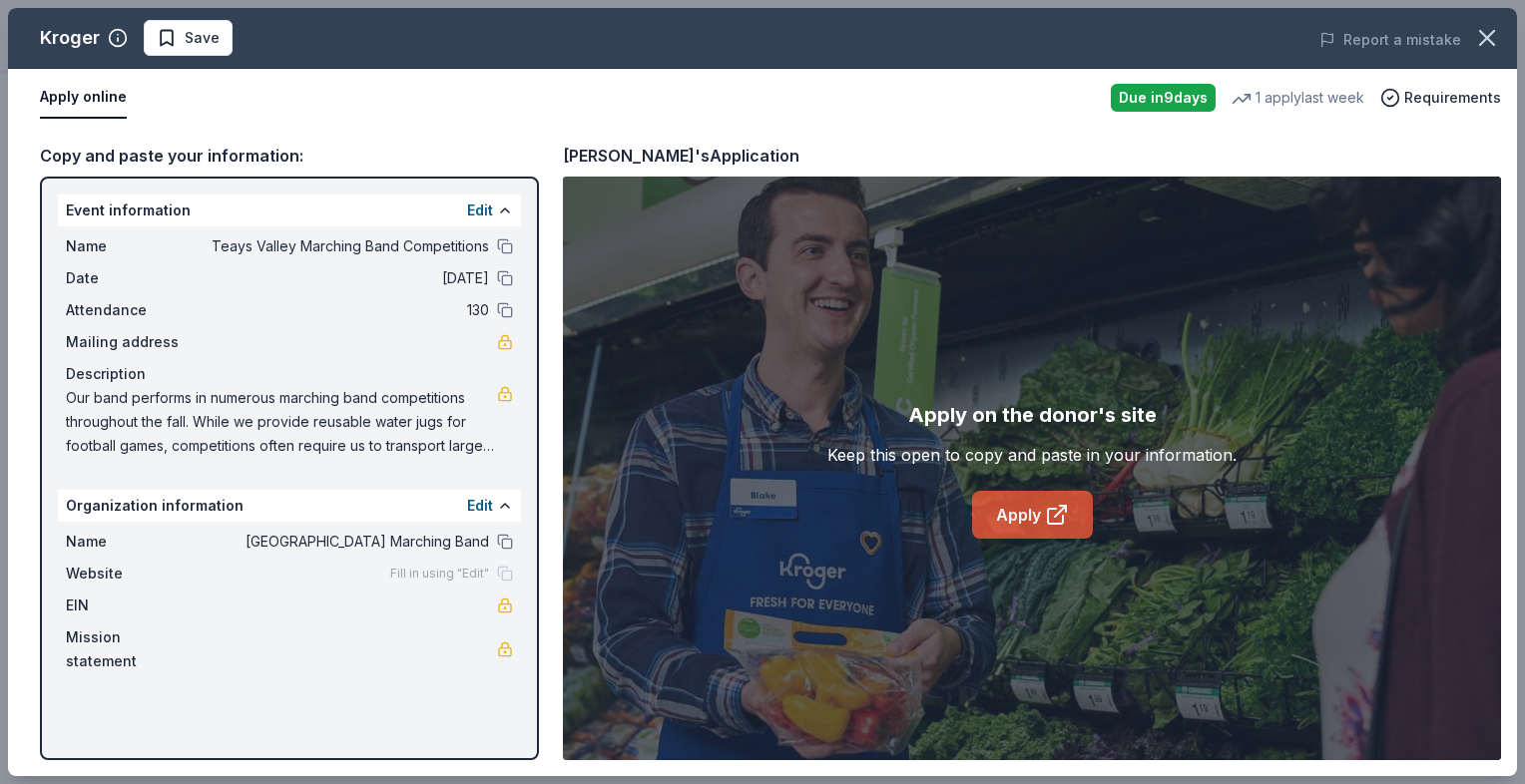click on "Apply" at bounding box center (1032, 515) 